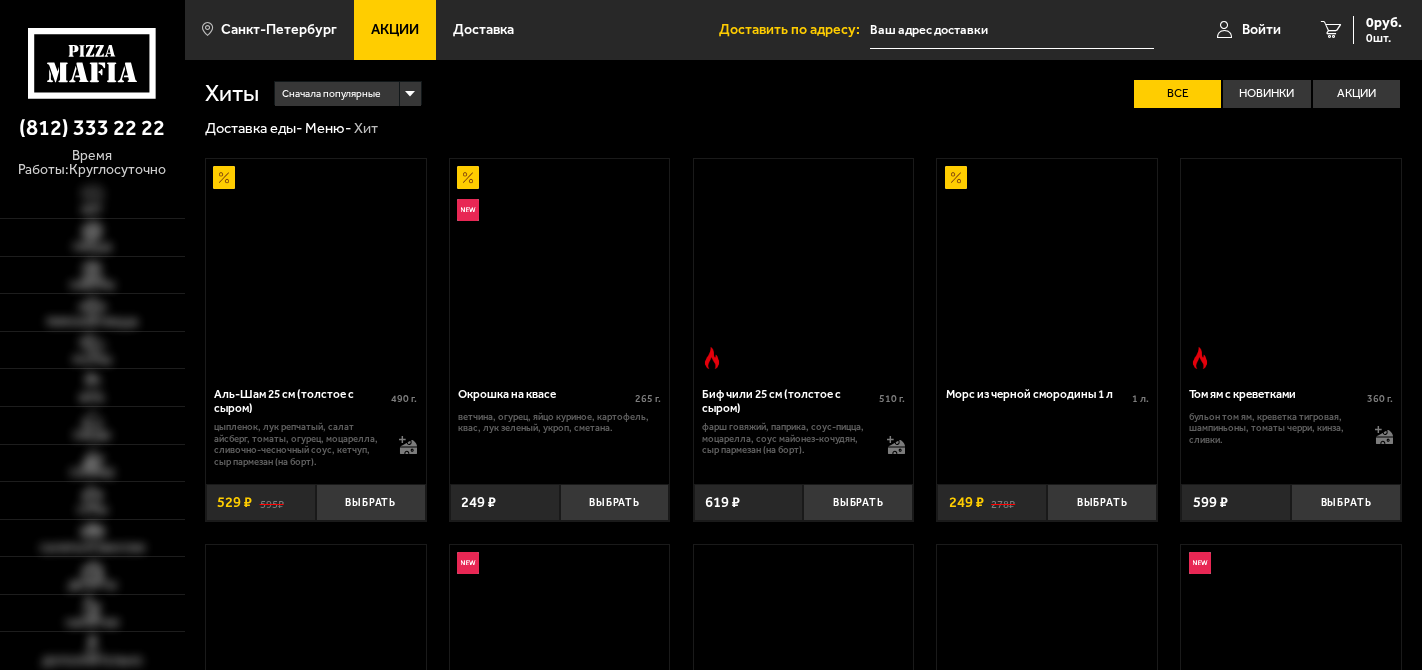 scroll, scrollTop: 0, scrollLeft: 0, axis: both 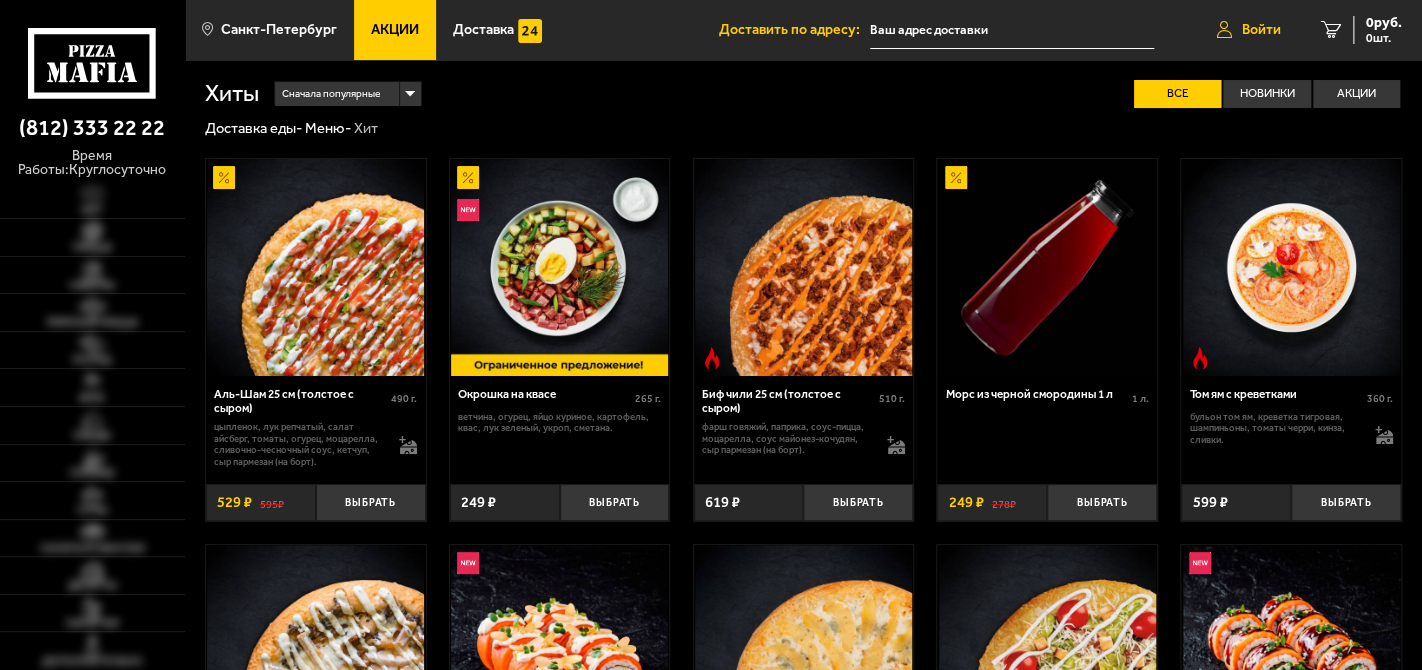 click on "Войти" at bounding box center (1249, 30) 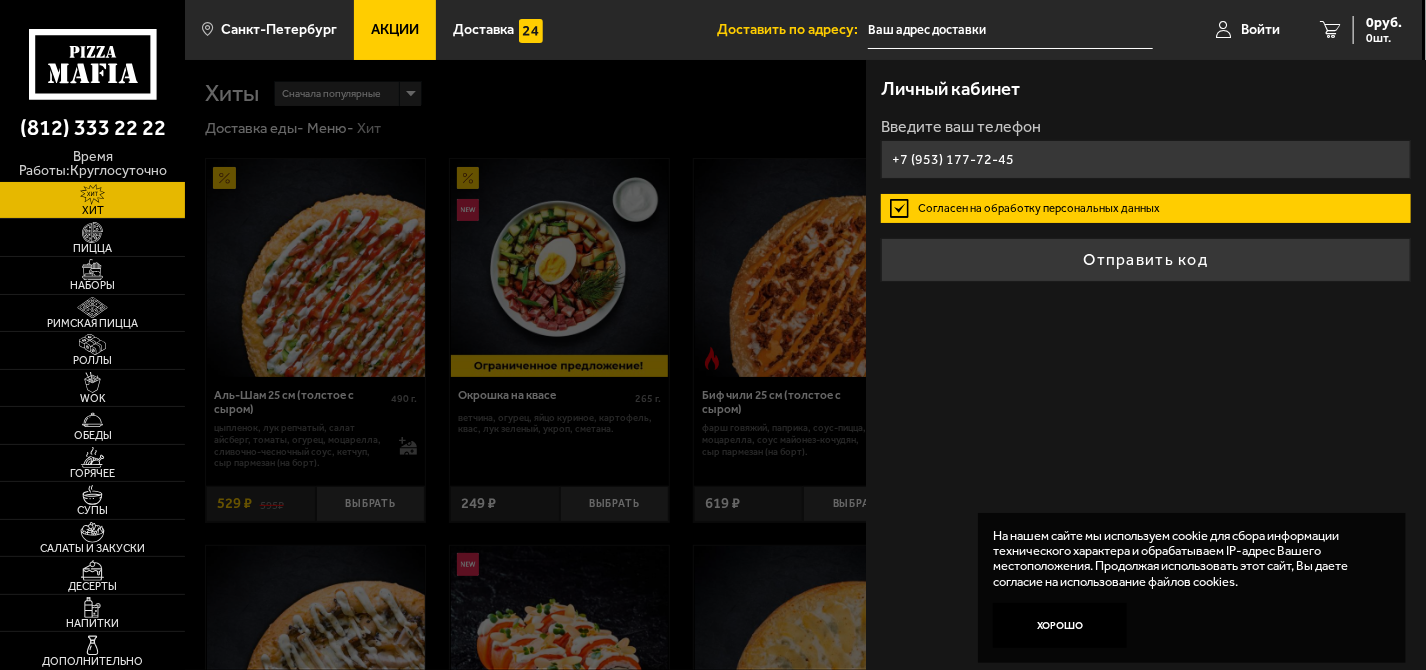 type on "+7 (953) 177-72-45" 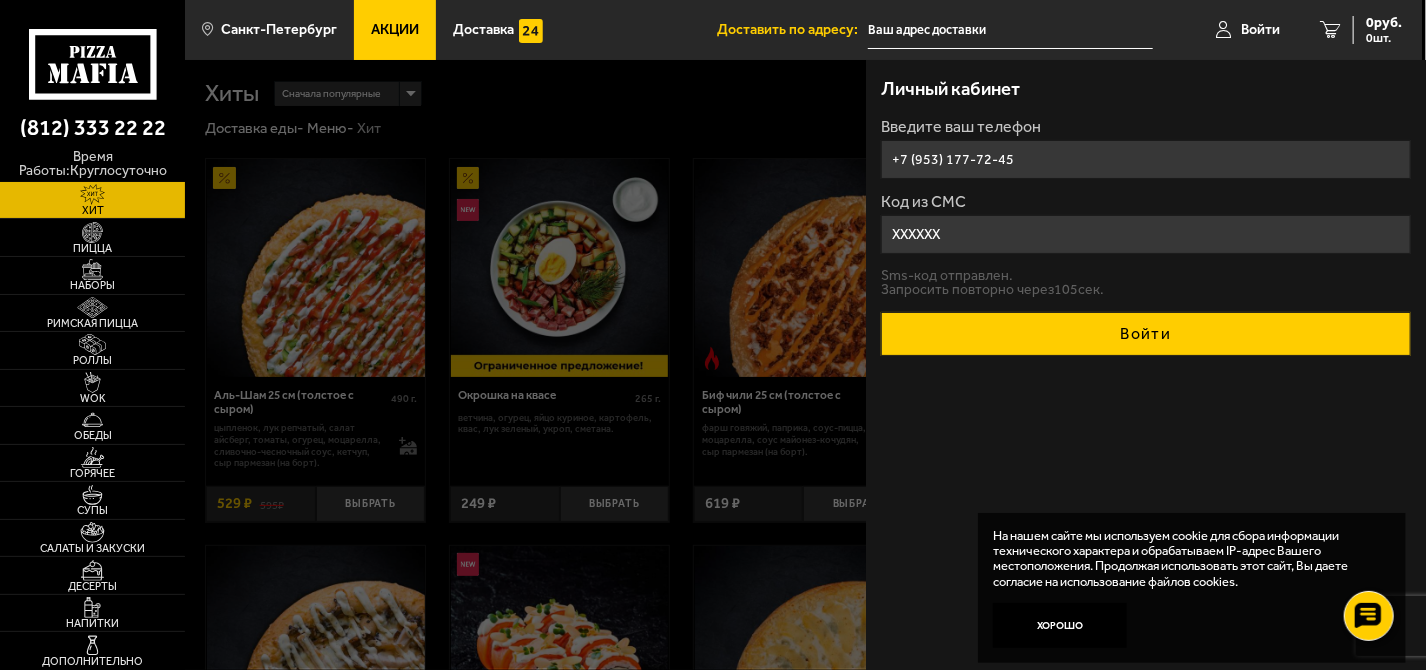 type on "XXXXXX" 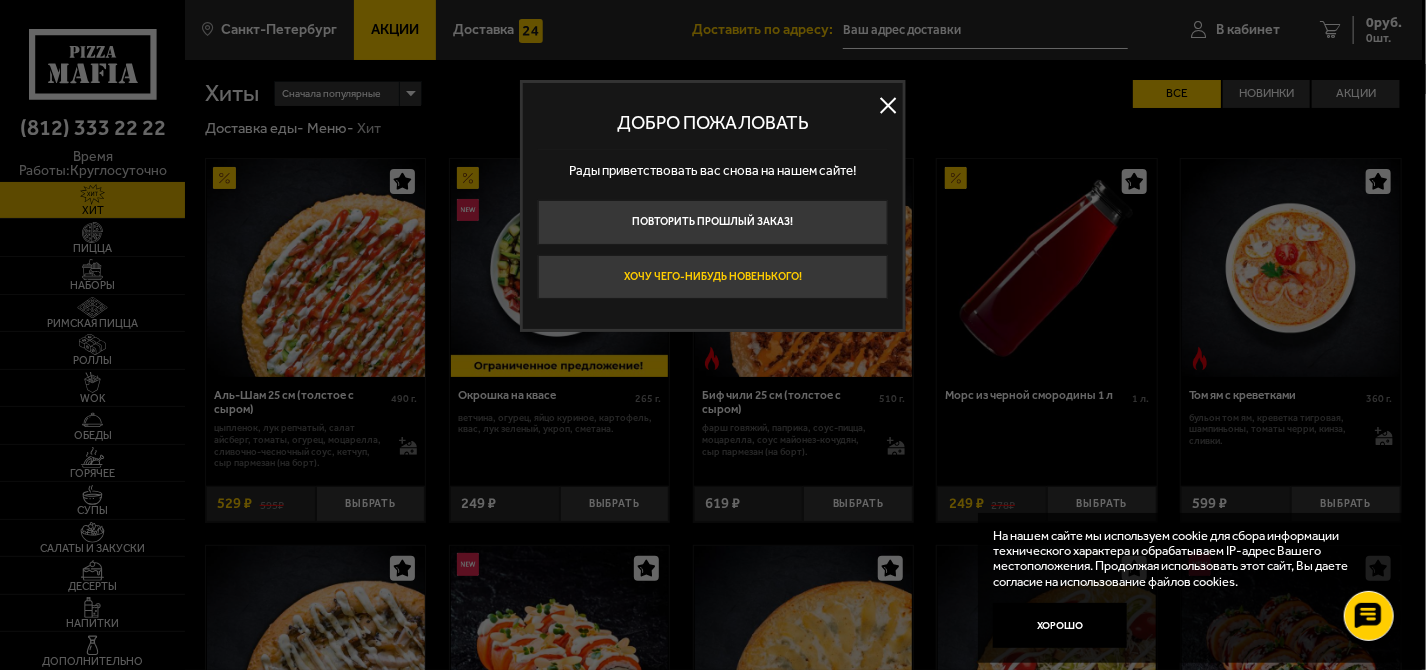 click on "Хочу чего-нибудь новенького!" at bounding box center (713, 277) 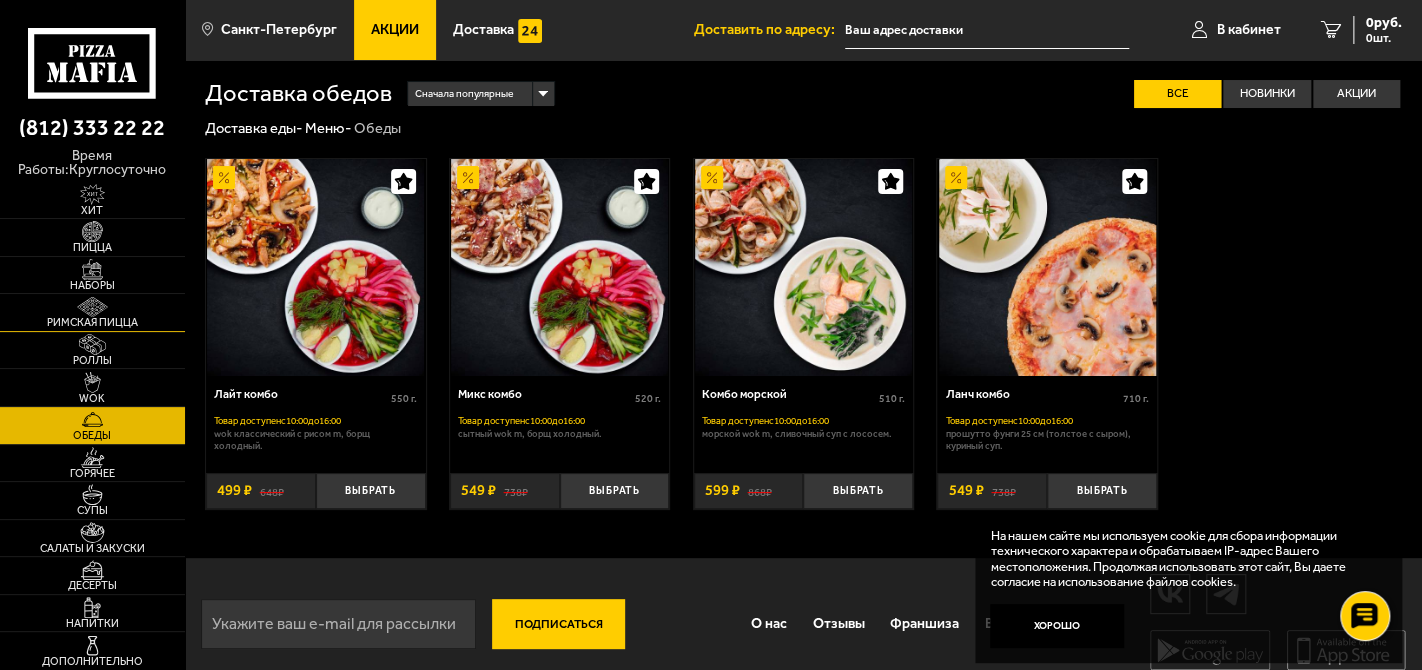 click on "Римская пицца" at bounding box center [92, 322] 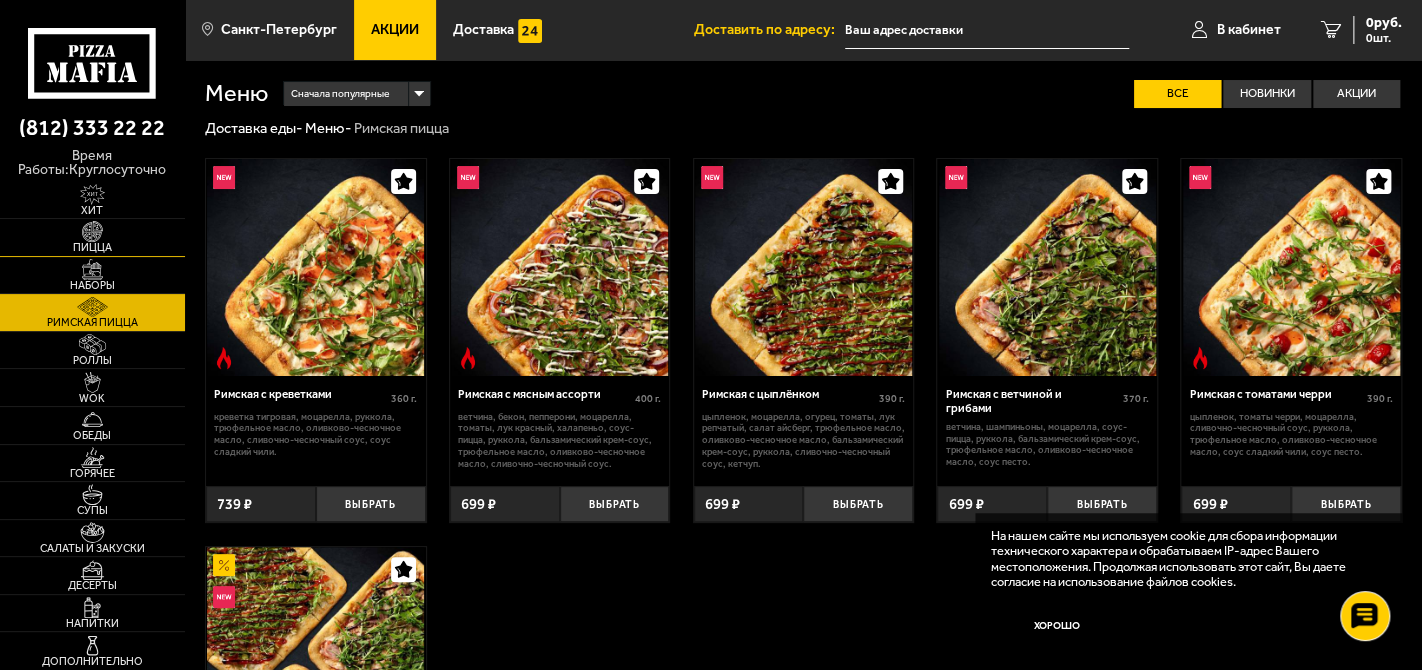 click at bounding box center (92, 231) 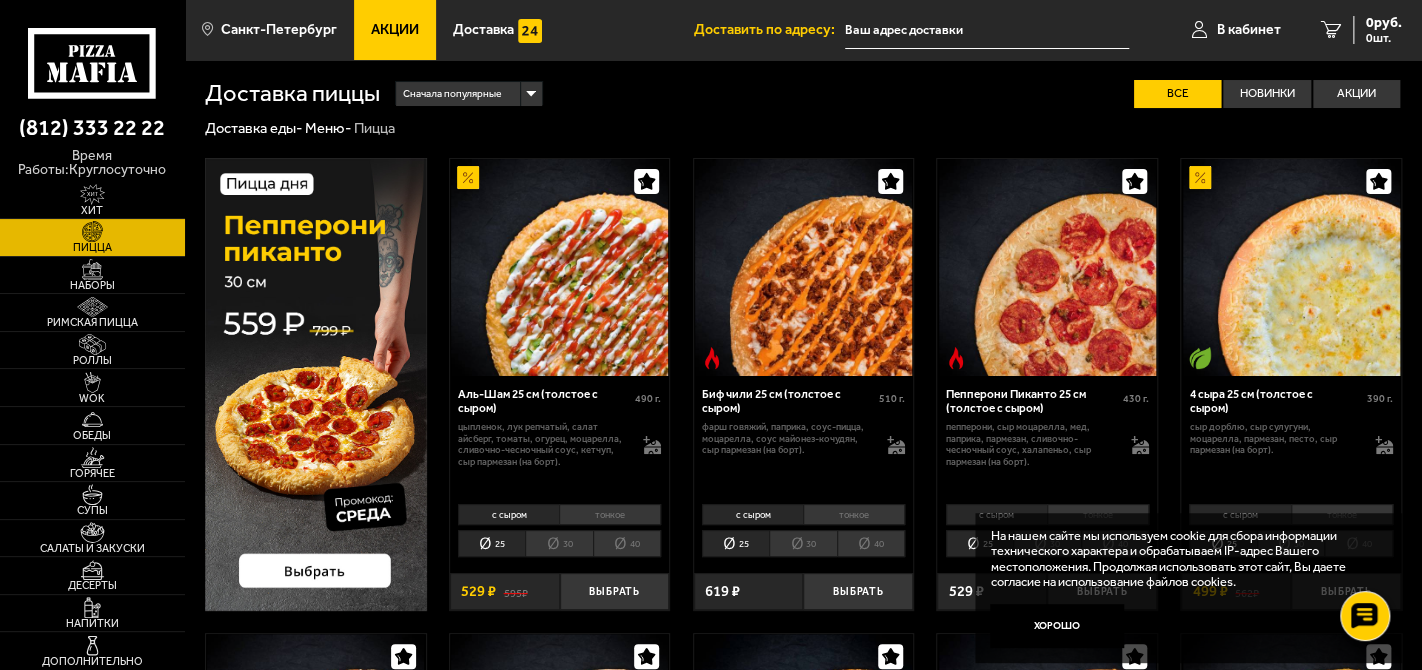 click on "тонкое" at bounding box center (610, 515) 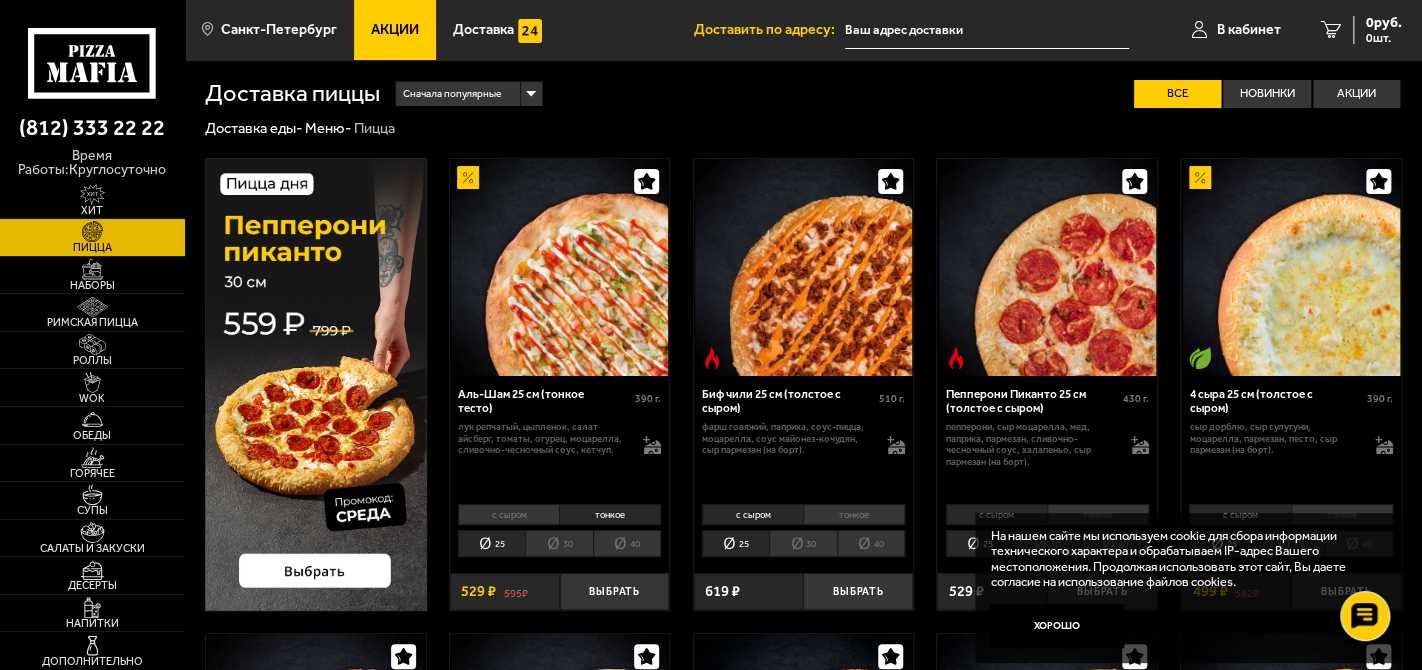 click on "с сыром" at bounding box center (508, 515) 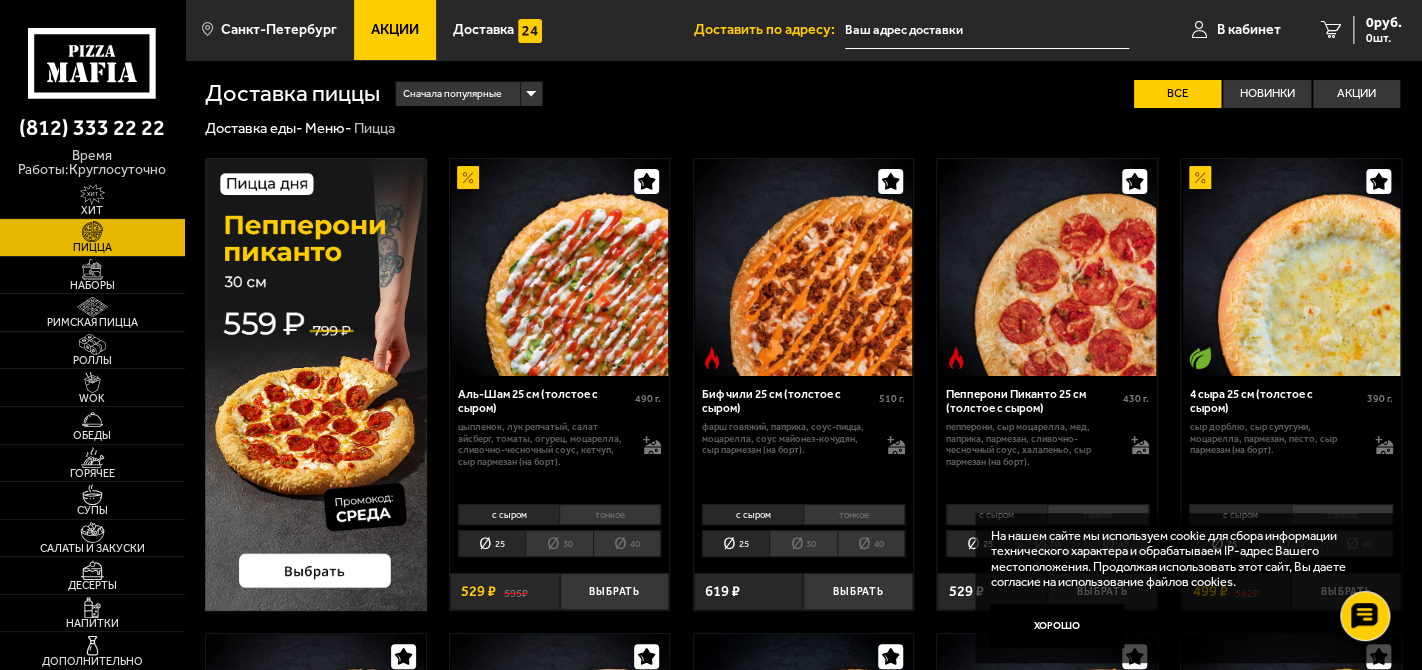 click on "30" at bounding box center [558, 543] 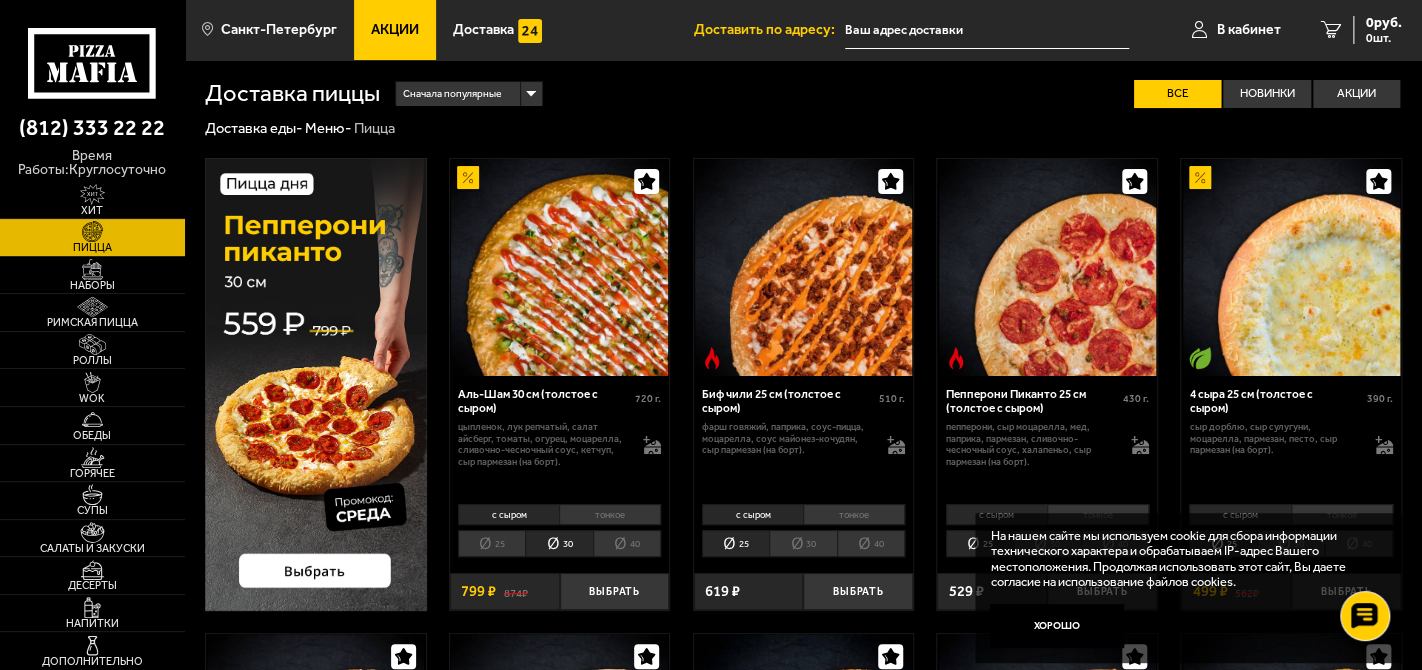 click on "40" at bounding box center [627, 543] 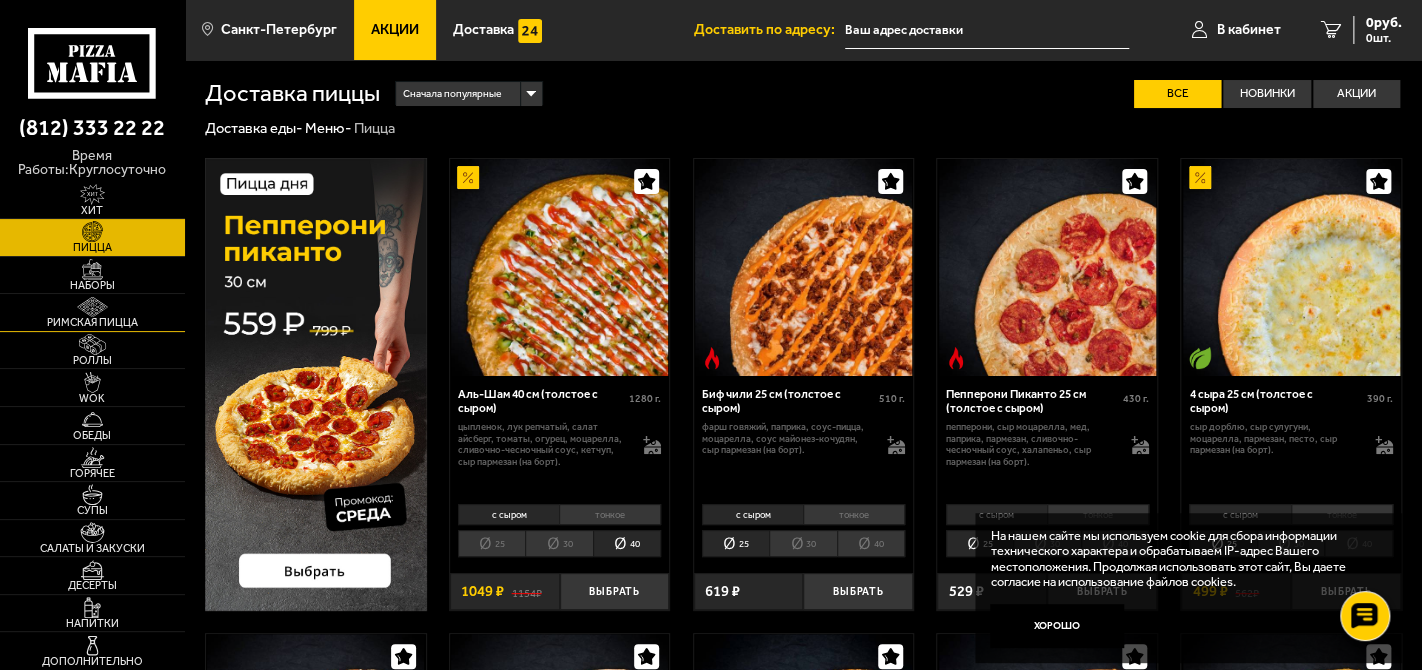 click at bounding box center [92, 307] 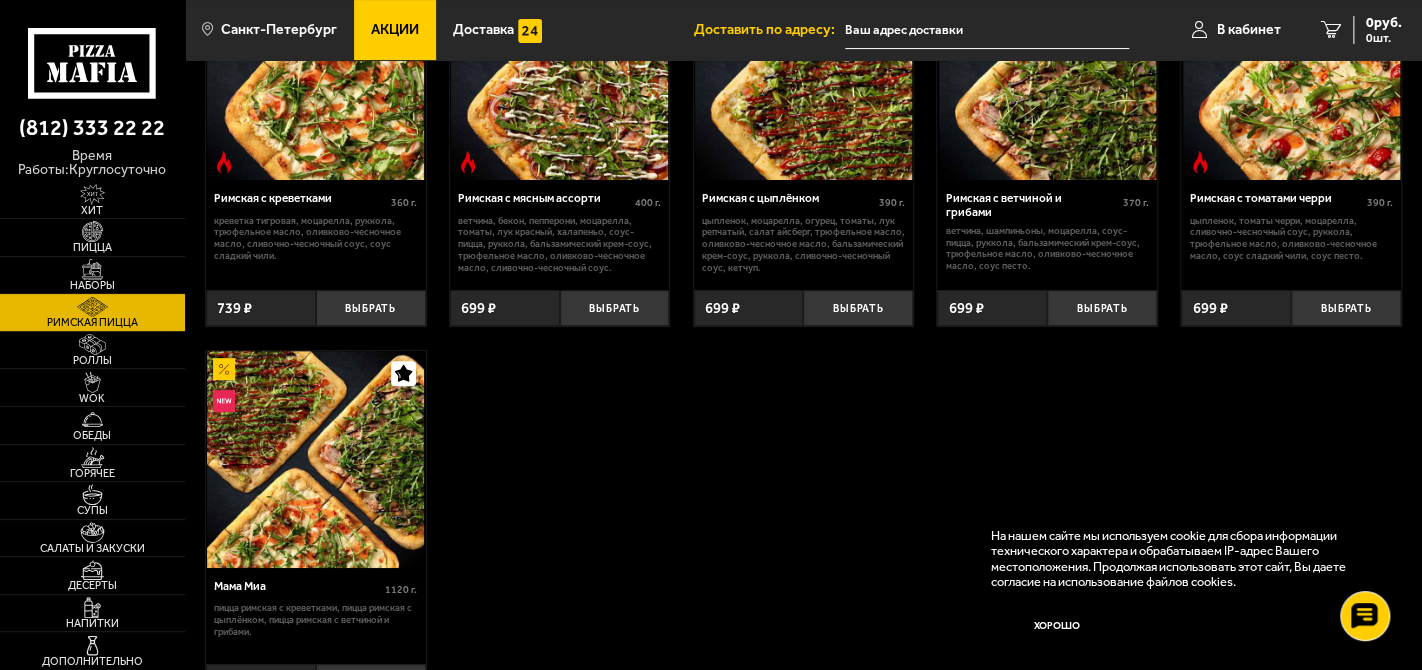 scroll, scrollTop: 423, scrollLeft: 0, axis: vertical 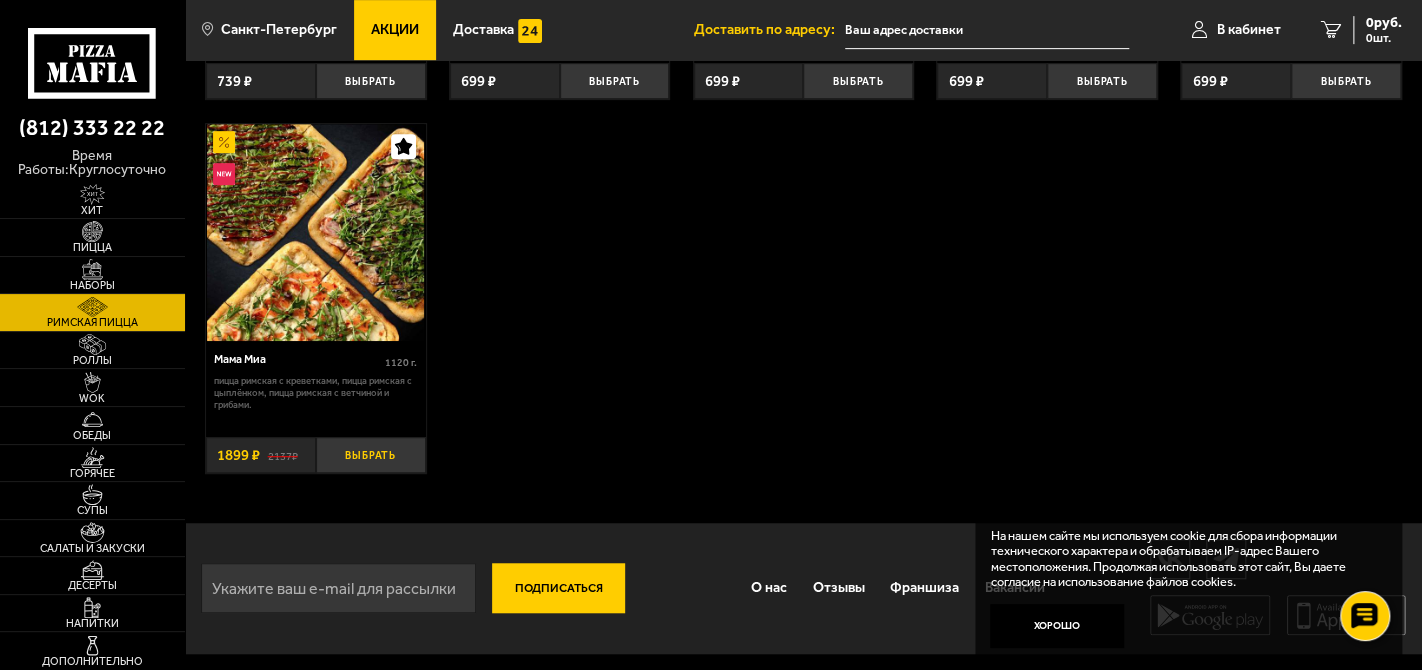 click on "Выбрать" at bounding box center (371, 455) 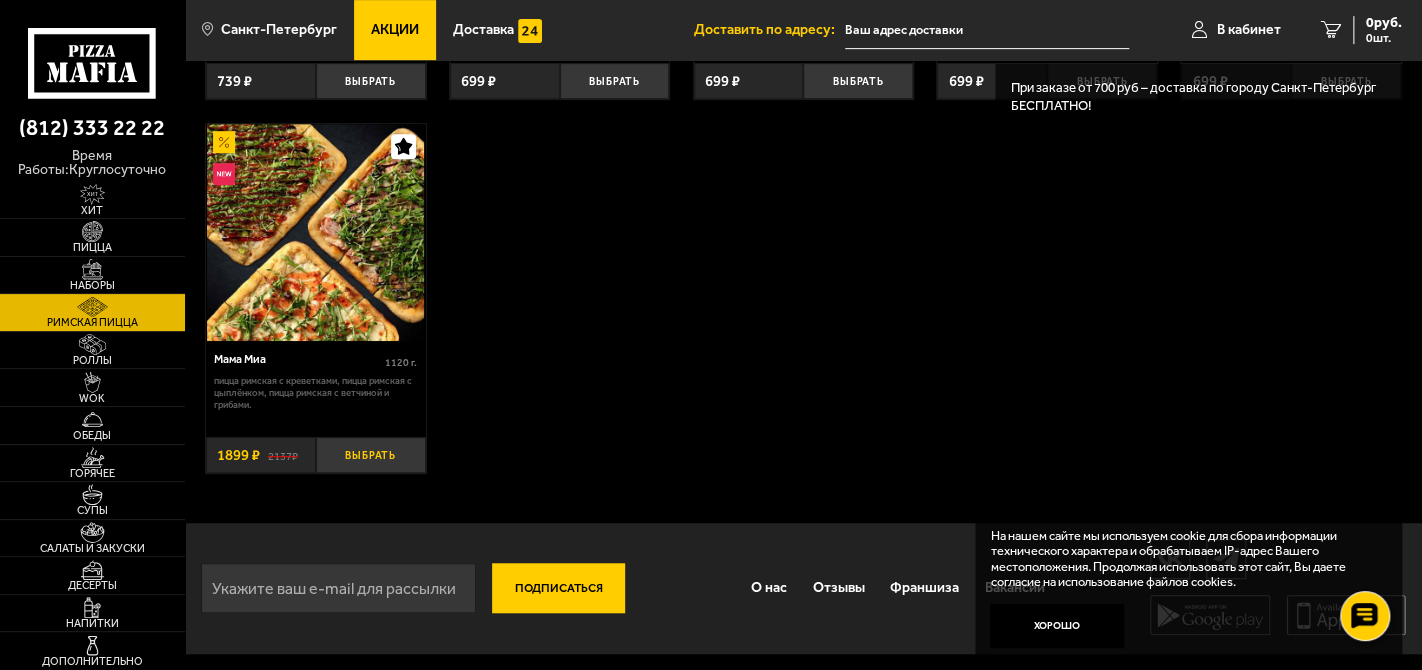 click on "Выбрать" at bounding box center [371, 455] 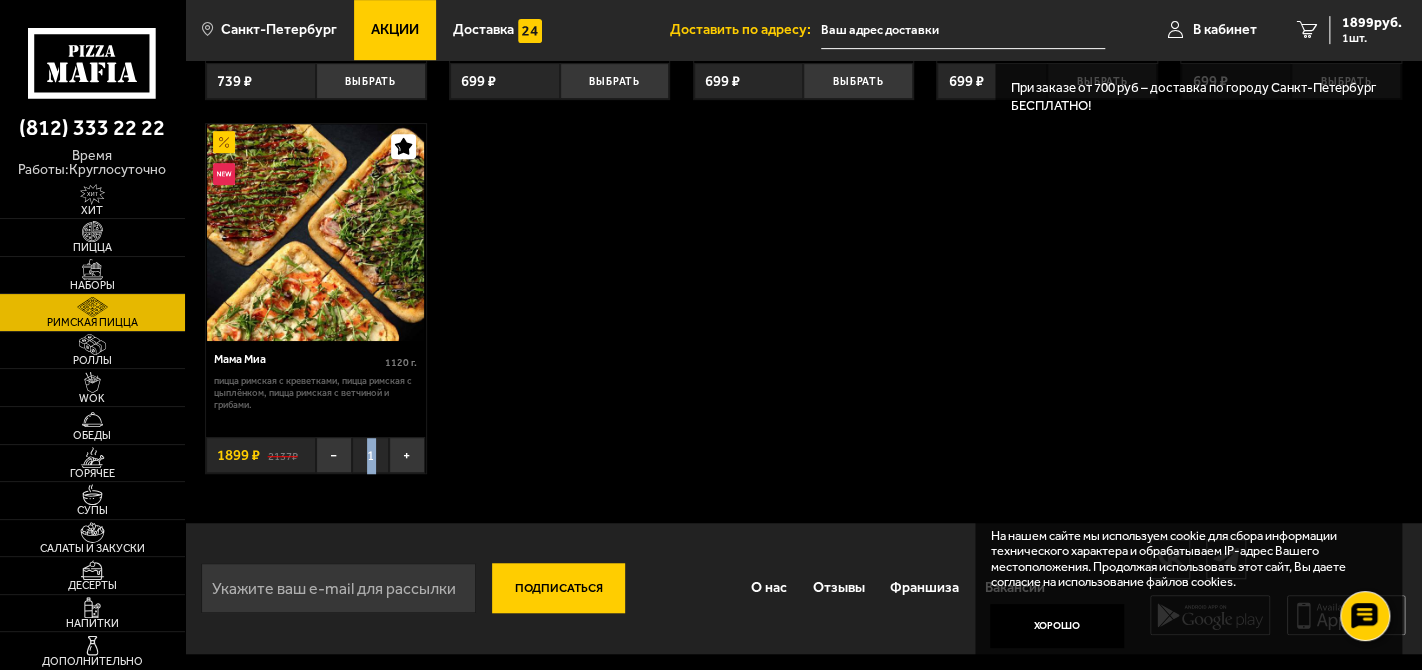 click on "1" at bounding box center [370, 455] 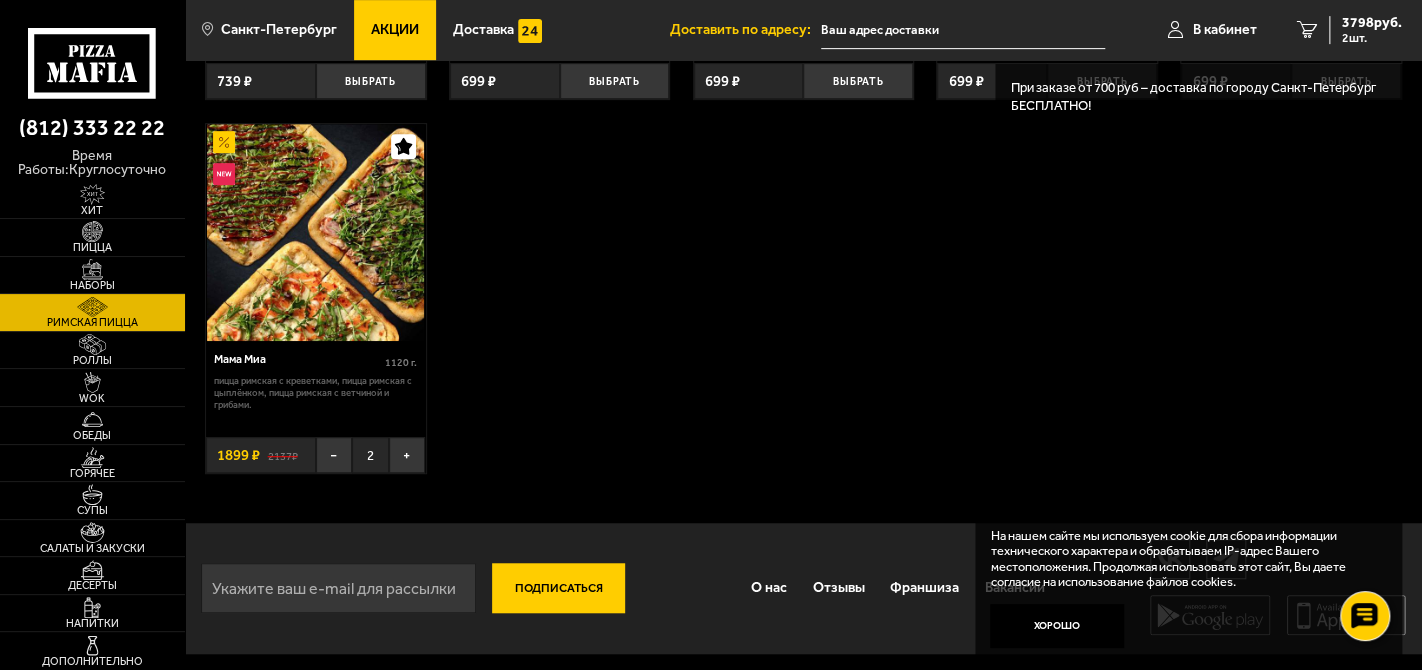 drag, startPoint x: 372, startPoint y: 460, endPoint x: 327, endPoint y: 405, distance: 71.063354 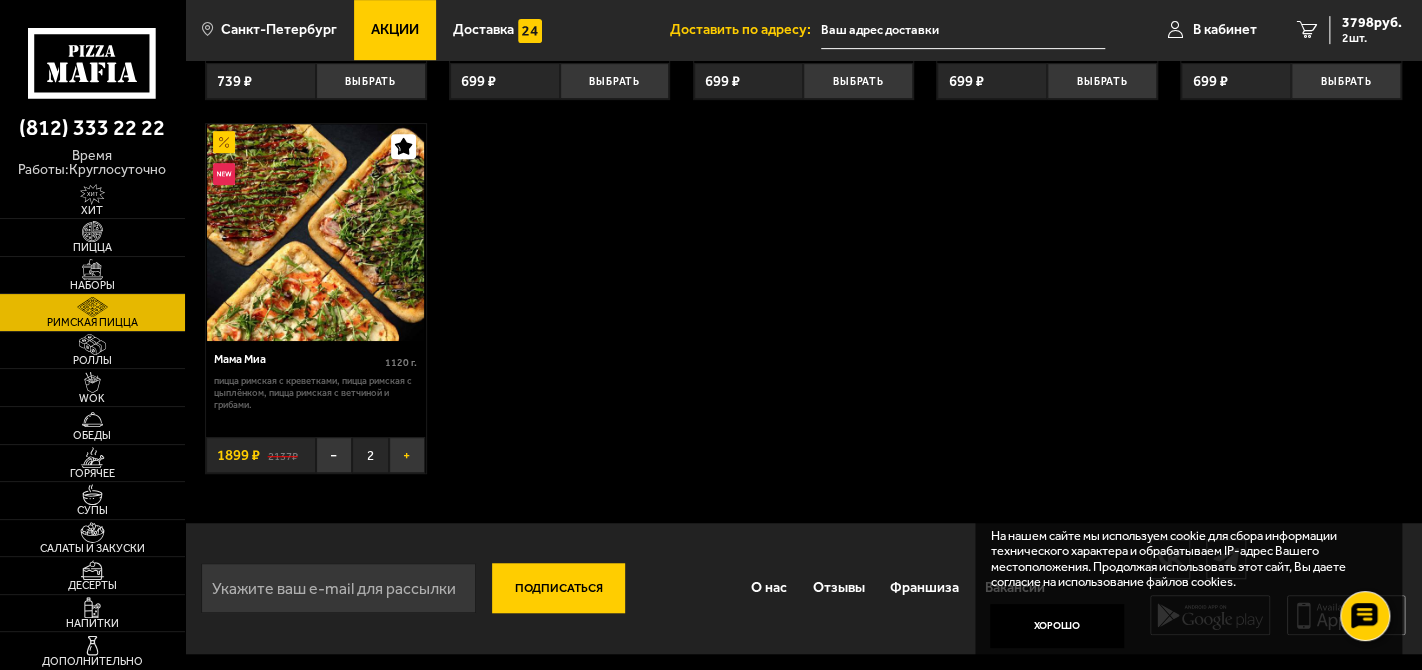 click on "+" at bounding box center (407, 455) 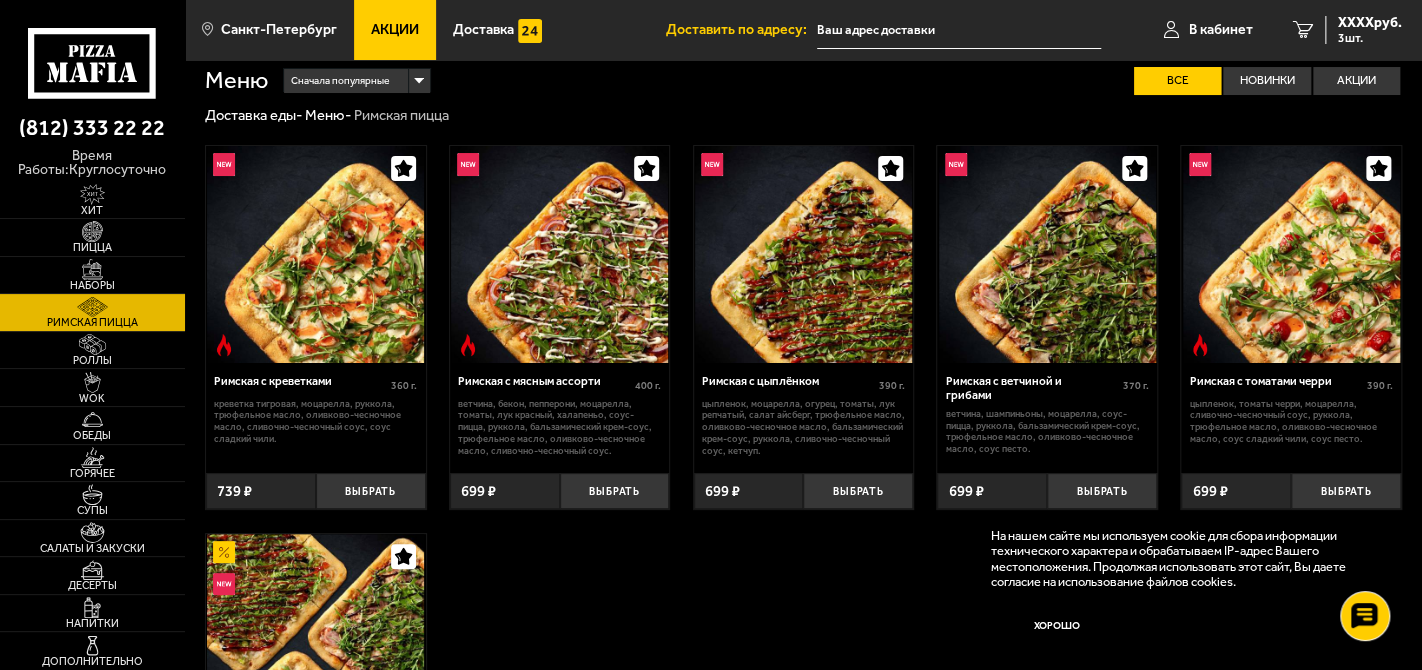scroll, scrollTop: 0, scrollLeft: 0, axis: both 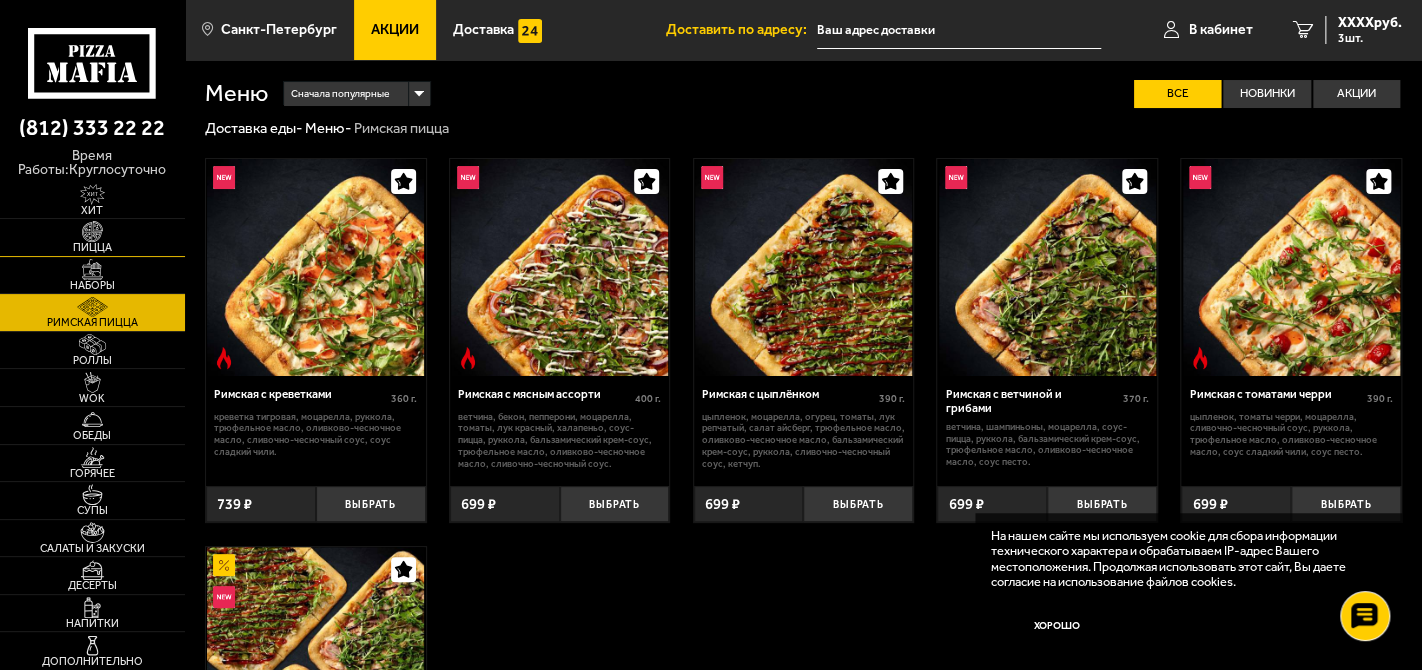 click on "Пицца" at bounding box center [92, 247] 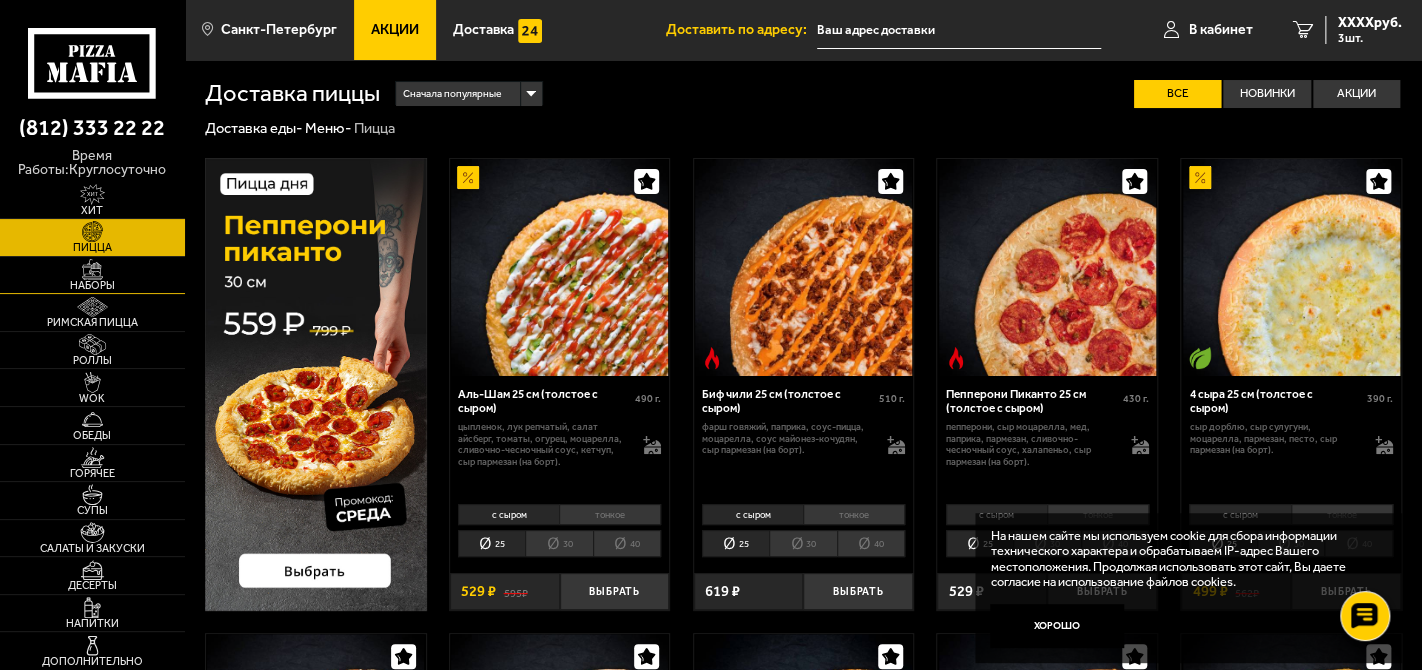 click at bounding box center (92, 269) 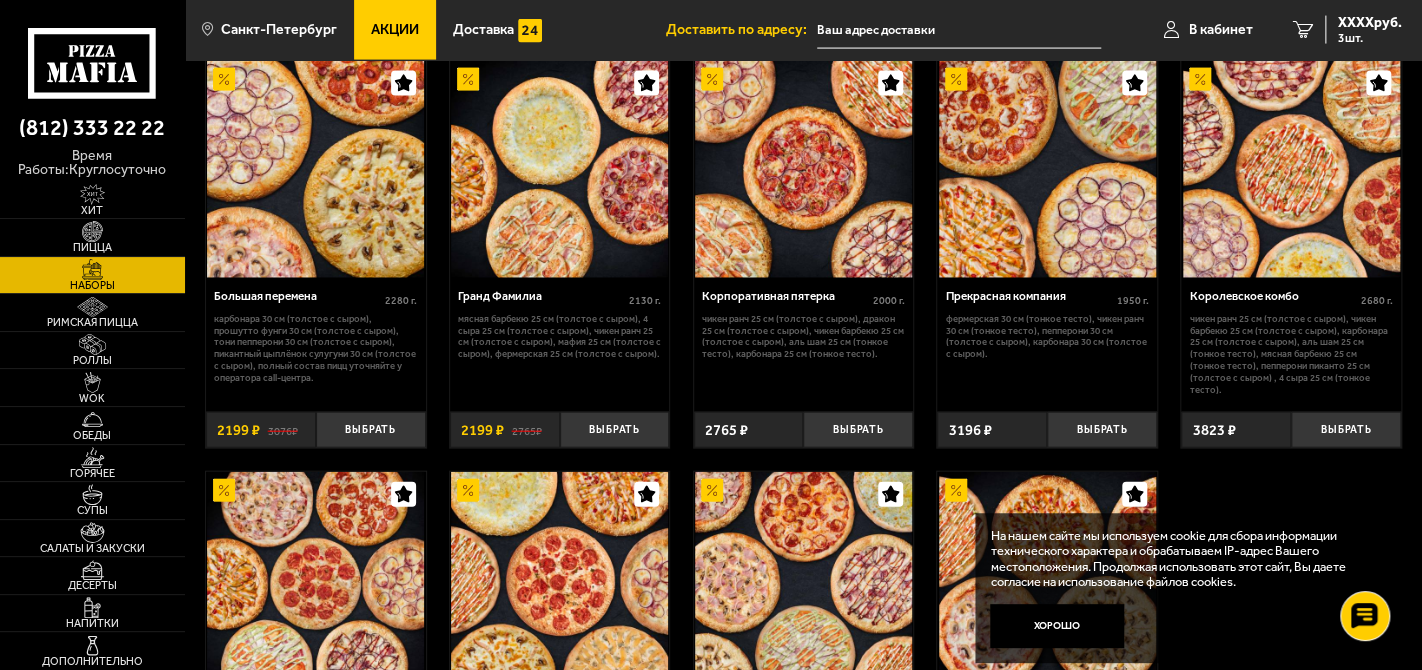 scroll, scrollTop: 1985, scrollLeft: 0, axis: vertical 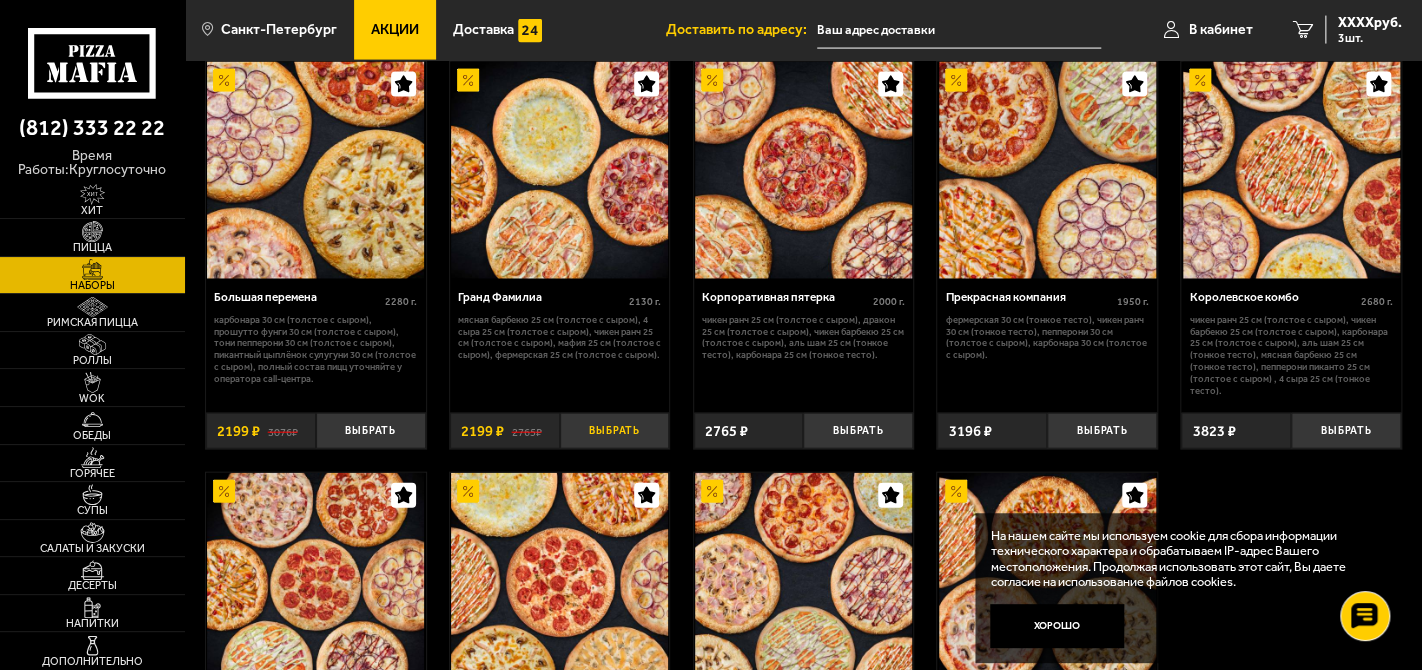 click on "Выбрать" at bounding box center (615, 431) 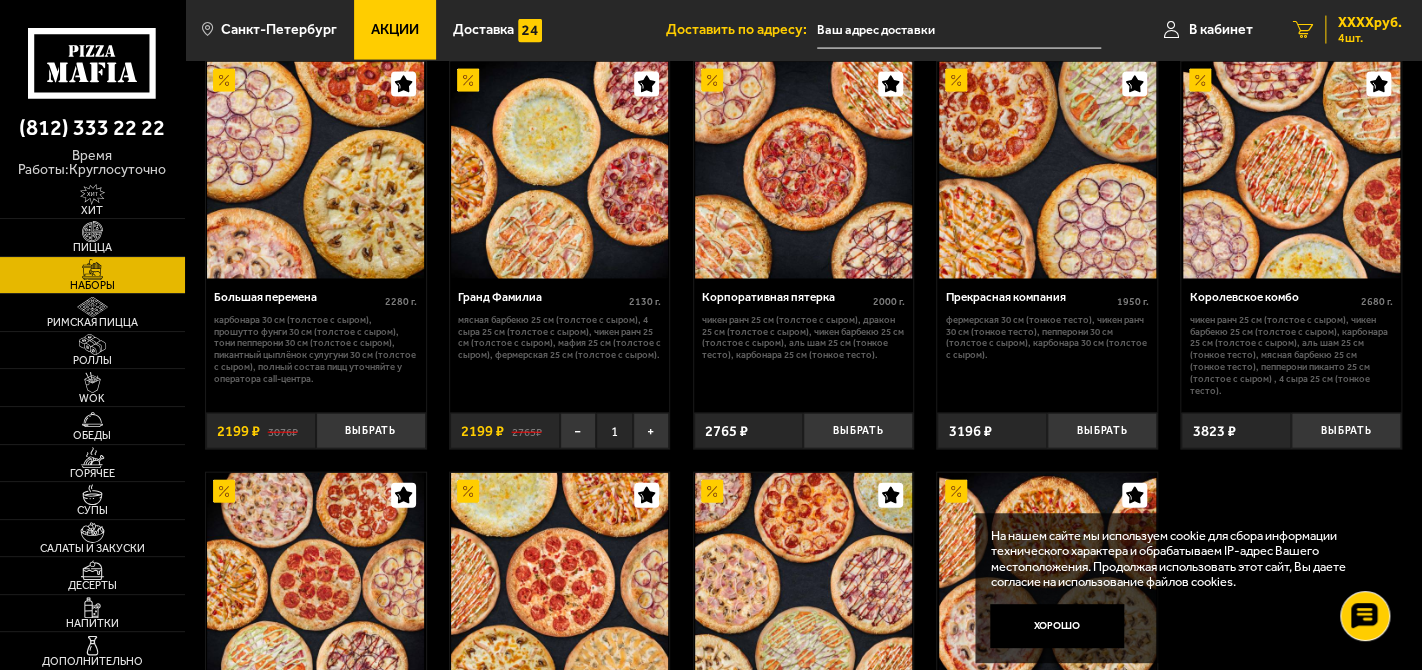 click on "4  шт." at bounding box center [1370, 38] 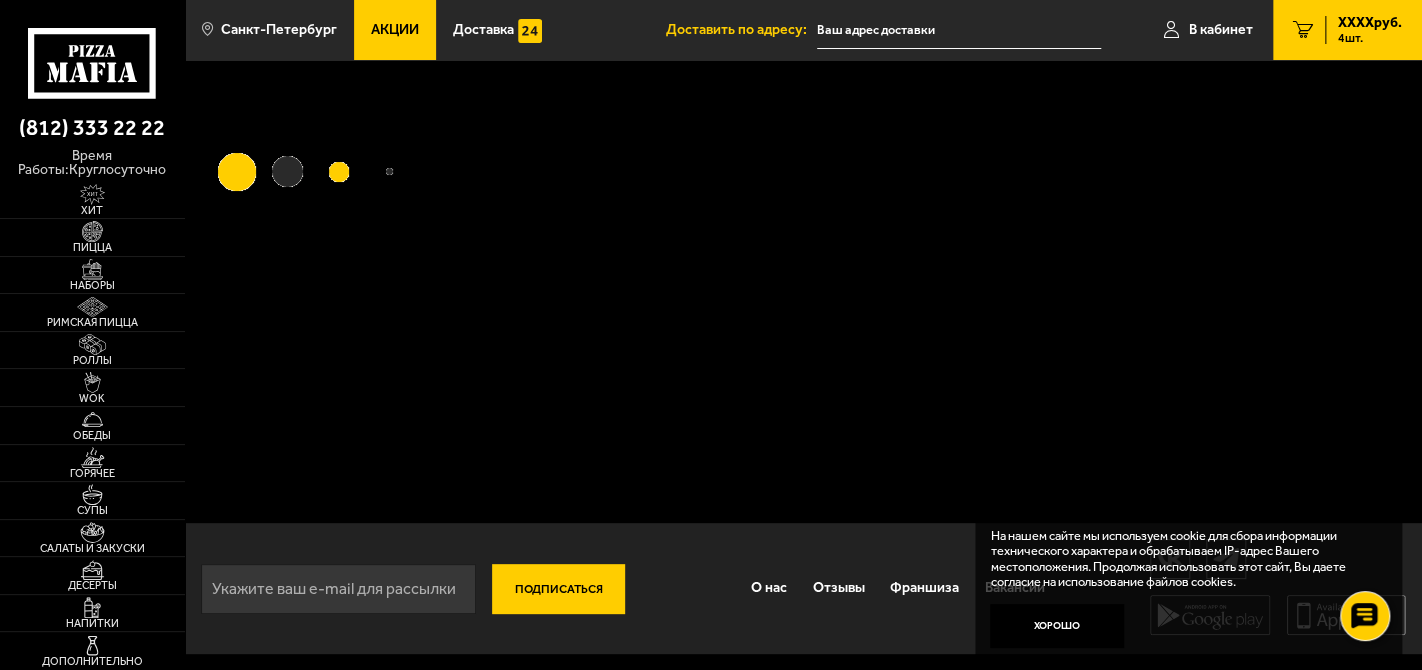 scroll, scrollTop: 0, scrollLeft: 0, axis: both 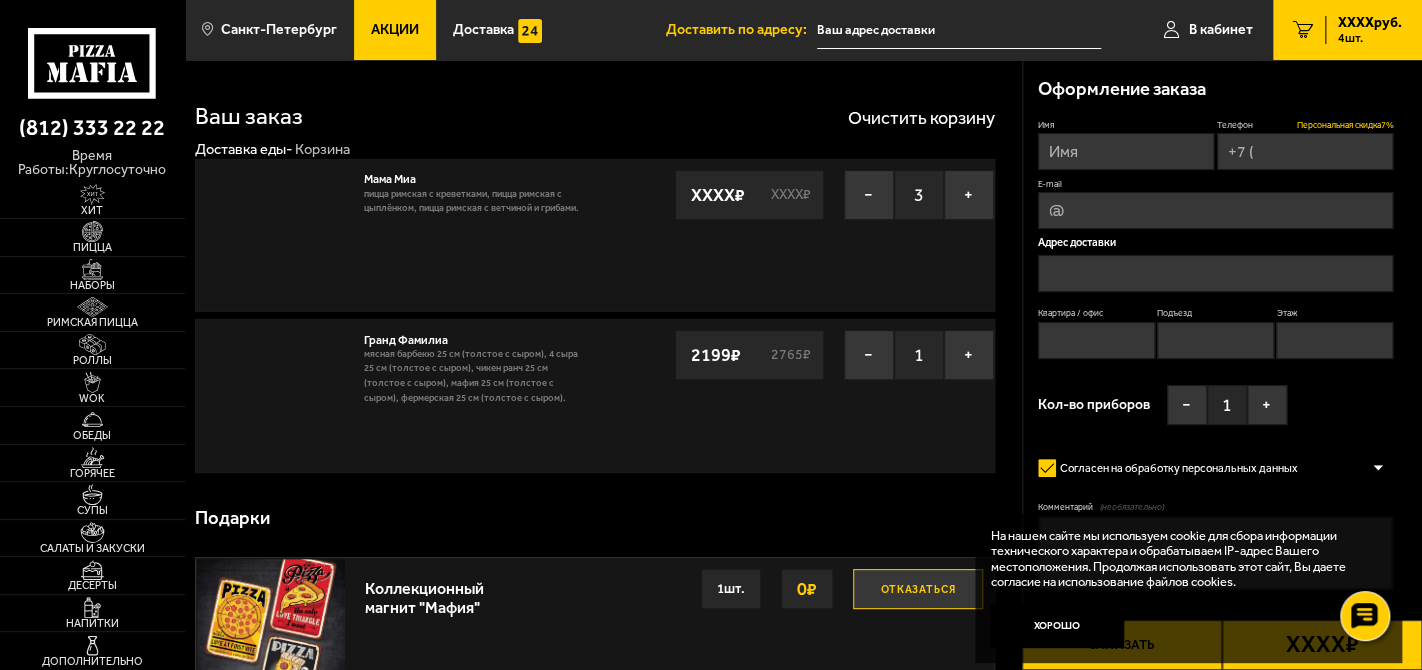 type on "+7 (953) 177-72-45" 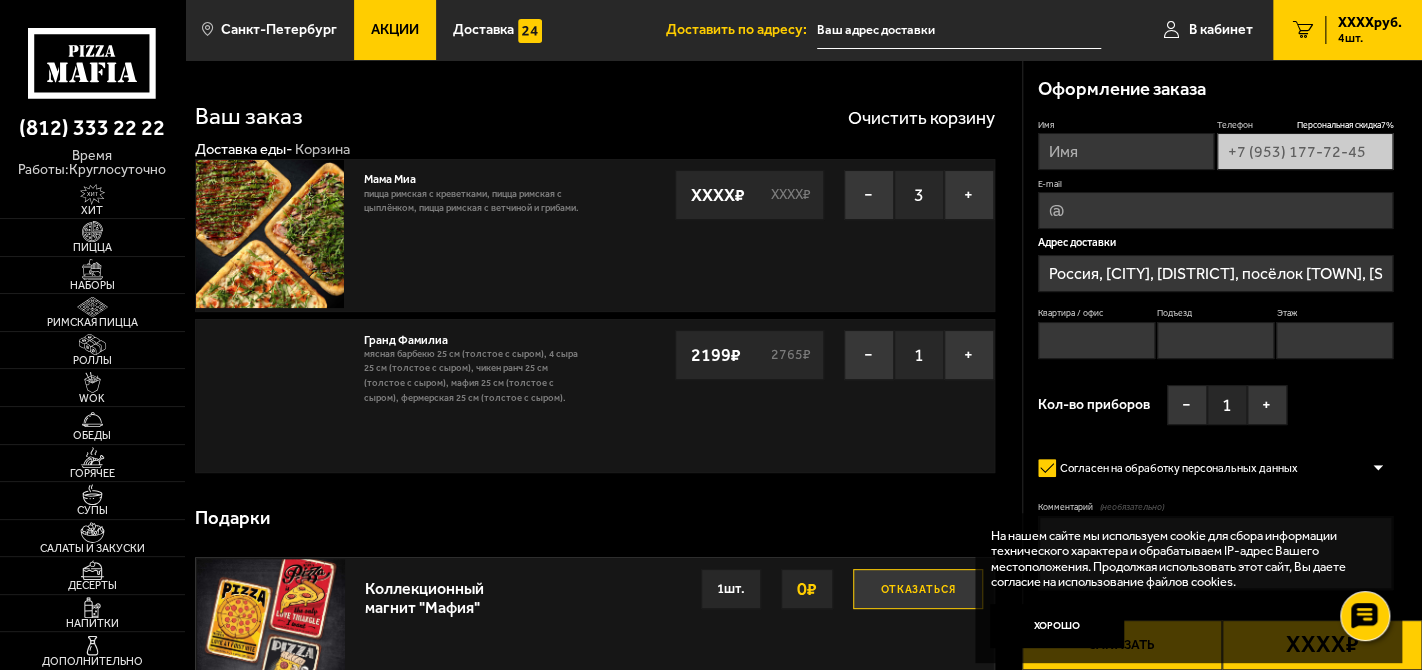 type on "[DISTRICT], посёлок [TOWN], [STREET], [NUMBER]" 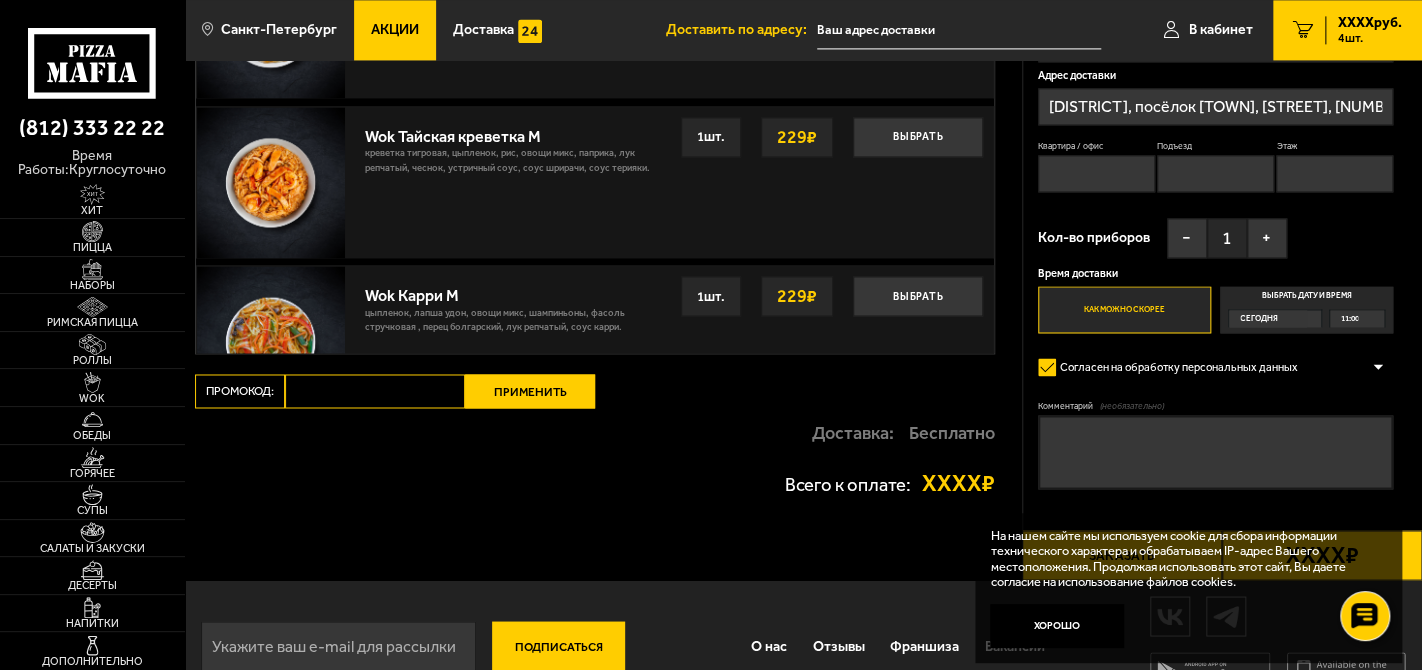 scroll, scrollTop: 1417, scrollLeft: 0, axis: vertical 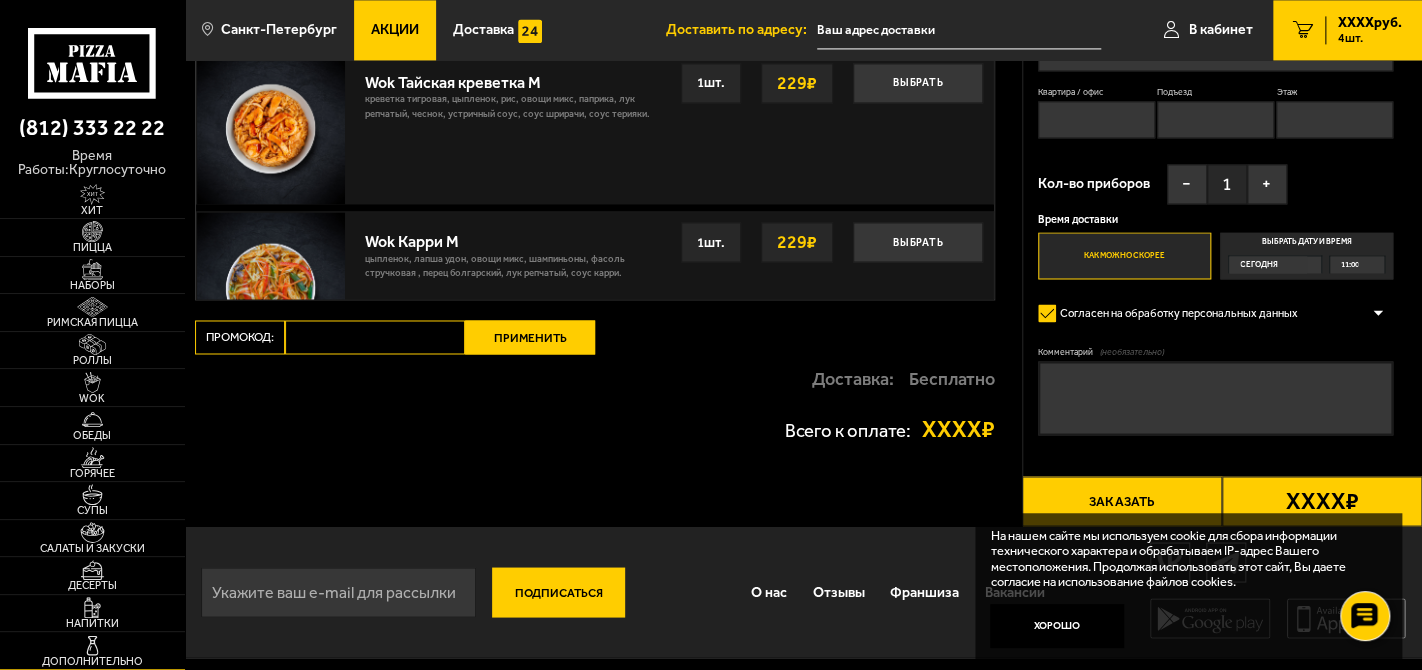 click at bounding box center (92, 645) 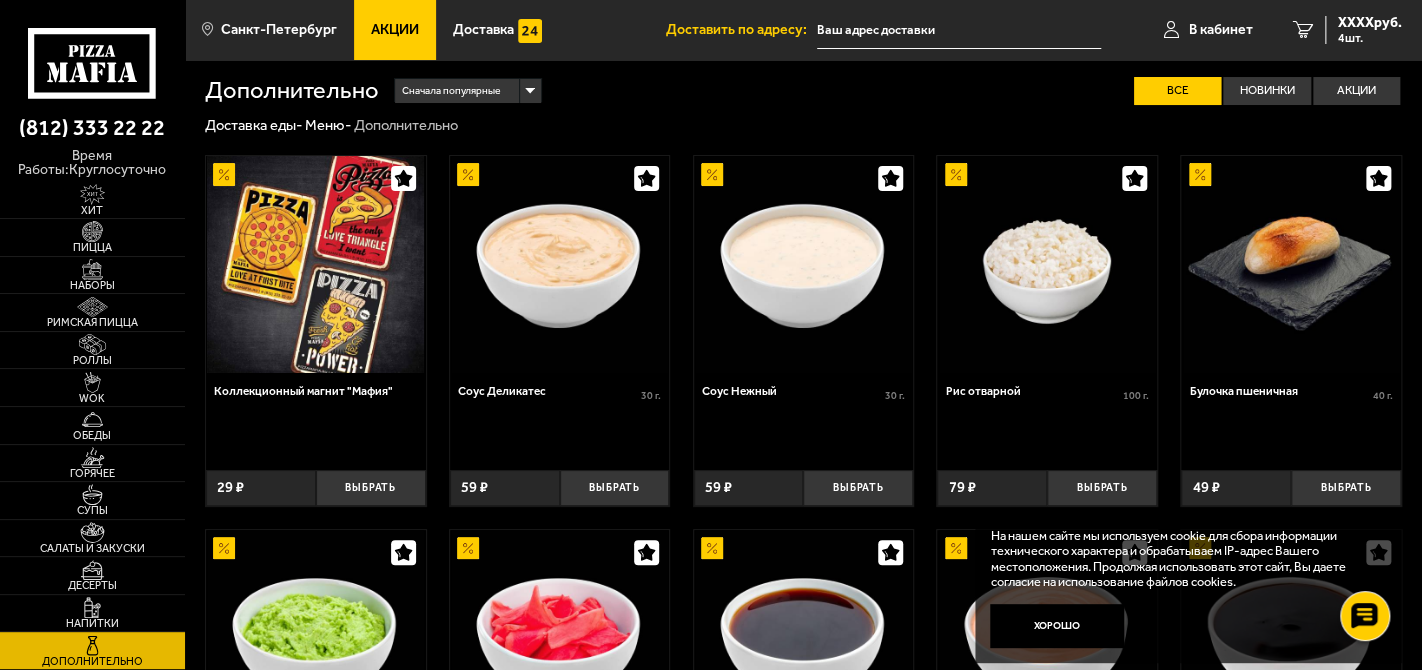 scroll, scrollTop: 0, scrollLeft: 0, axis: both 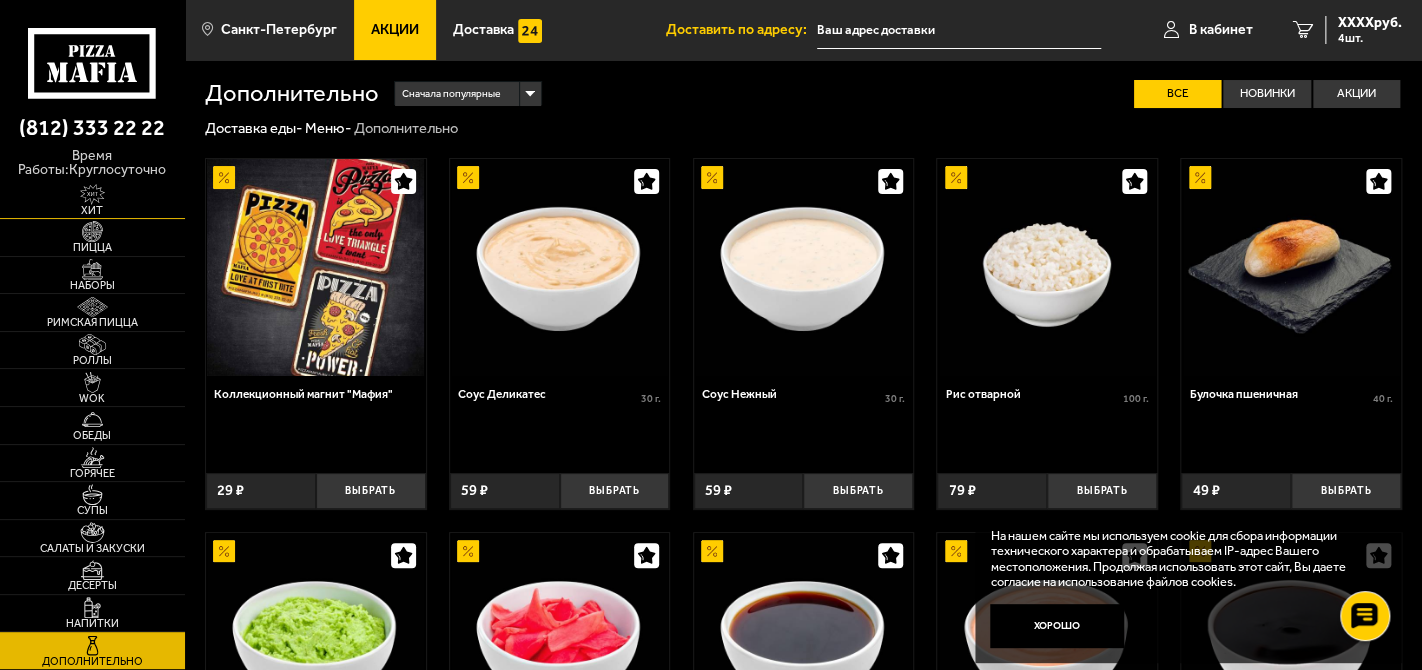 click at bounding box center (92, 194) 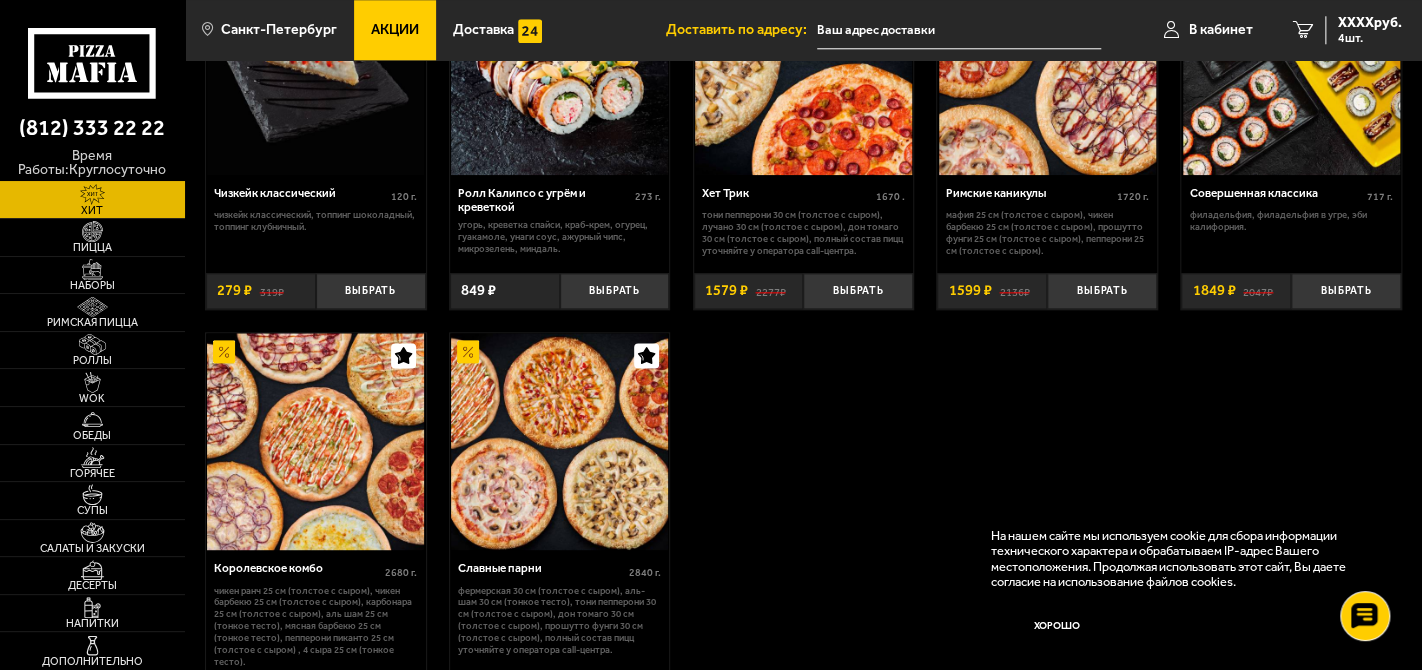 scroll, scrollTop: 1000, scrollLeft: 0, axis: vertical 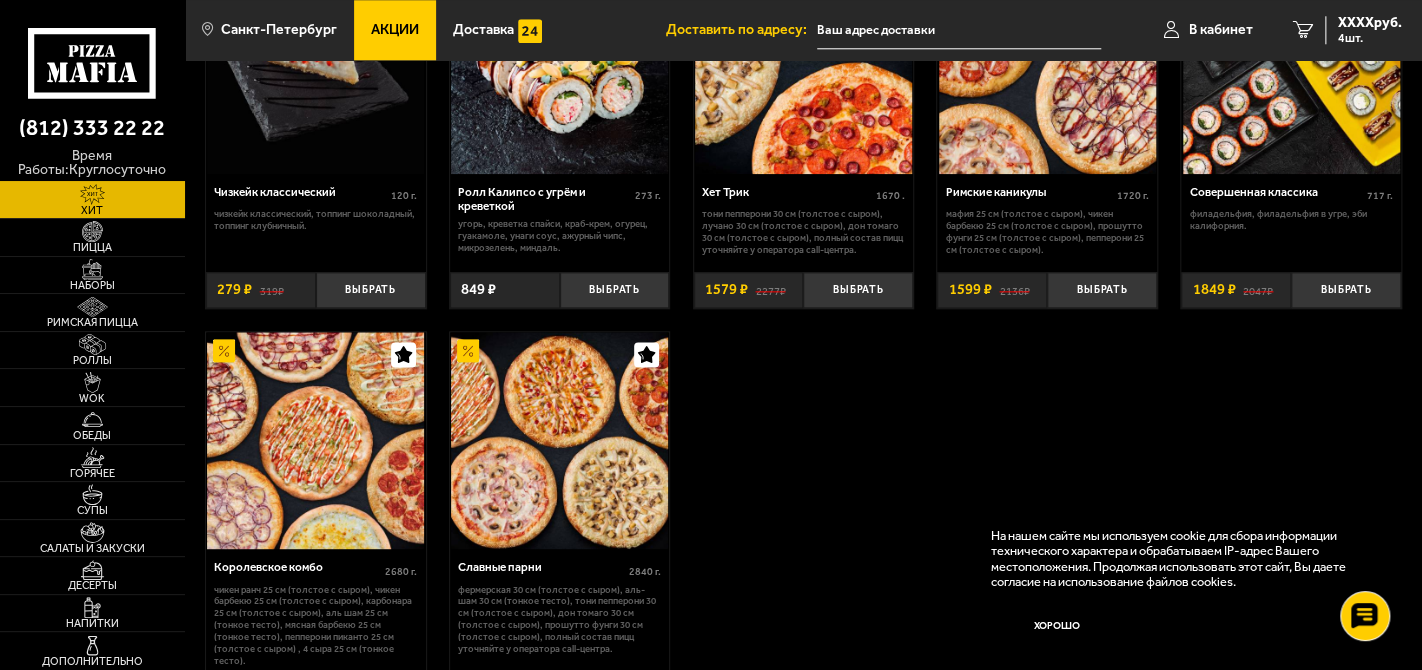 click on "Аль-Шам 25 см (толстое с сыром) XXXX   г . цыпленок, лук репчатый, салат айсберг, томаты, огурец, моцарелла, сливочно-чесночный соус, кетчуп, сыр пармезан (на борт). Топпинги Выбрать XXXX  ₽ XXXX   ₽ Окрошка на квасе XXXX   г . ветчина, огурец, яйцо куриное, картофель, квас, лук зеленый, укроп, сметана. Выбрать XXXX   ₽ Биф чили 25 см (толстое с сыром) XXXX   г . фарш говяжий, паприка, соус-пицца, моцарелла, соус майонез-кочудян, сыр пармезан (на борт). Топпинги Выбрать XXXX  ₽ Морс из черной смородины 1 л 1   л . Выбрать XXXX  ₽ XXXX   ₽ Том ям с креветками XXXX   г . Топпинги Выбрать XXXX  ₽ XXXX   г . Топпинги XXXX" at bounding box center [803, -61] 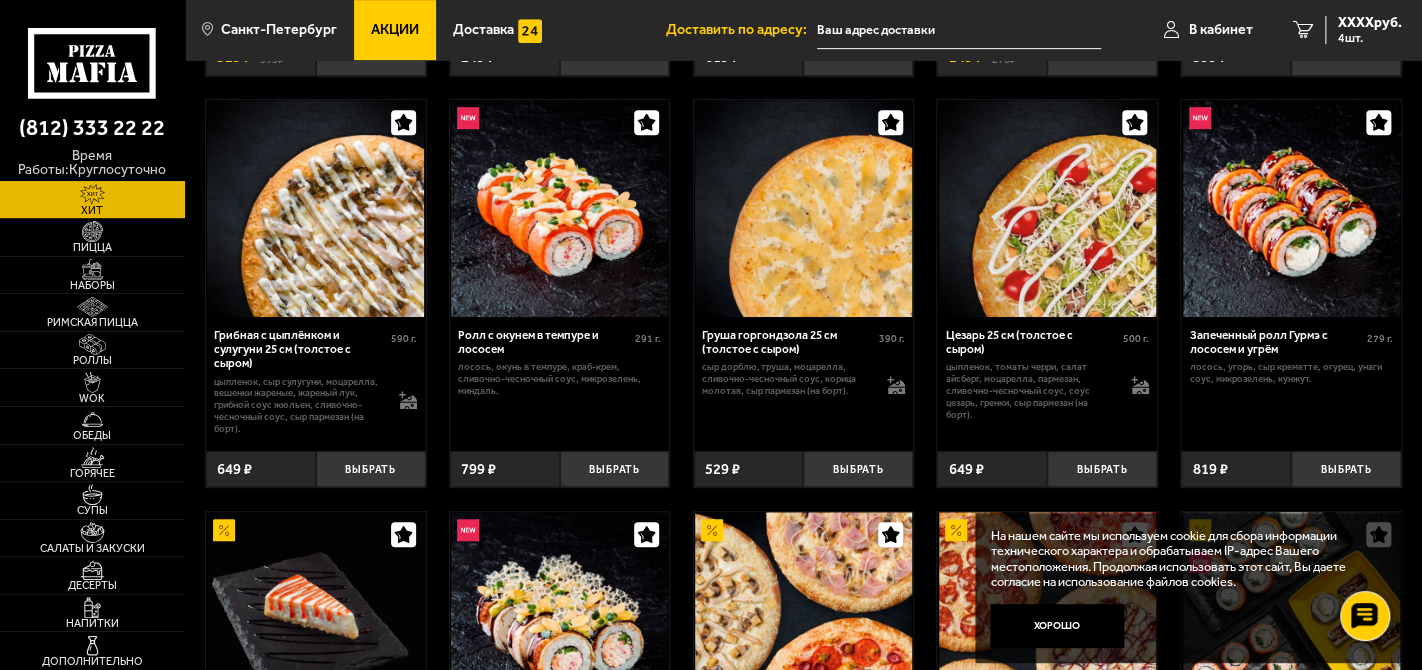 scroll, scrollTop: 400, scrollLeft: 0, axis: vertical 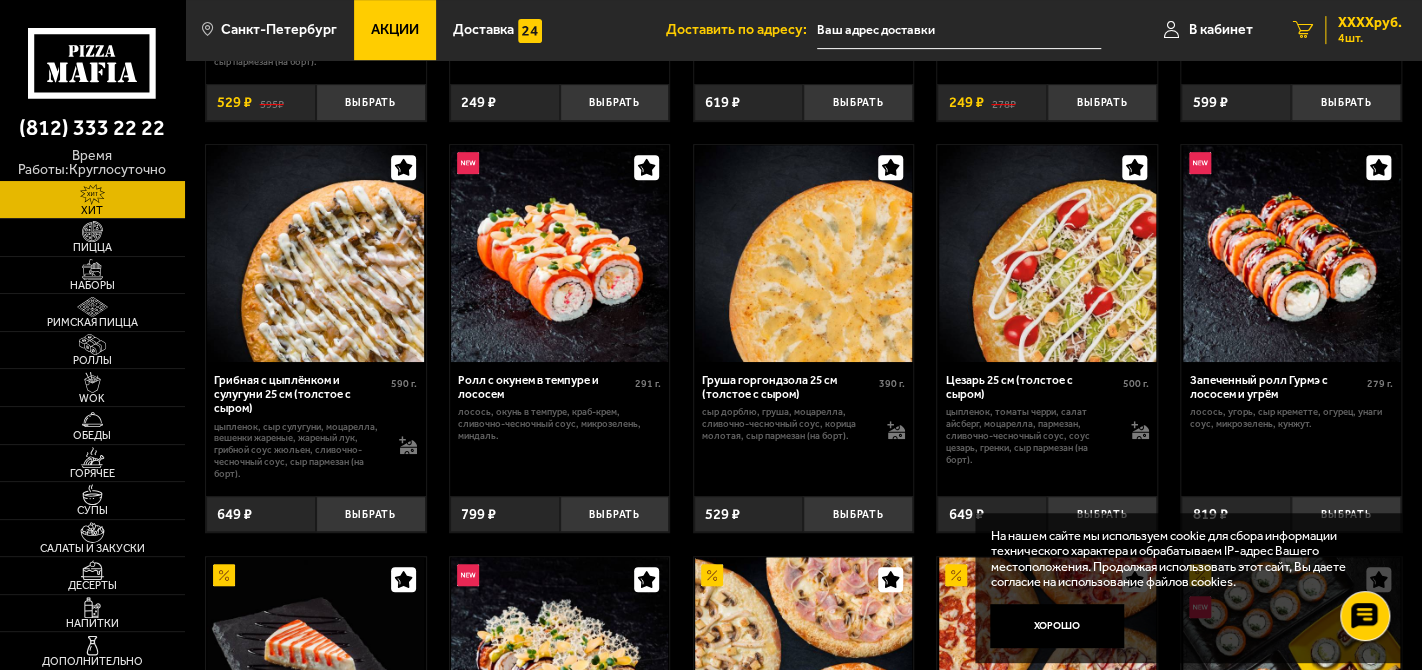 click on "4  шт." at bounding box center (1370, 38) 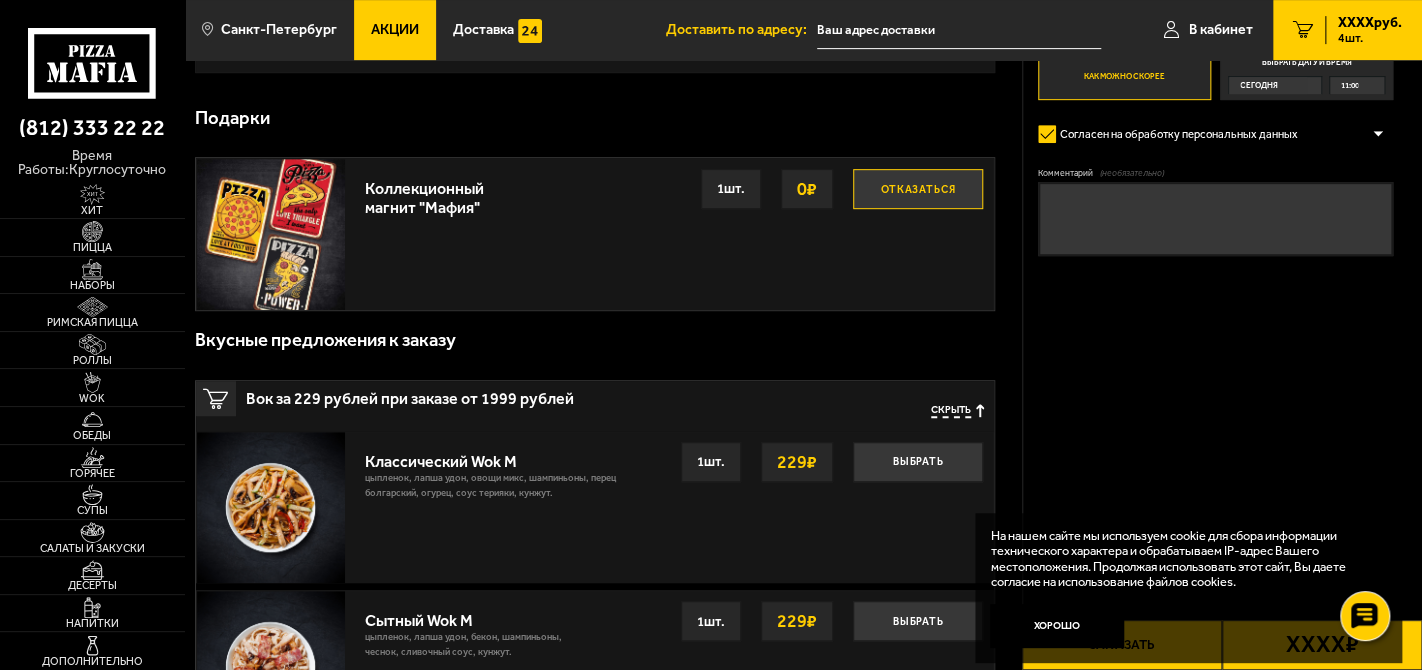 scroll, scrollTop: 0, scrollLeft: 0, axis: both 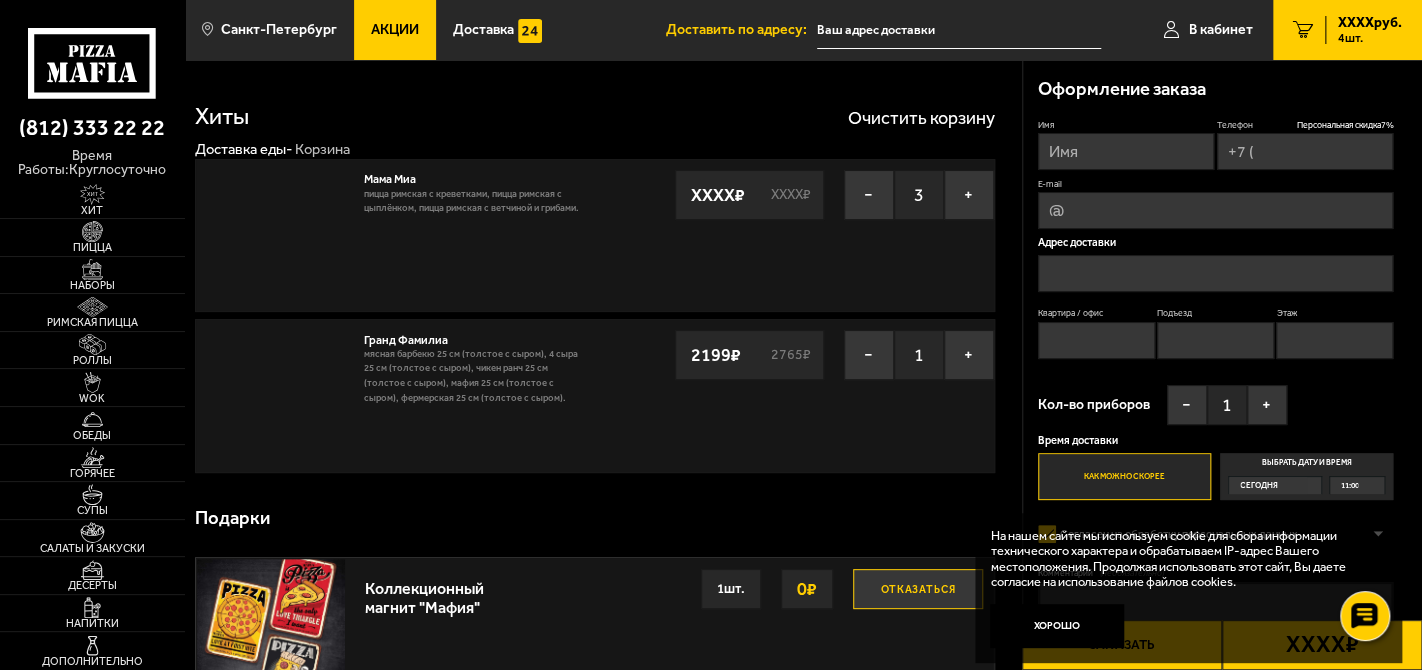 type on "+7 (953) 177-72-45" 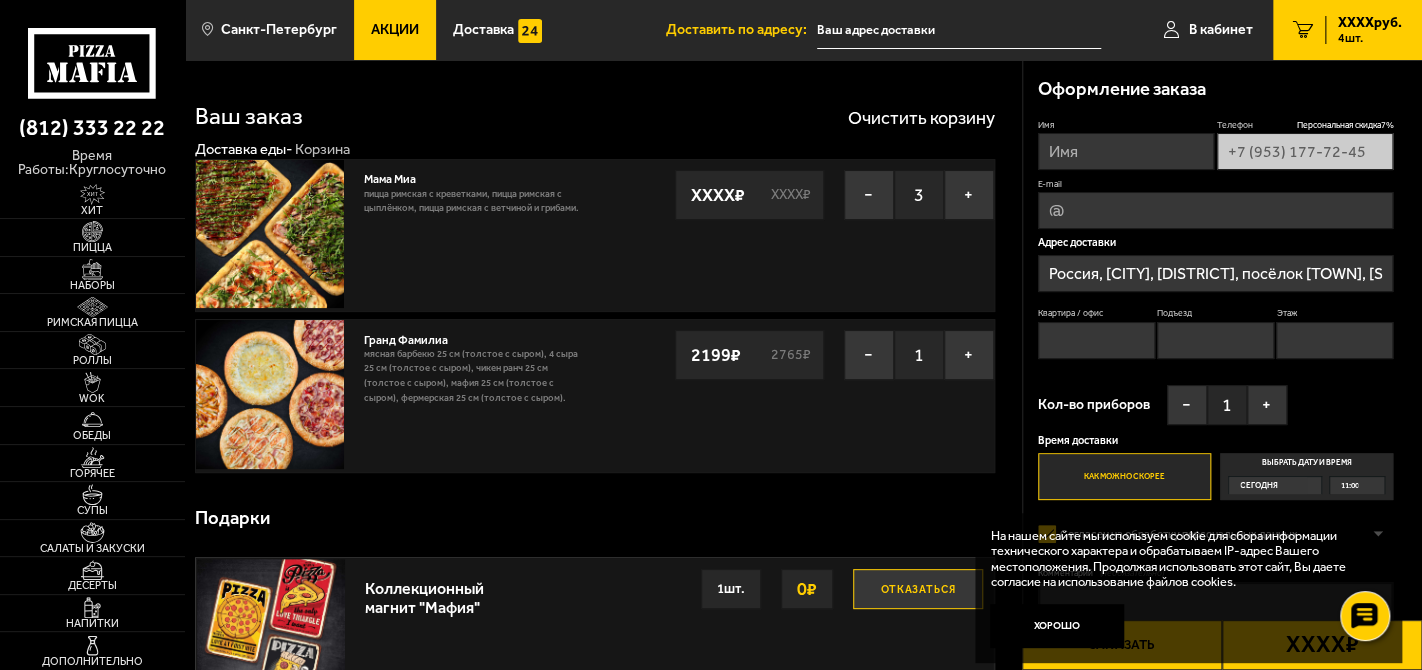 type on "[DISTRICT], посёлок [TOWN], [STREET], [NUMBER]" 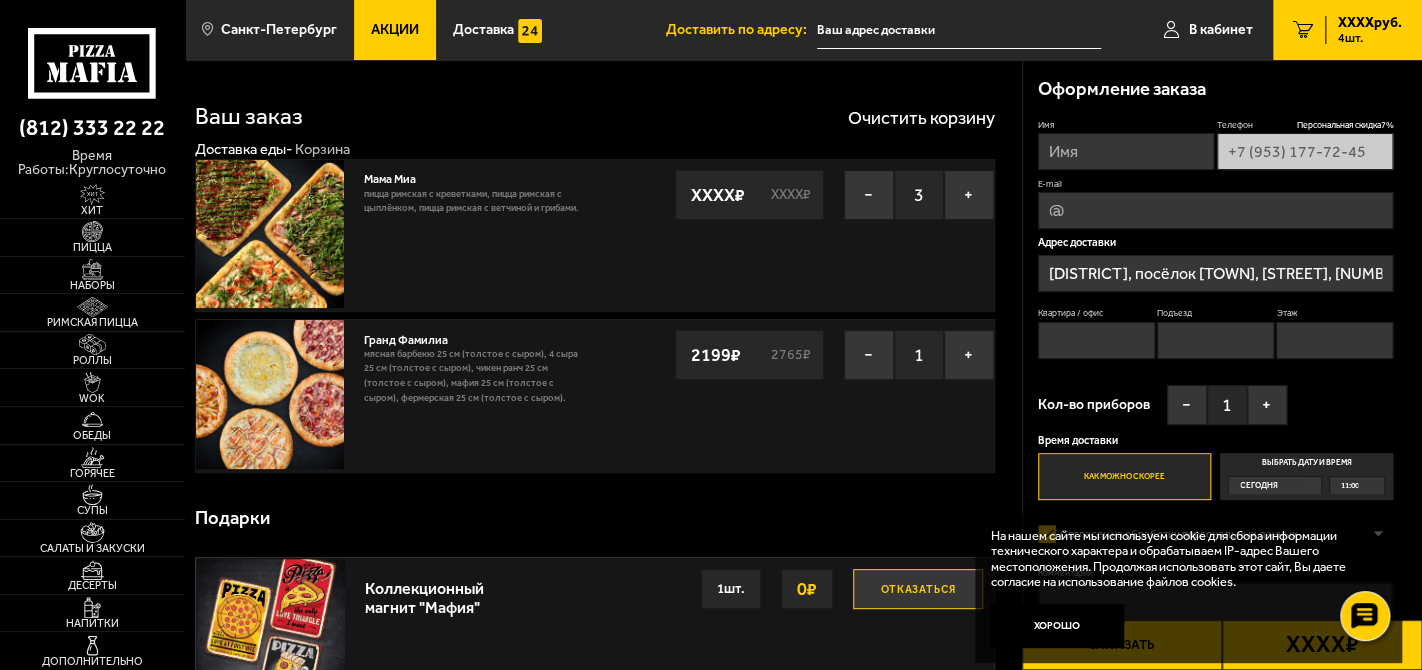 click on "Гранд Фамилиа  XXXX  г . Мясная Барбекю 25 см (толстое с сыром), 4 сыра 25 см (толстое с сыром), Чикен Ранч 25 см (толстое с сыром), Мафия 25 см (толстое с сыром), Фермерская 25 см (толстое с сыром). − 1 + XXXX  ₽ XXXX ₽ Мясная Барбекю 25 см (толстое с сыром), 4 сыра 25 см (толстое с сыром), Чикен Ранч 25 см (толстое с сыром), Мафия 25 см (толстое с сыром), Фермерская 25 см (толстое с сыром). − 1 + XXXX  ₽ XXXX ₽" at bounding box center [595, 395] 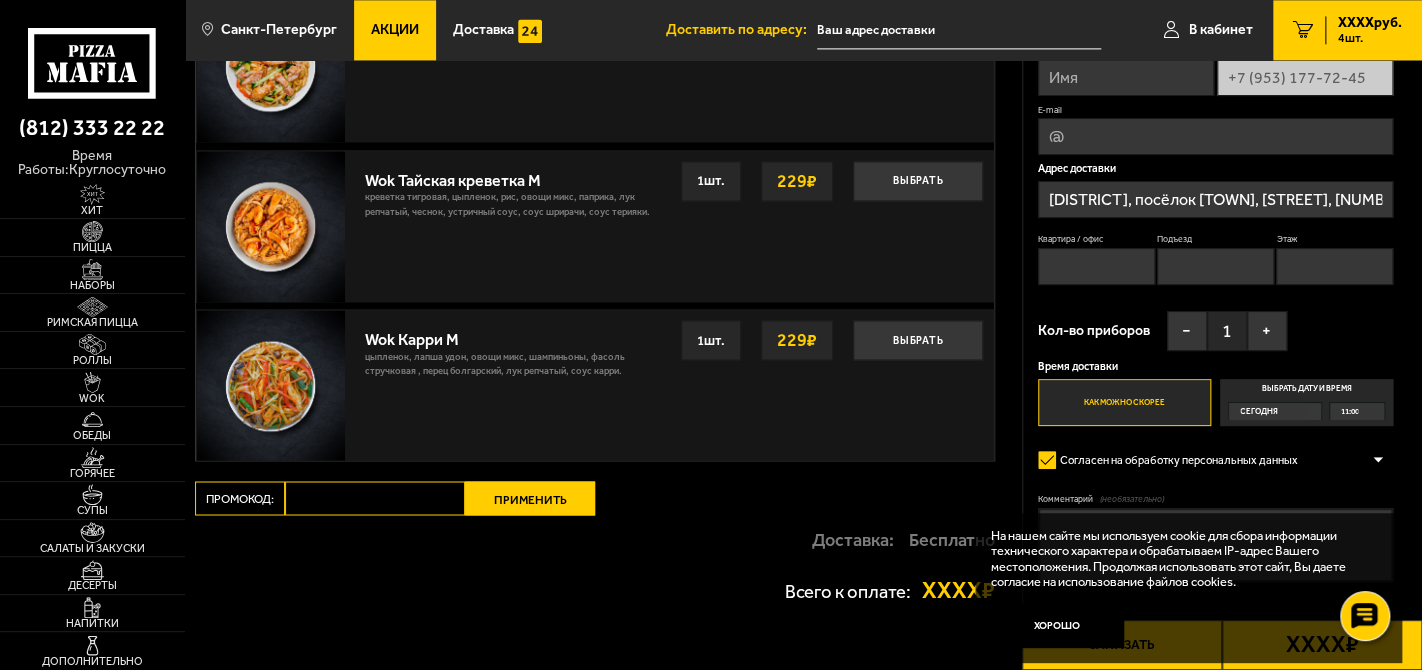 scroll, scrollTop: 1479, scrollLeft: 0, axis: vertical 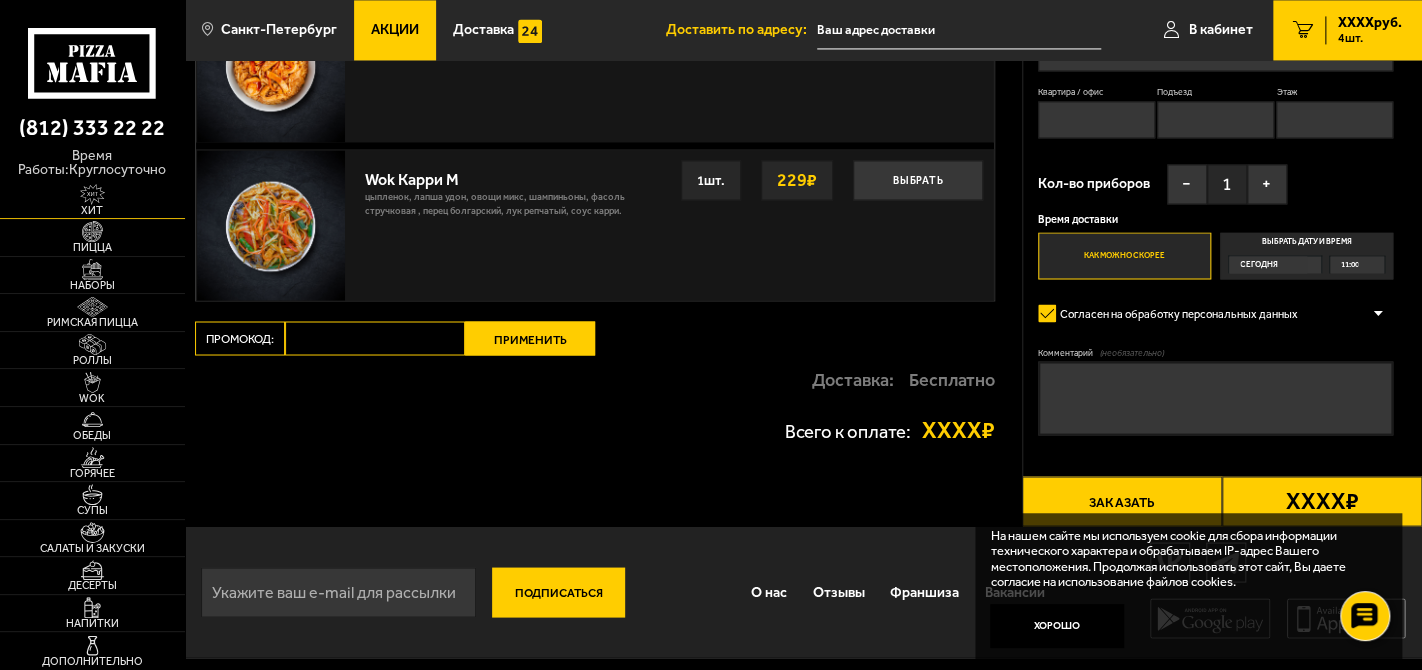 click on "Хит" at bounding box center [92, 210] 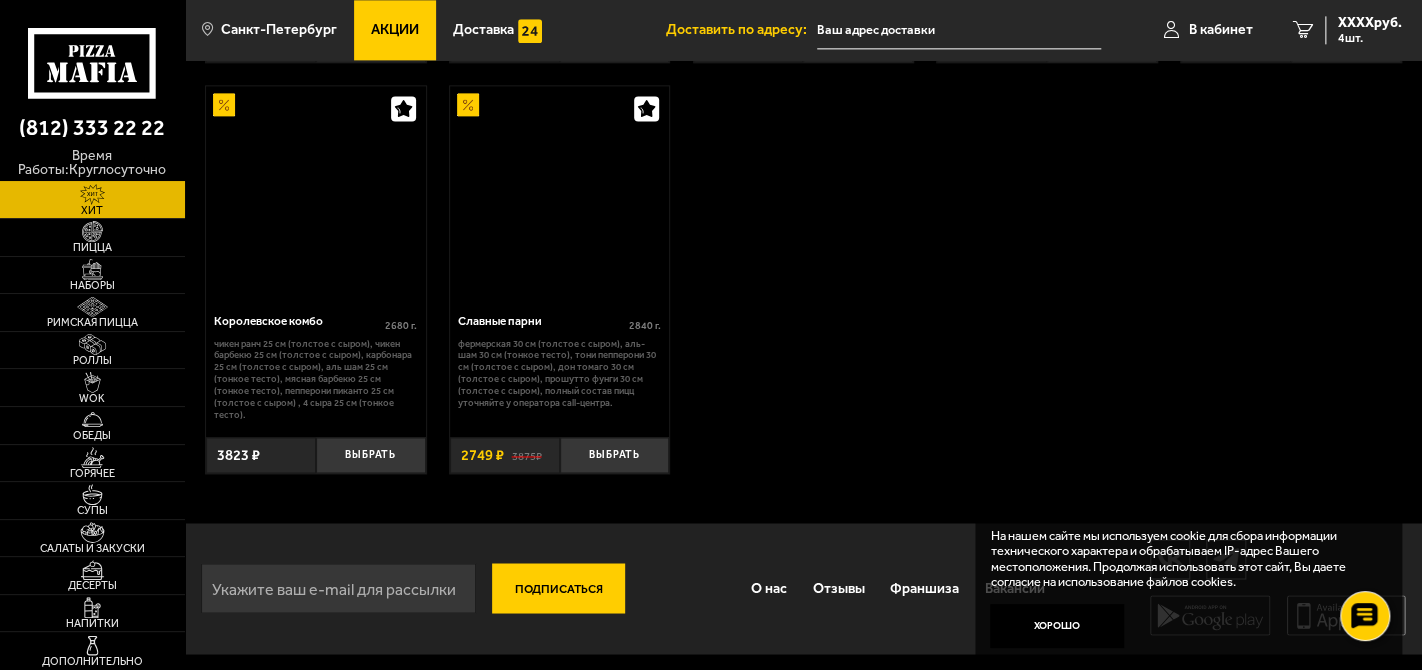 scroll, scrollTop: 0, scrollLeft: 0, axis: both 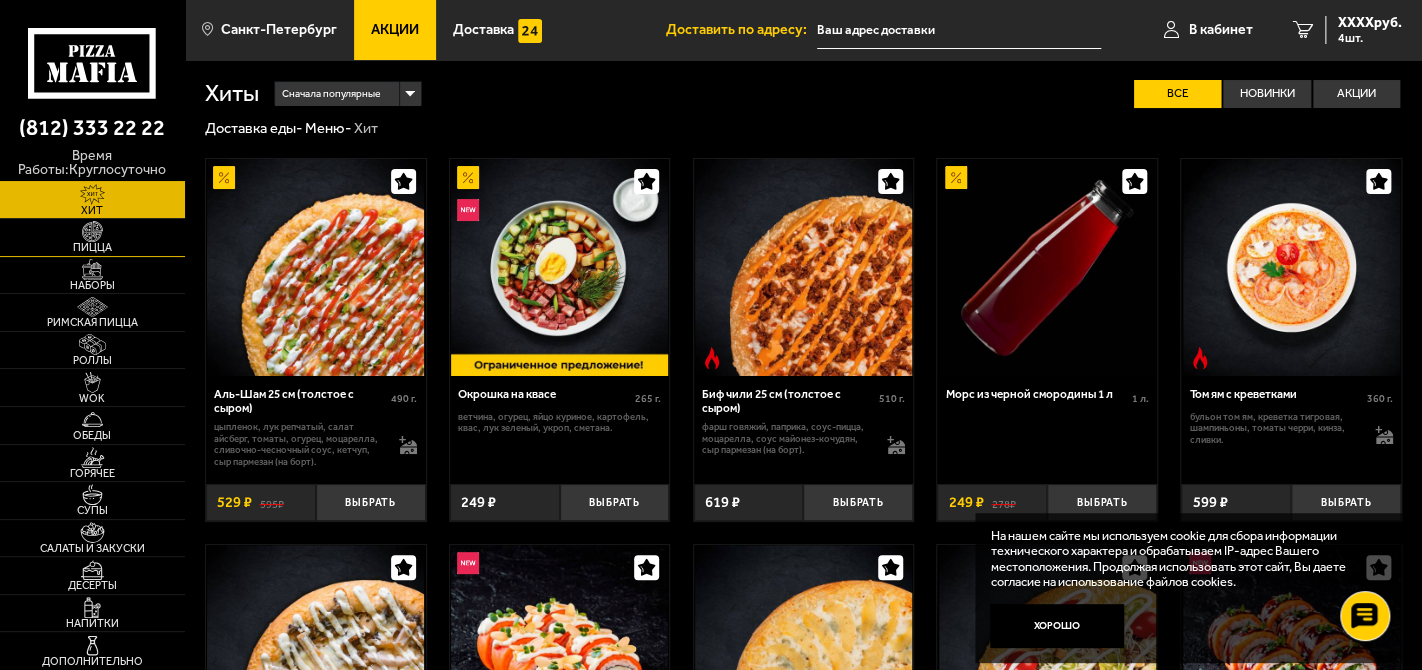 click at bounding box center [92, 231] 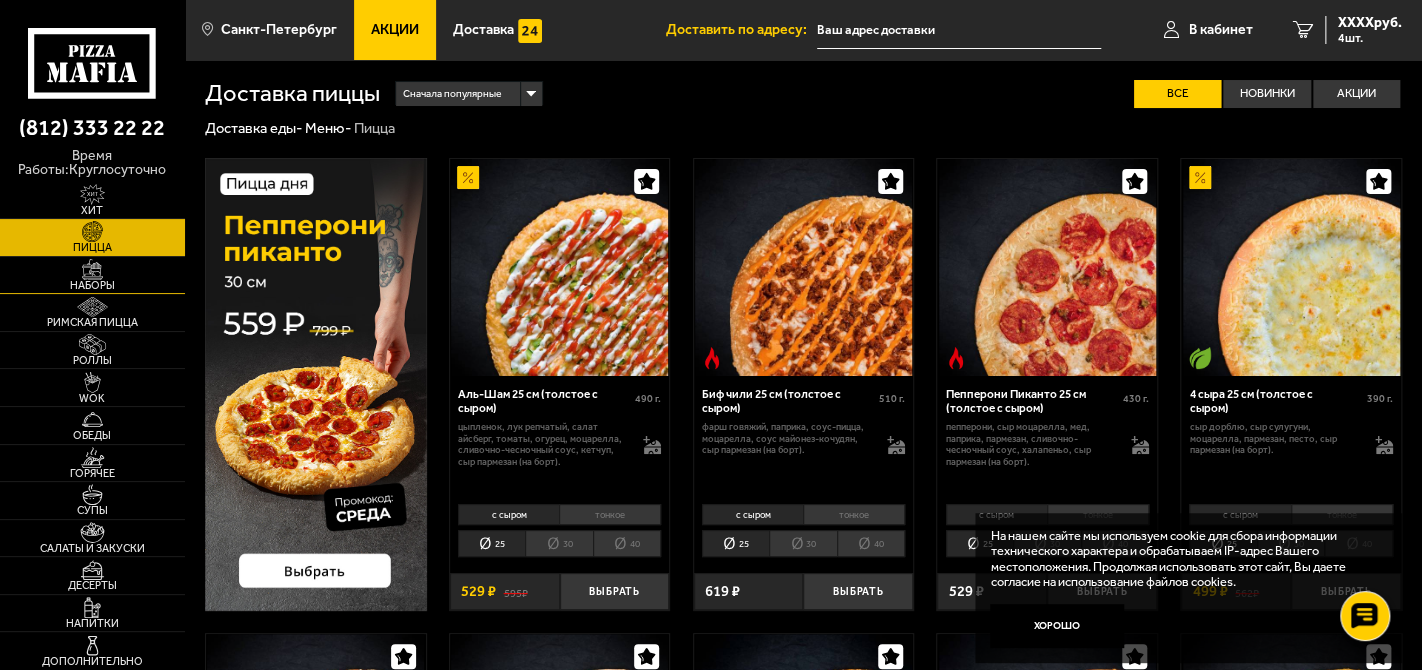 click on "Наборы" at bounding box center [92, 285] 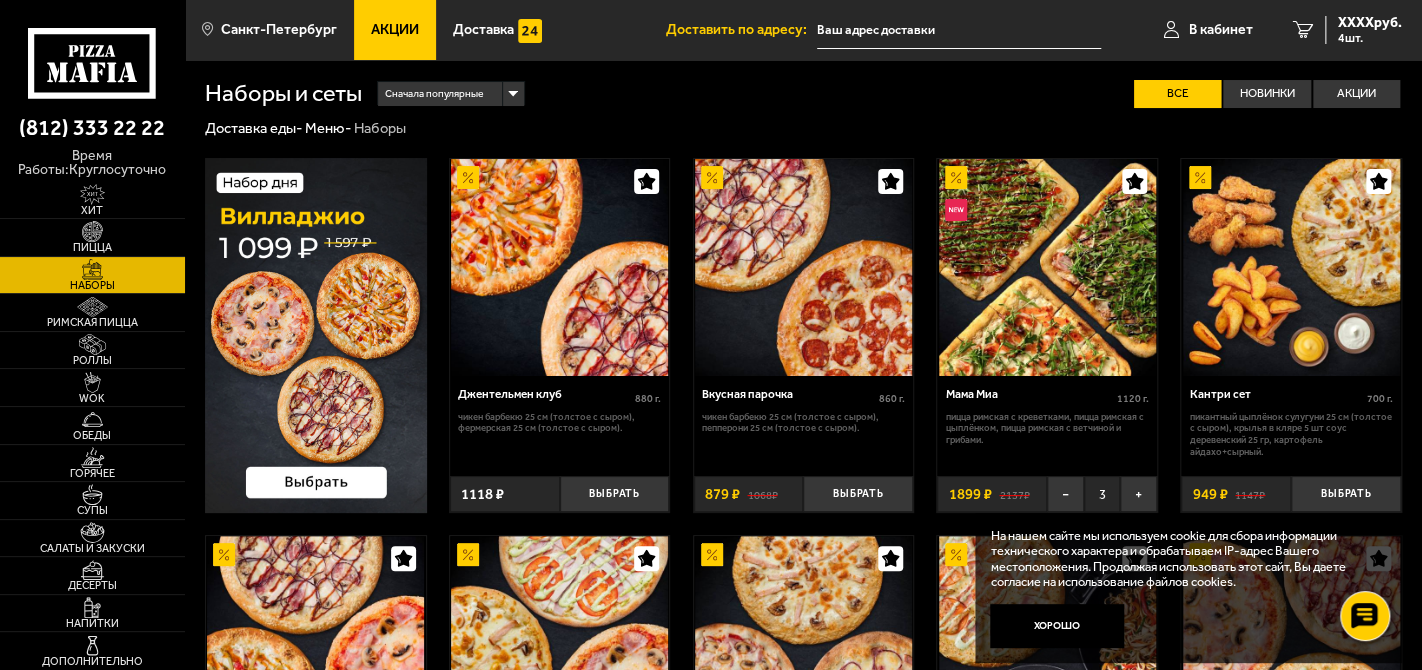 click on "Наборы" at bounding box center (92, 285) 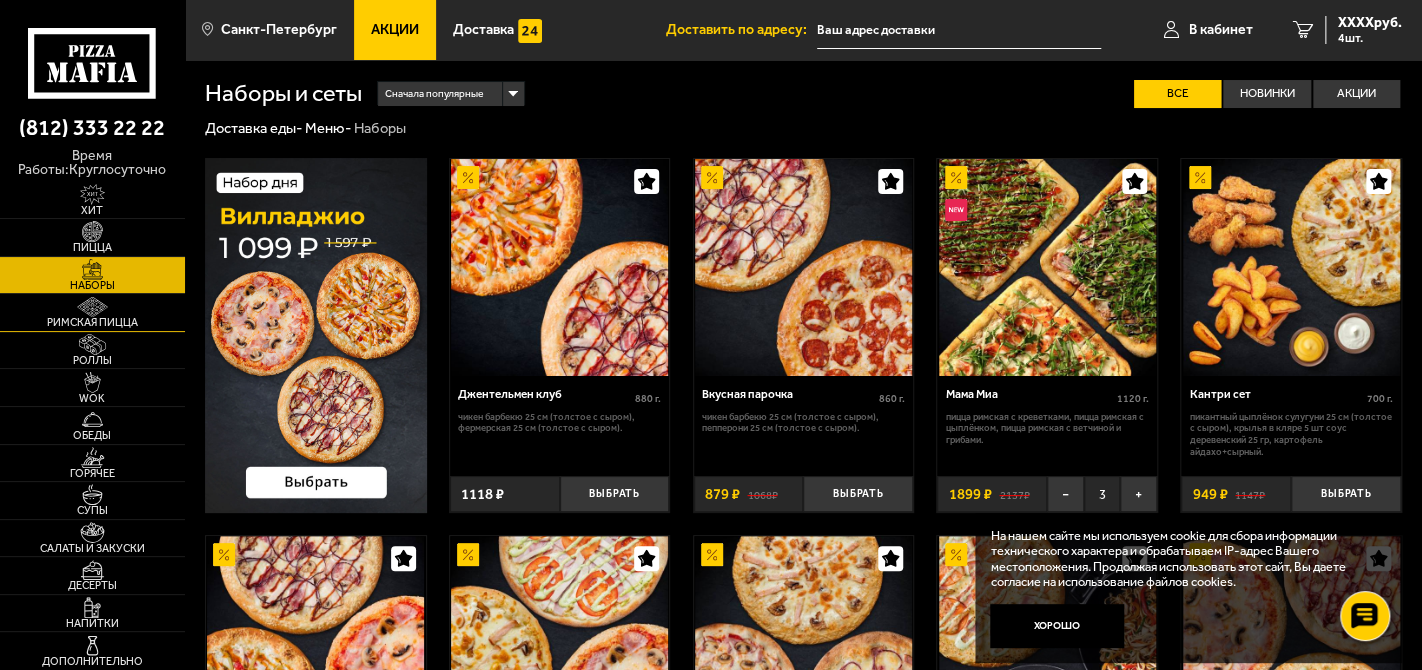 click at bounding box center [92, 307] 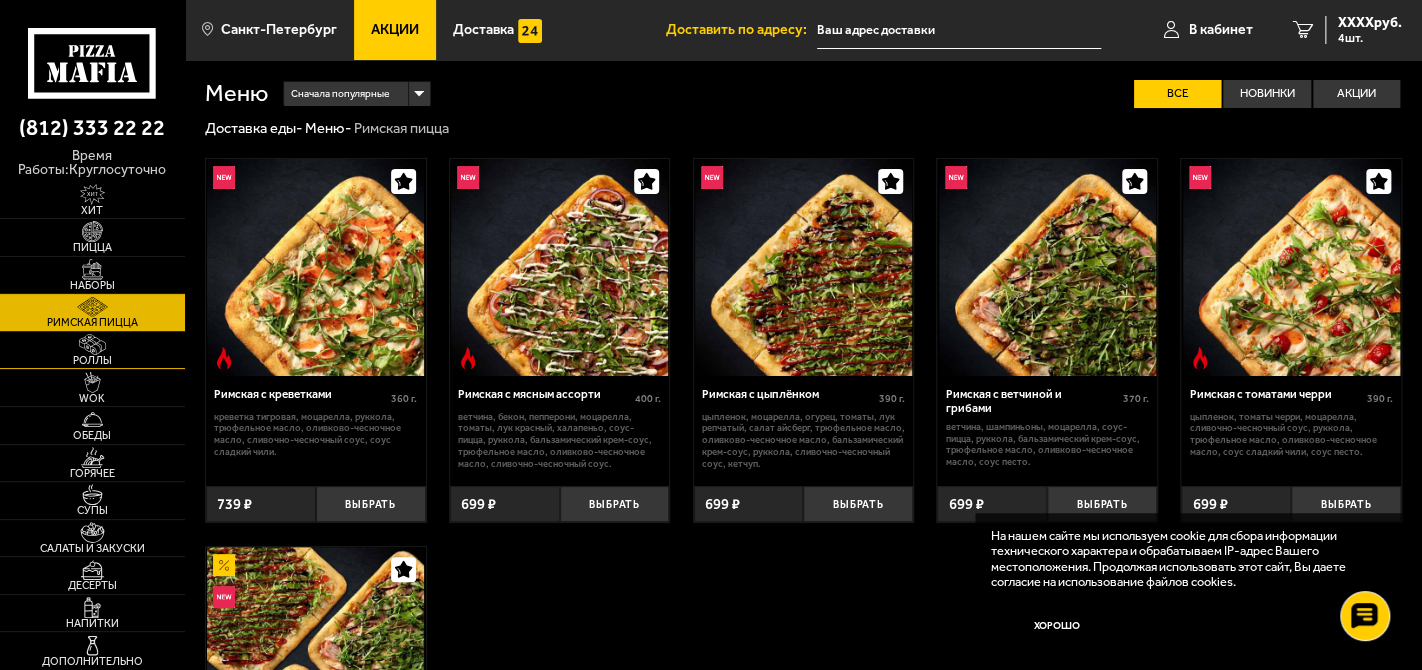 click on "Роллы" at bounding box center (92, 360) 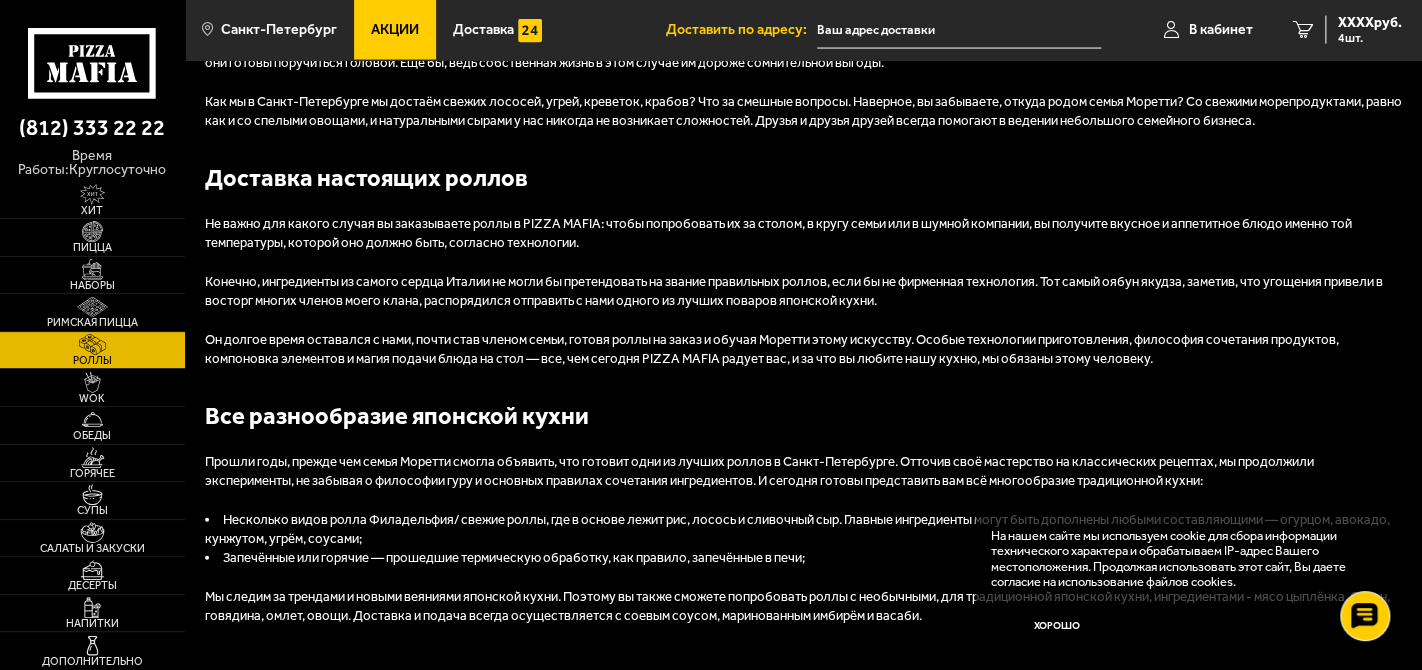 scroll, scrollTop: 2117, scrollLeft: 0, axis: vertical 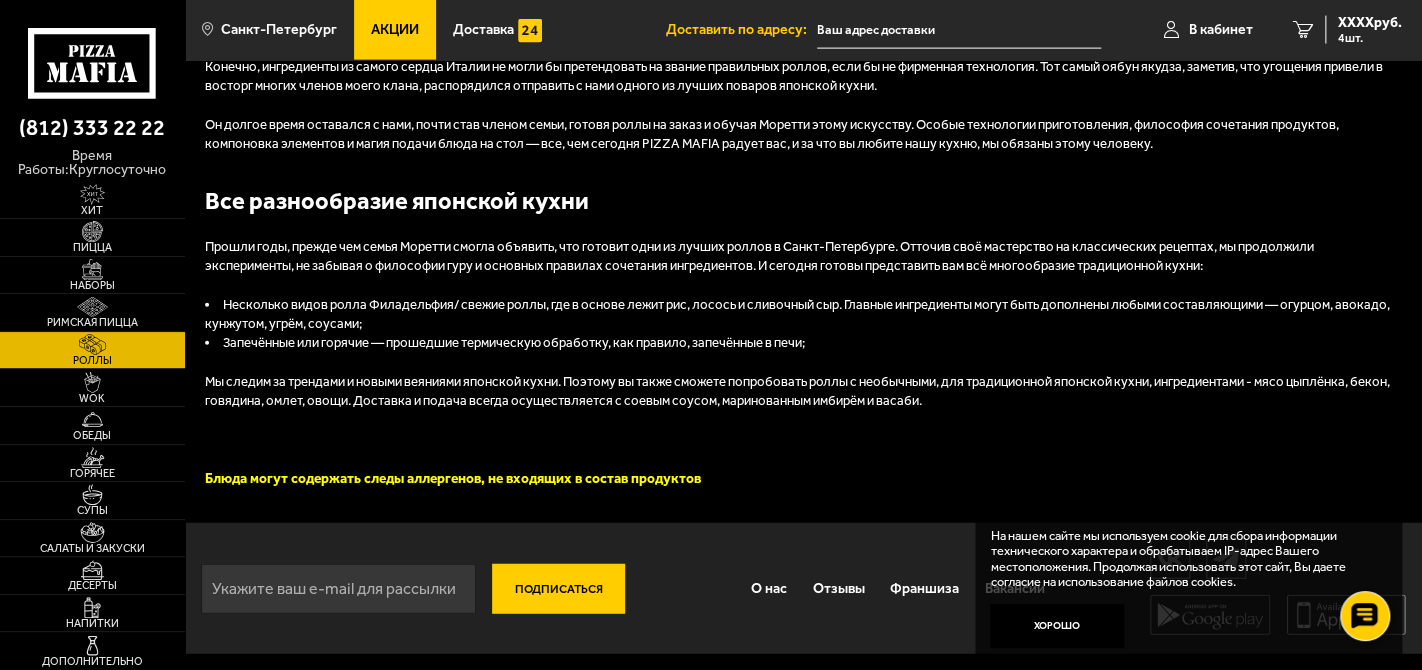 click on "Акции" at bounding box center [395, 30] 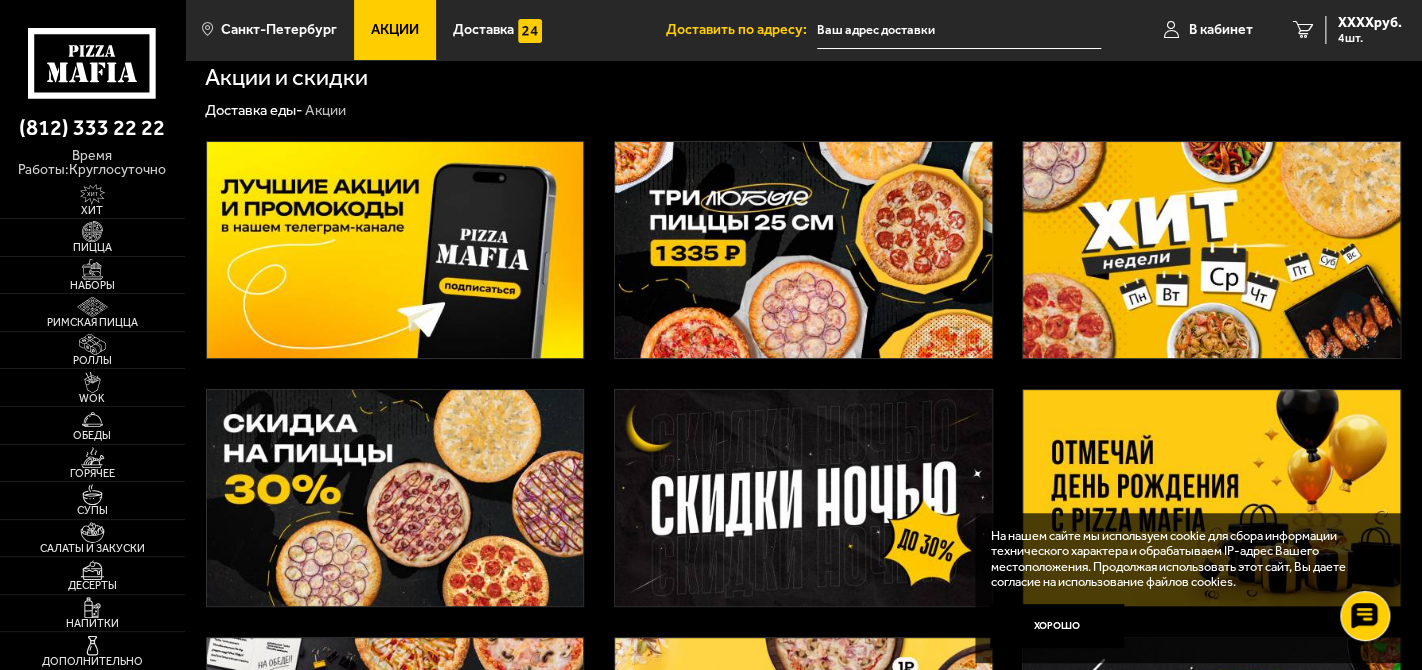 scroll, scrollTop: 0, scrollLeft: 0, axis: both 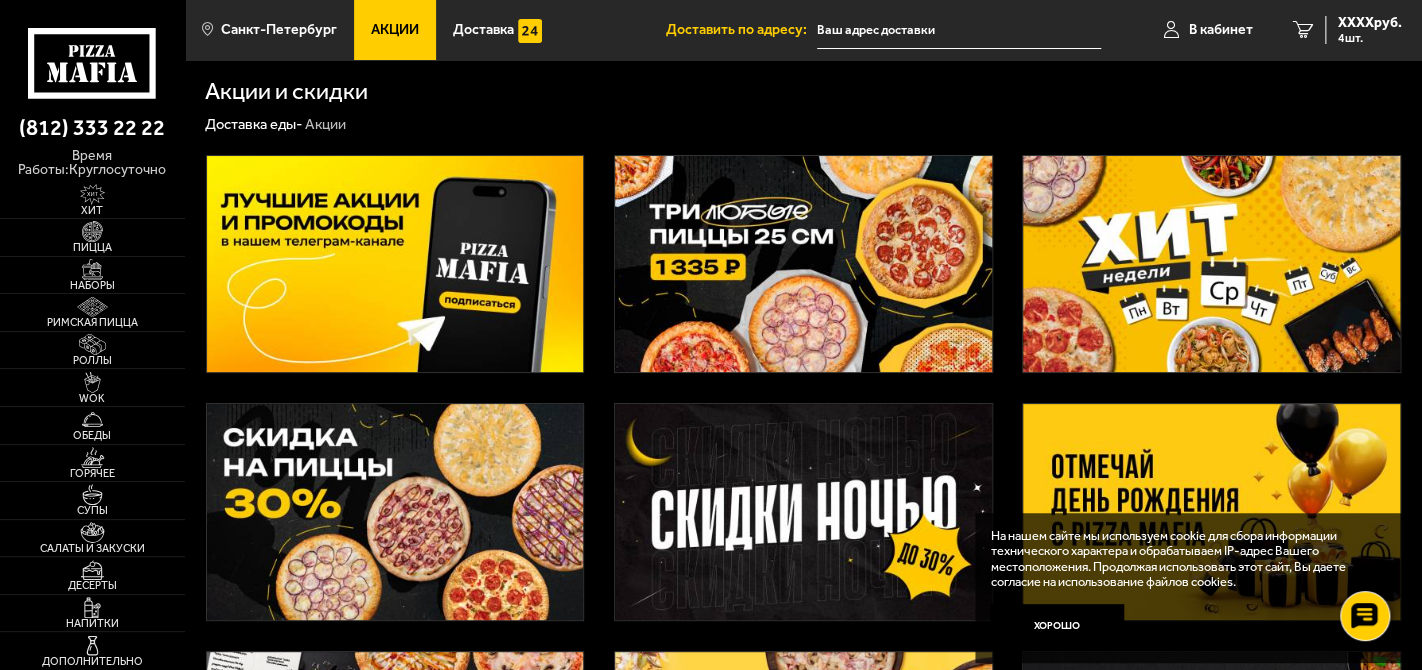 click at bounding box center (803, 264) 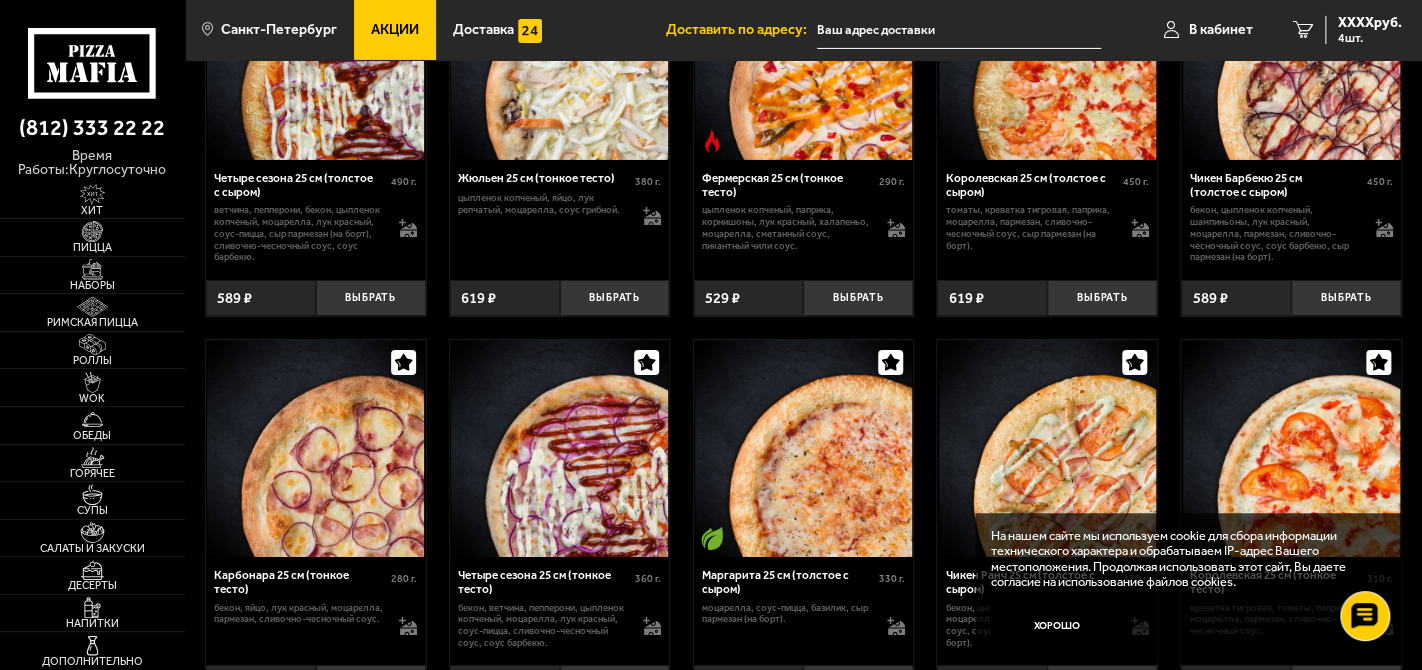 scroll, scrollTop: 3100, scrollLeft: 0, axis: vertical 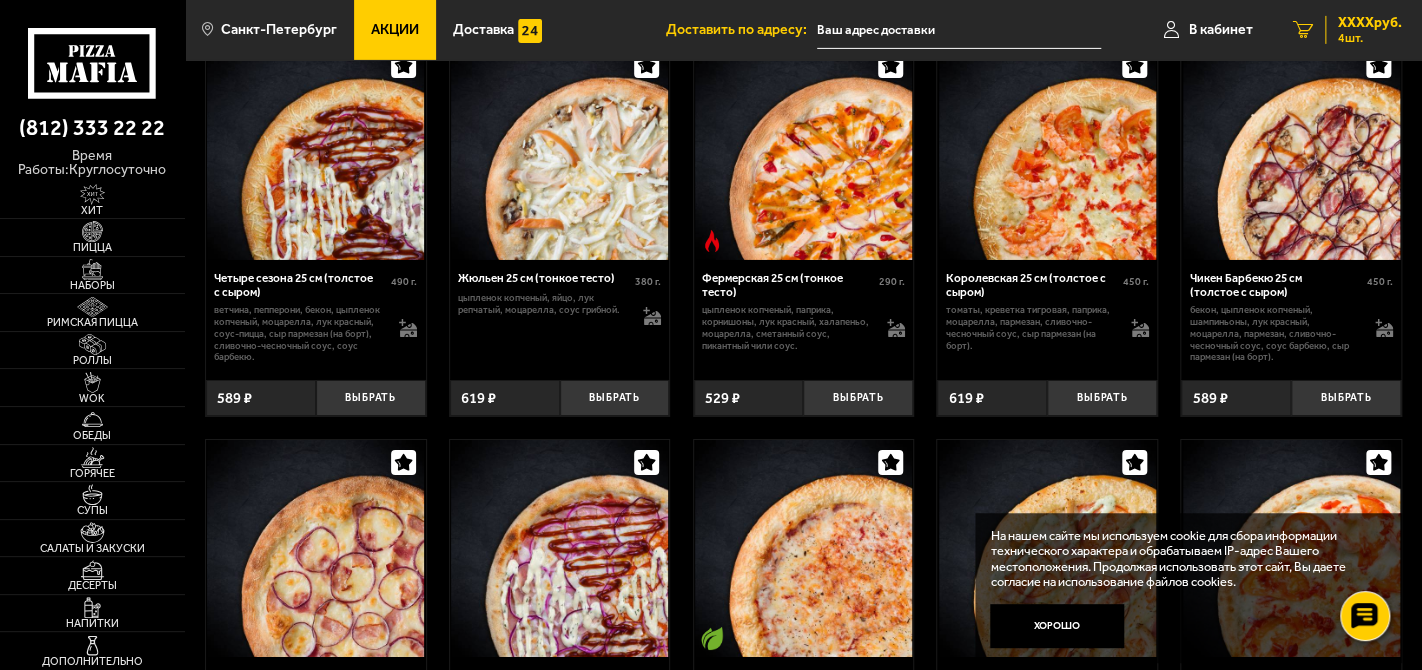 click on "4  шт." at bounding box center (1370, 38) 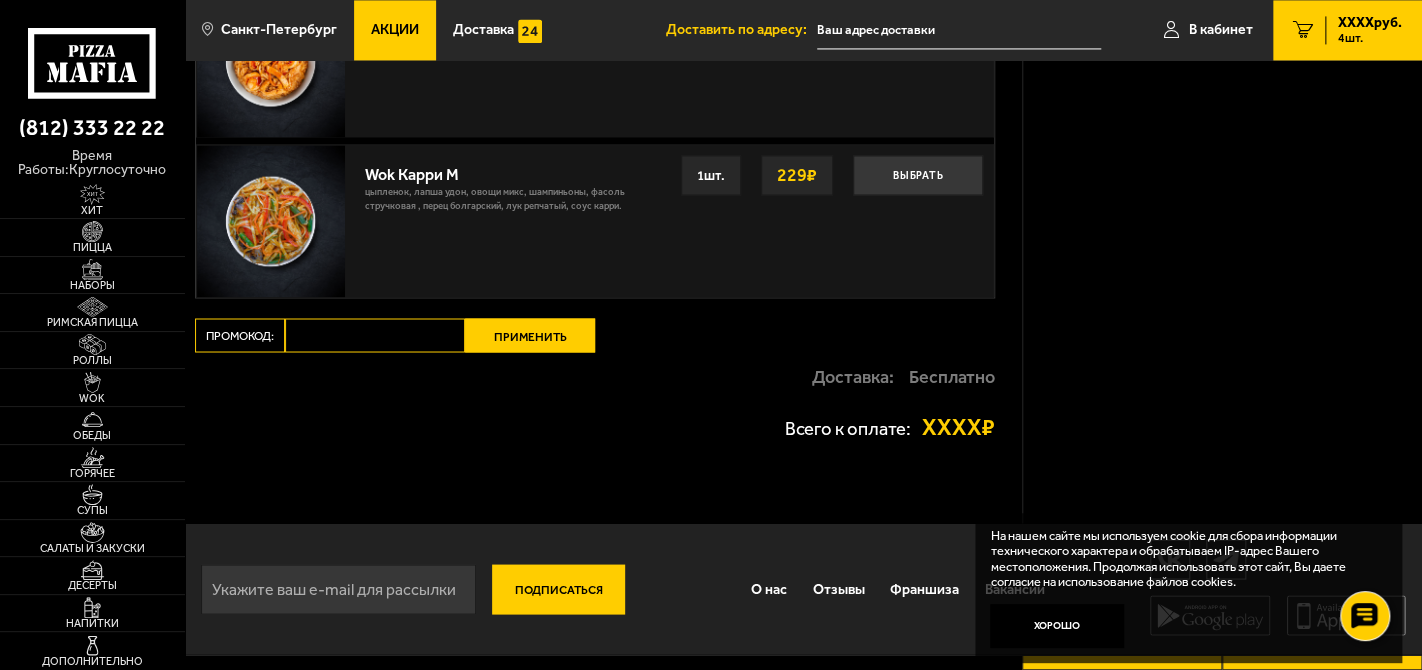 scroll, scrollTop: 0, scrollLeft: 0, axis: both 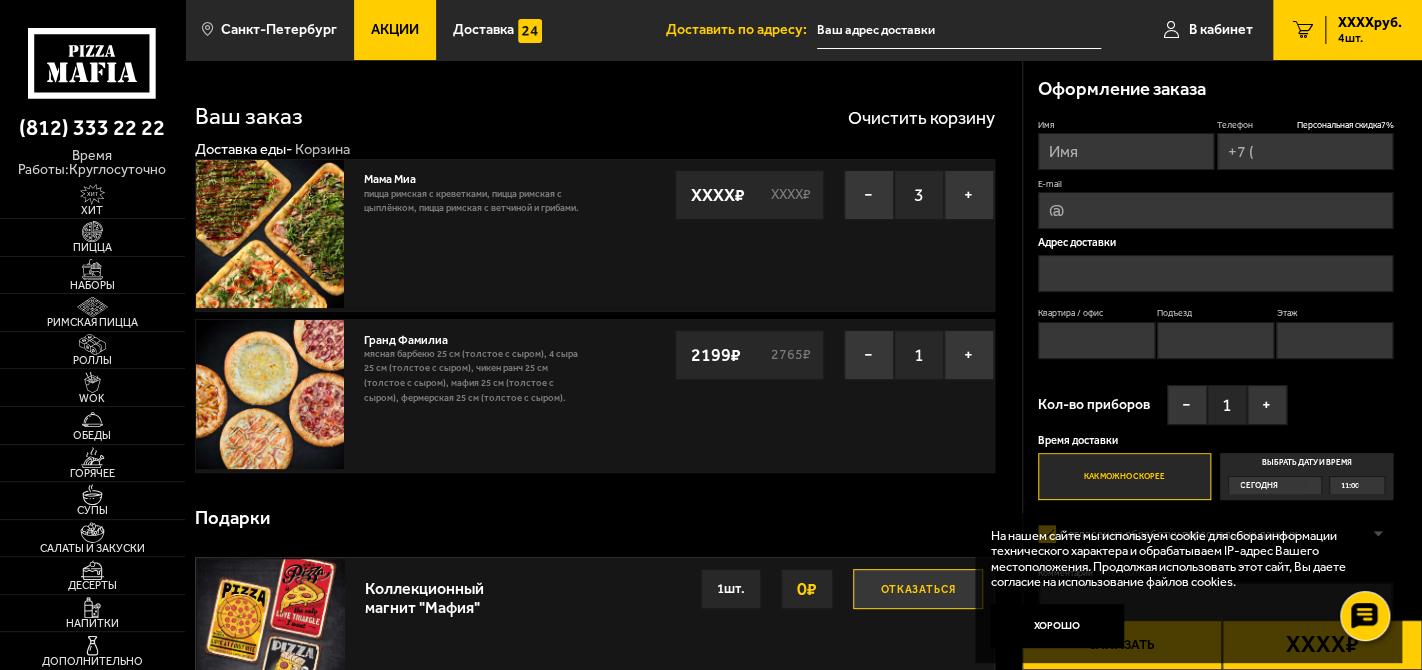type on "+7 (953) 177-72-45" 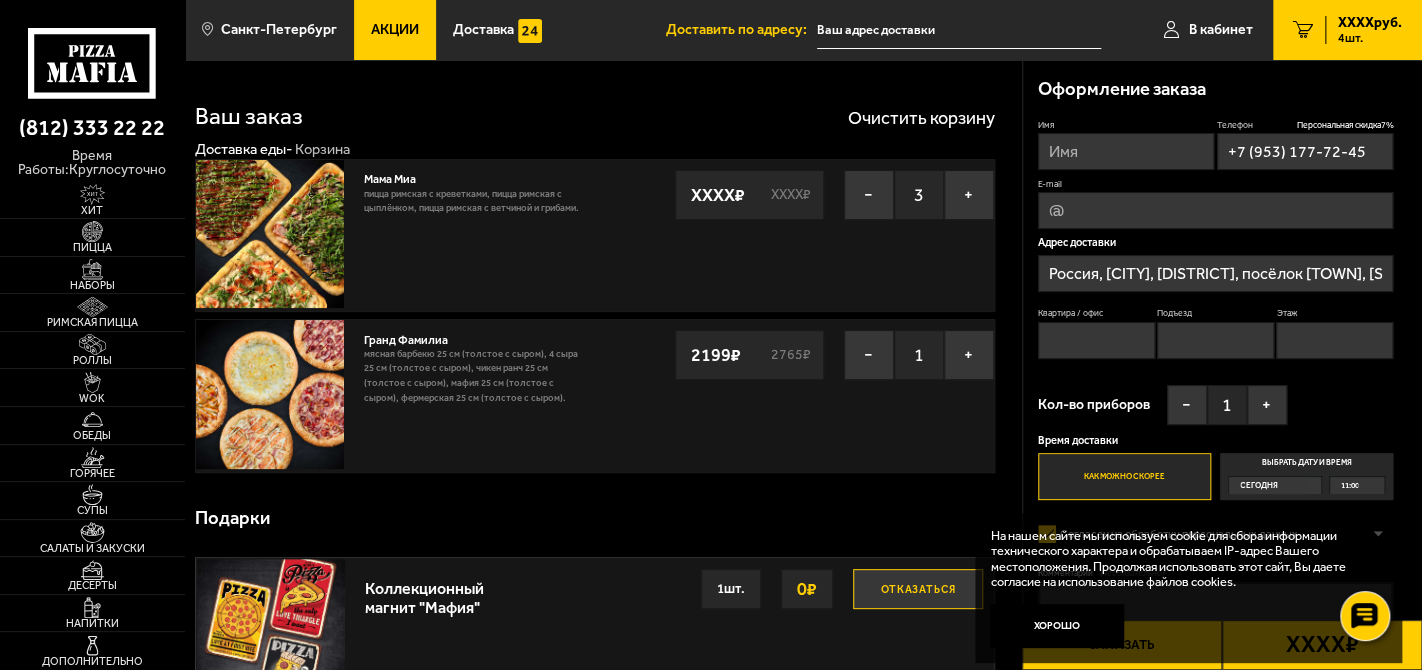 type on "[DISTRICT], посёлок [TOWN], [STREET], [NUMBER]" 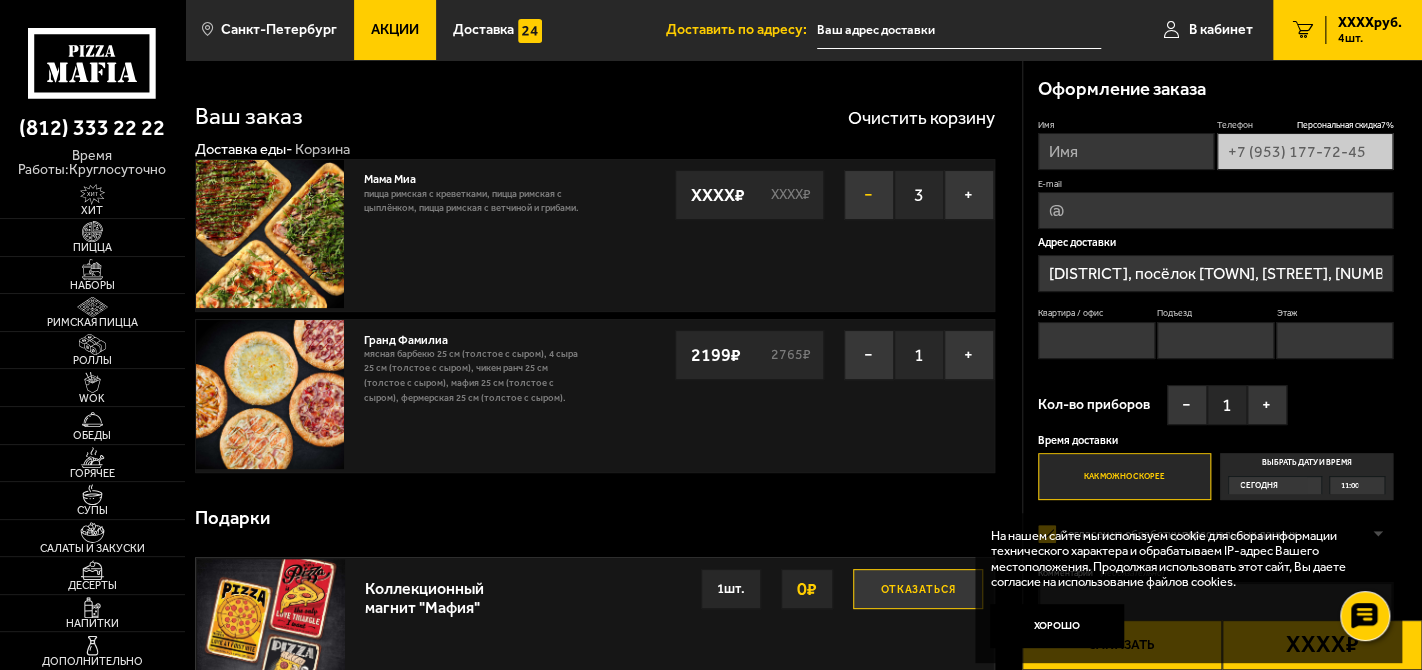 click on "−" at bounding box center (869, 195) 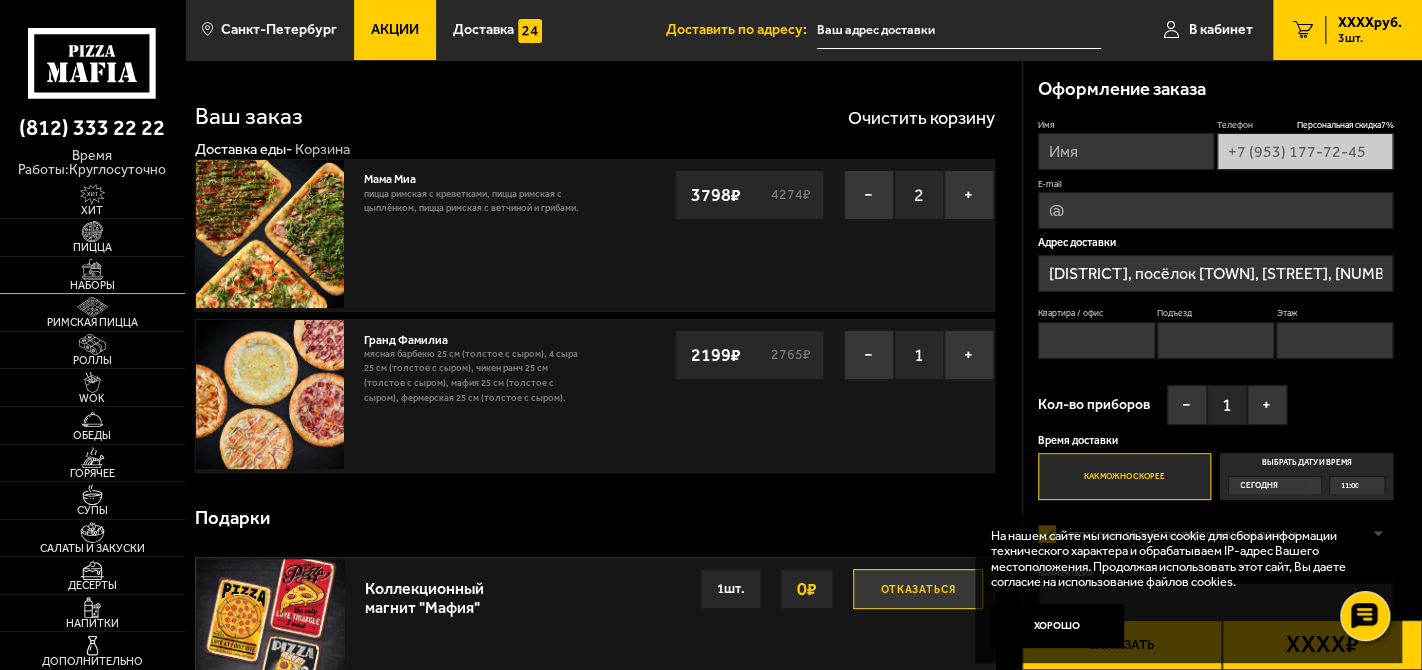 click on "Наборы" at bounding box center (92, 285) 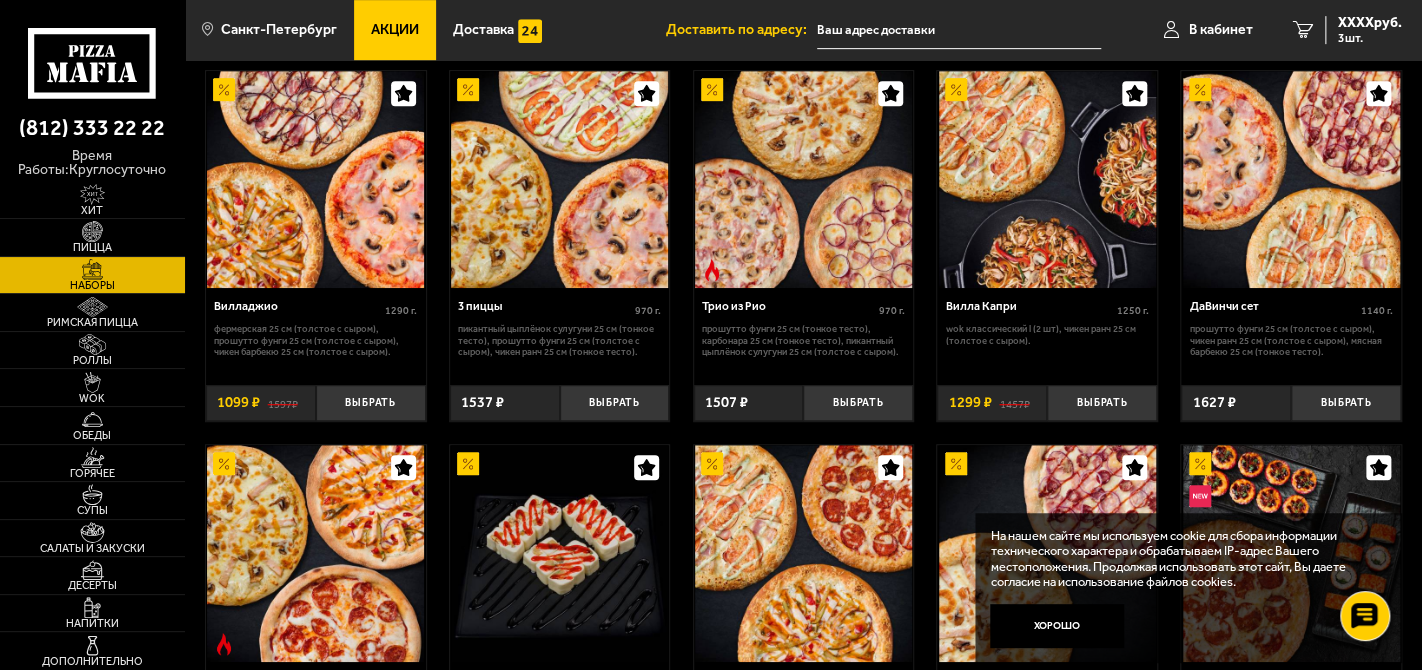 scroll, scrollTop: 500, scrollLeft: 0, axis: vertical 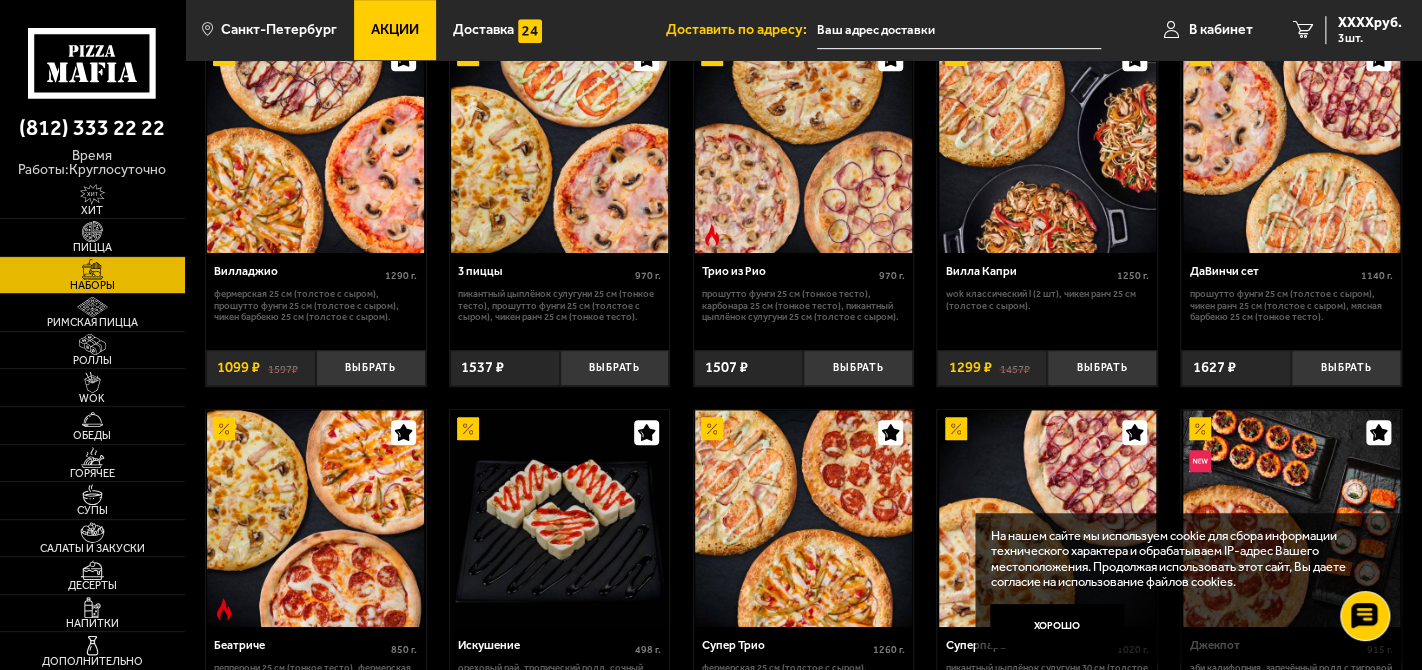 click on "Джентельмен клуб XXXX   г . Чикен Барбекю 25 см (толстое с сыром), Фермерская 25 см (толстое с сыром). Выбрать XXXX   ₽ Вкусная парочка XXXX   г . Чикен Барбекю 25 см (толстое с сыром), Пепперони 25 см (толстое с сыром). Выбрать XXXX  ₽ XXXX   ₽ Мама Миа XXXX   г . Пицца Римская с креветками, Пицца Римская с цыплёнком, Пицца Римская с ветчиной и грибами. − 2 + XXXX  ₽ XXXX   ₽ Кантри сет XXXX   г . Пикантный цыплёнок сулугуни 25 см (толстое с сыром), крылья в кляре 5 шт соус деревенский 25 гр, картофель Айдахо+сырный. Выбрать XXXX  ₽ XXXX   ₽ Вилладжио XXXX   г . Выбрать XXXX  ₽ XXXX   ₽ 3 пиццы XXXX   г . Выбрать XXXX   ₽ XXXX   г" at bounding box center (803, 1013) 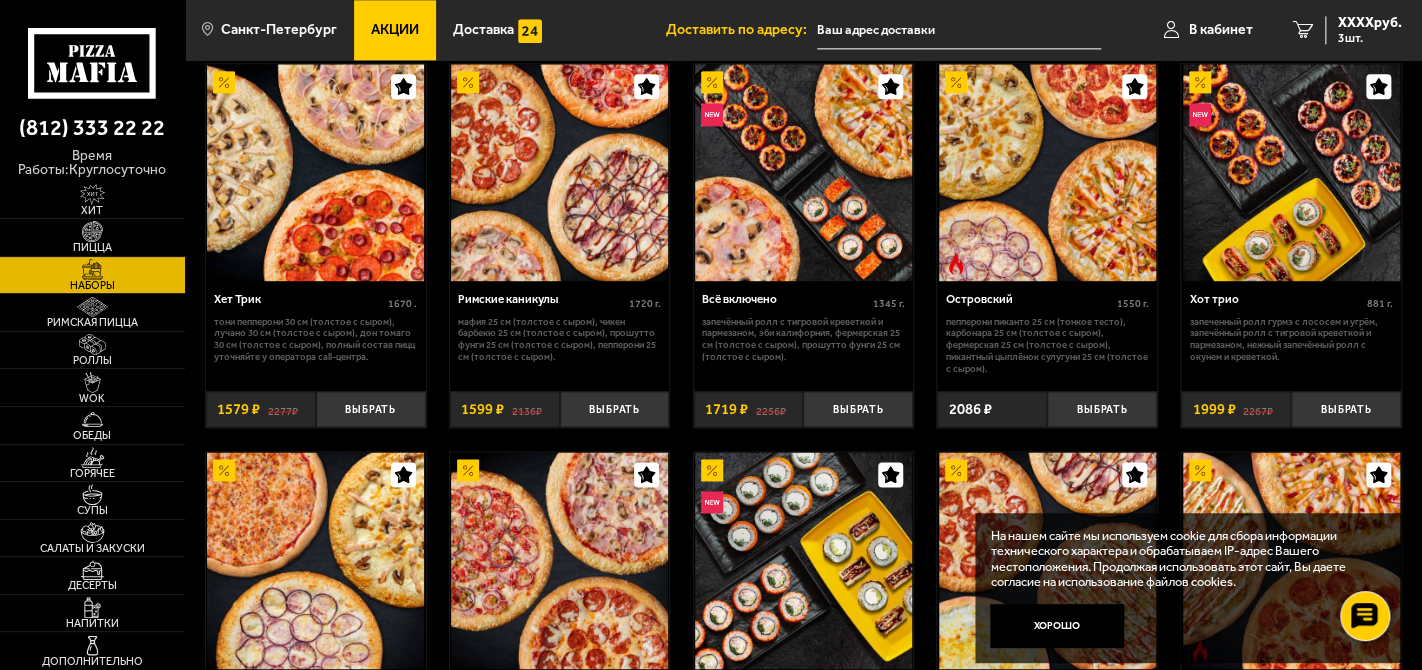 scroll, scrollTop: 1185, scrollLeft: 0, axis: vertical 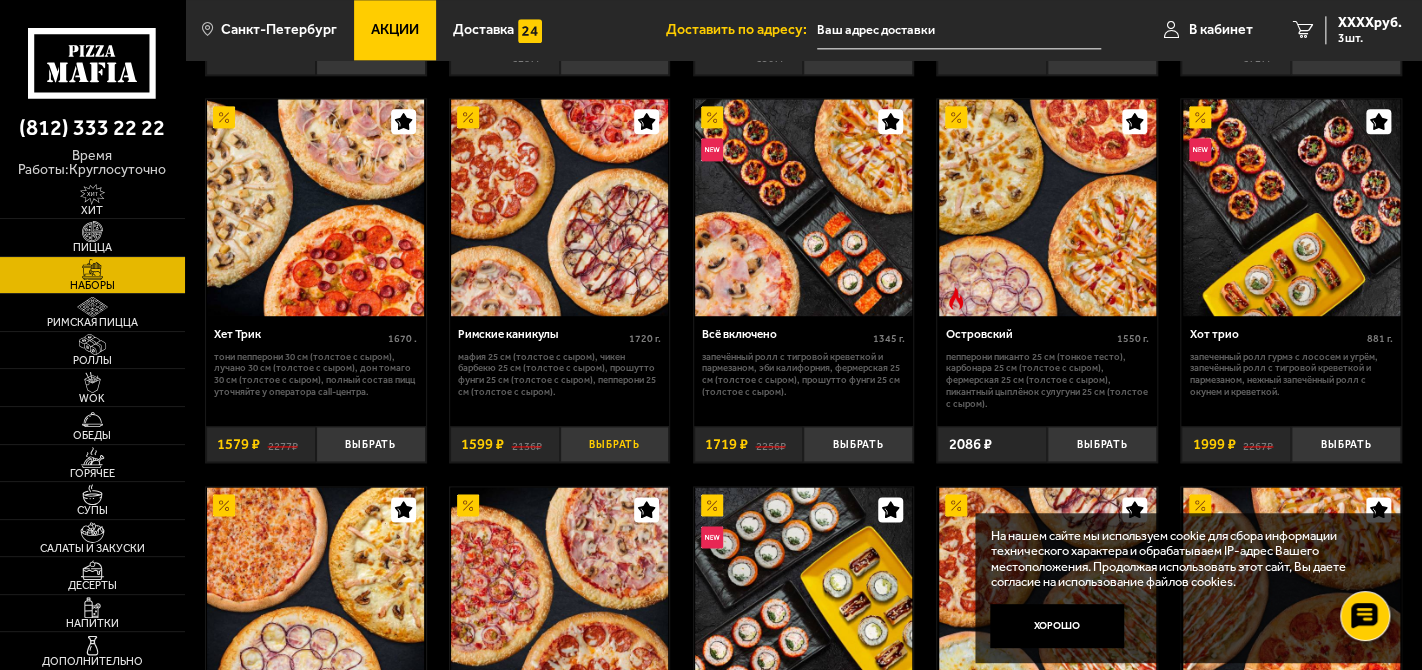 click on "Выбрать" at bounding box center [615, 444] 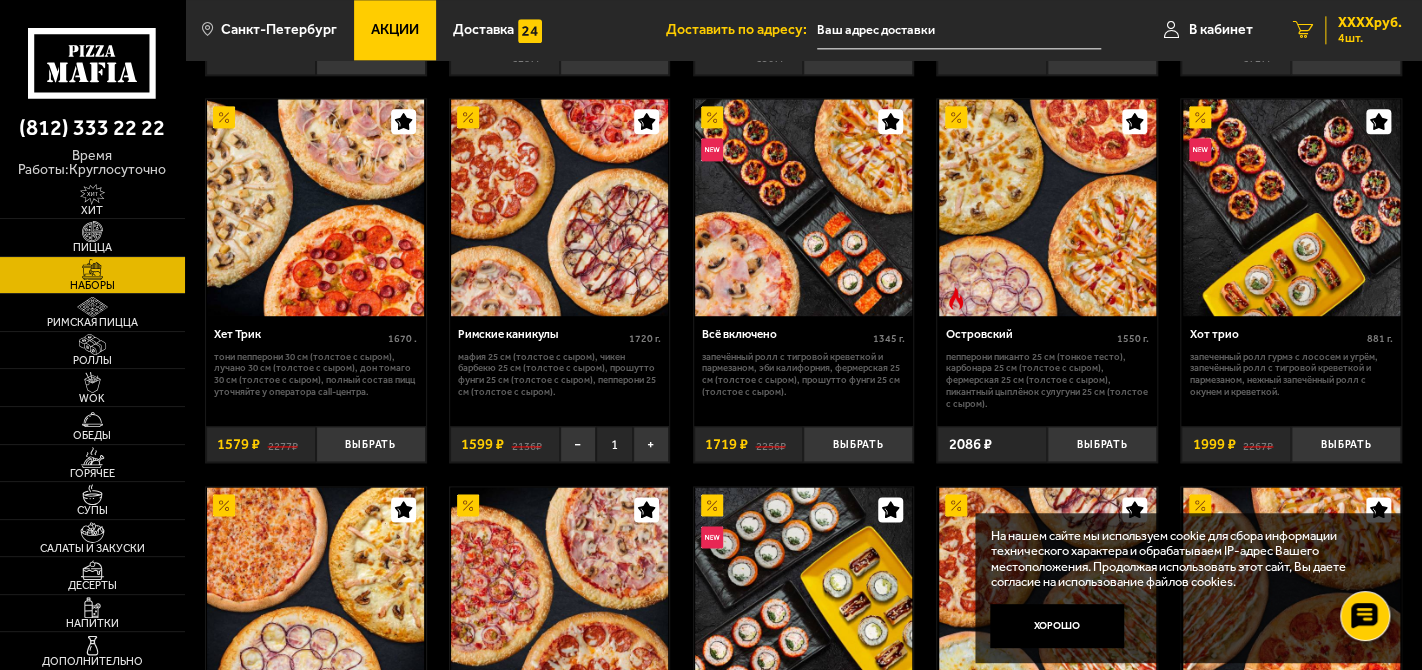 click on "XXXX  руб." at bounding box center [1370, 23] 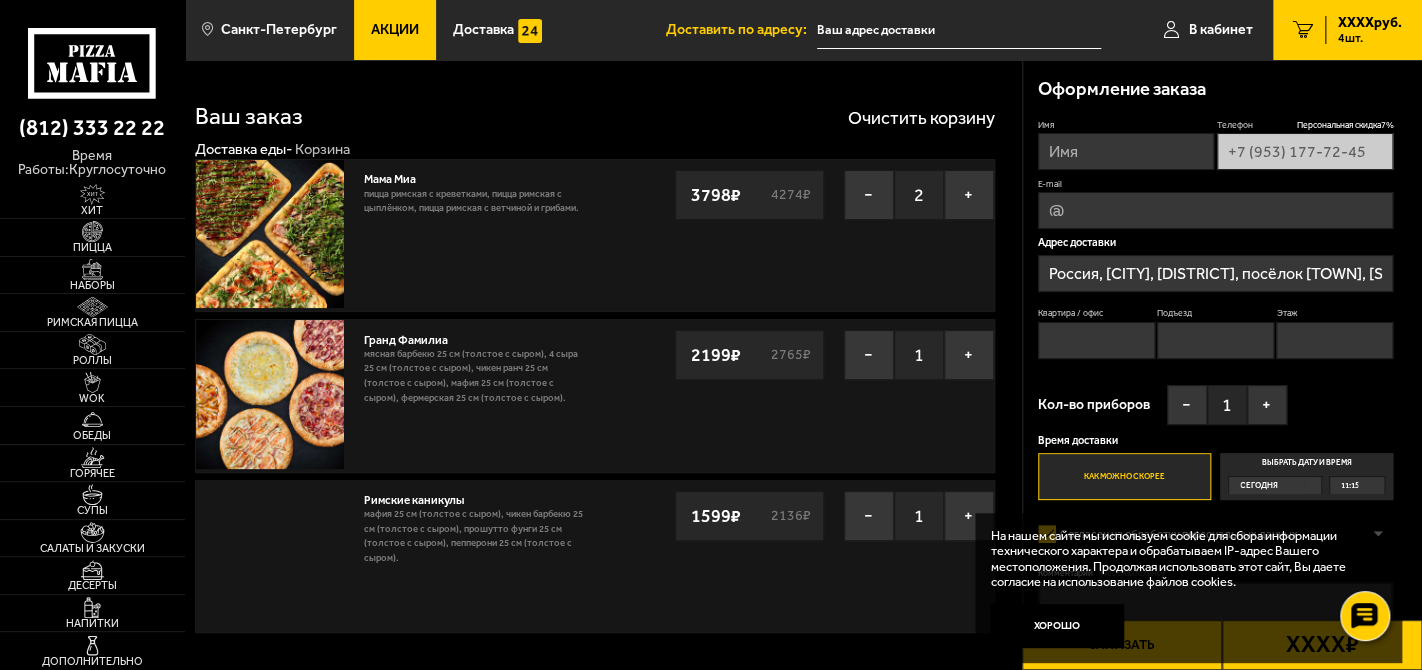 type on "[DISTRICT], посёлок [TOWN], [STREET], [NUMBER]" 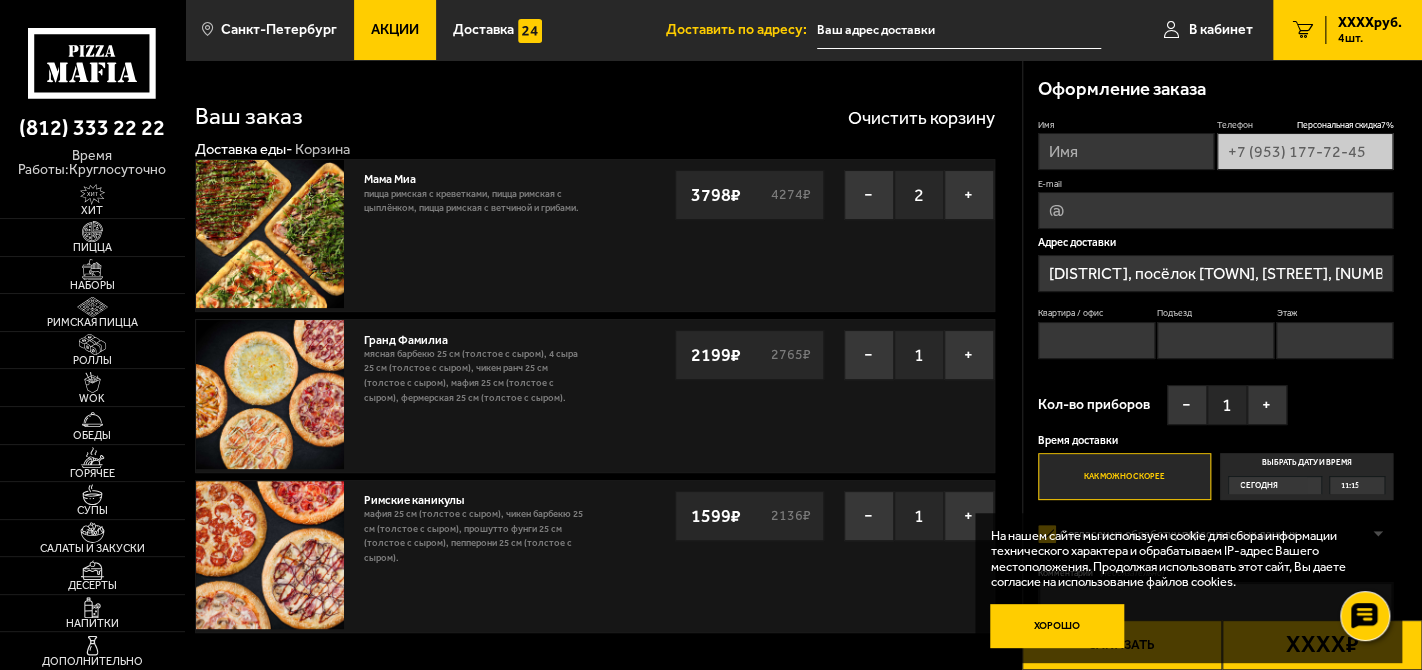 click on "Хорошо" at bounding box center [1056, 626] 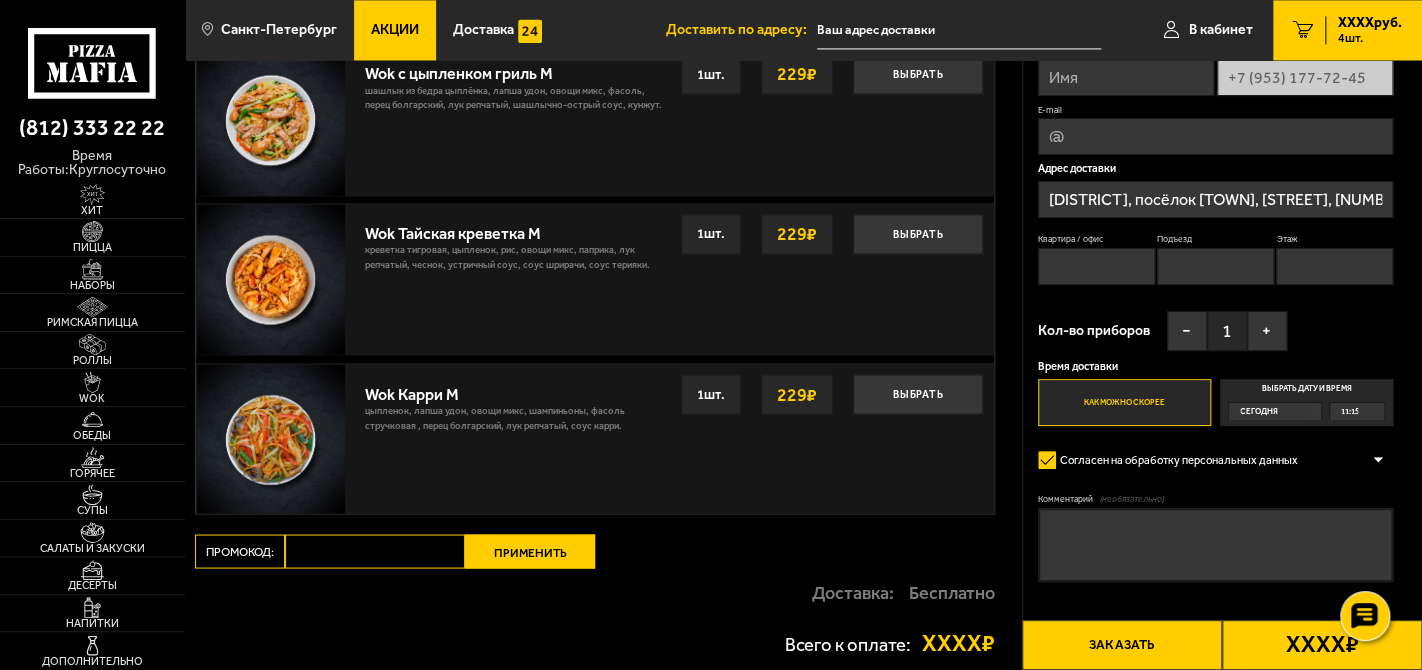 scroll, scrollTop: 1639, scrollLeft: 0, axis: vertical 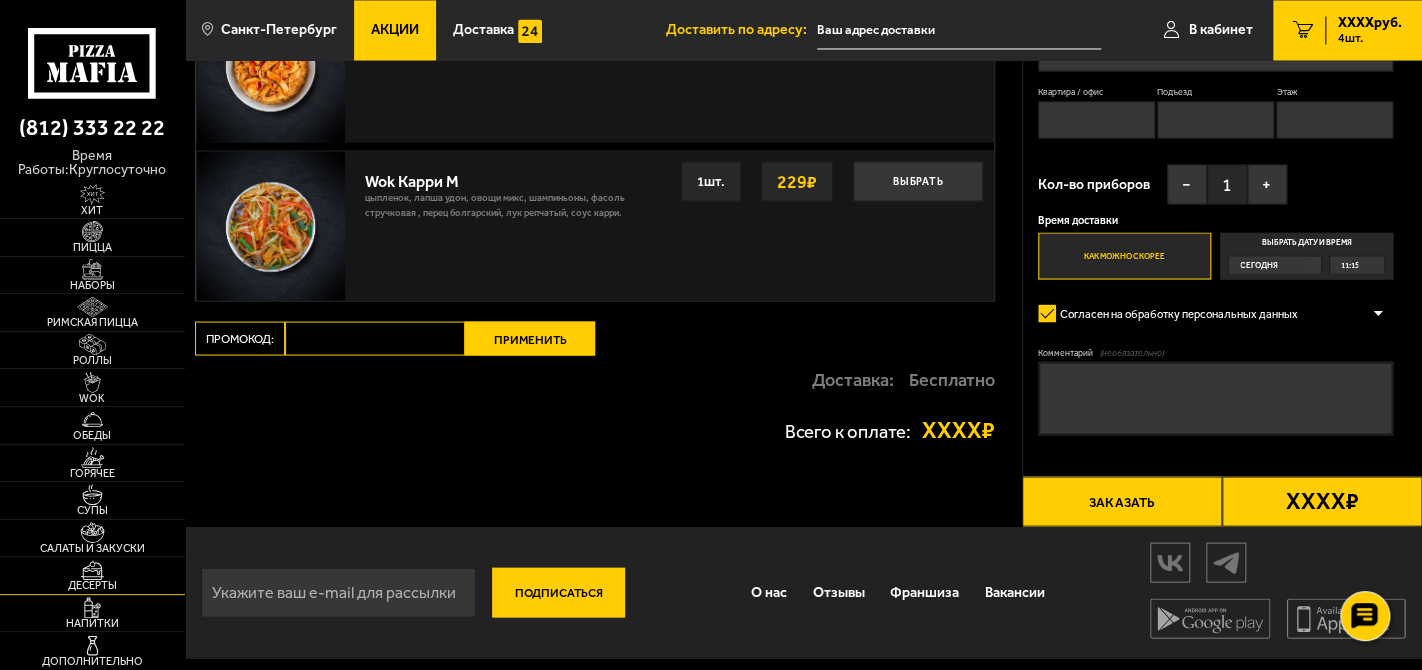 click on "Десерты" at bounding box center (92, 585) 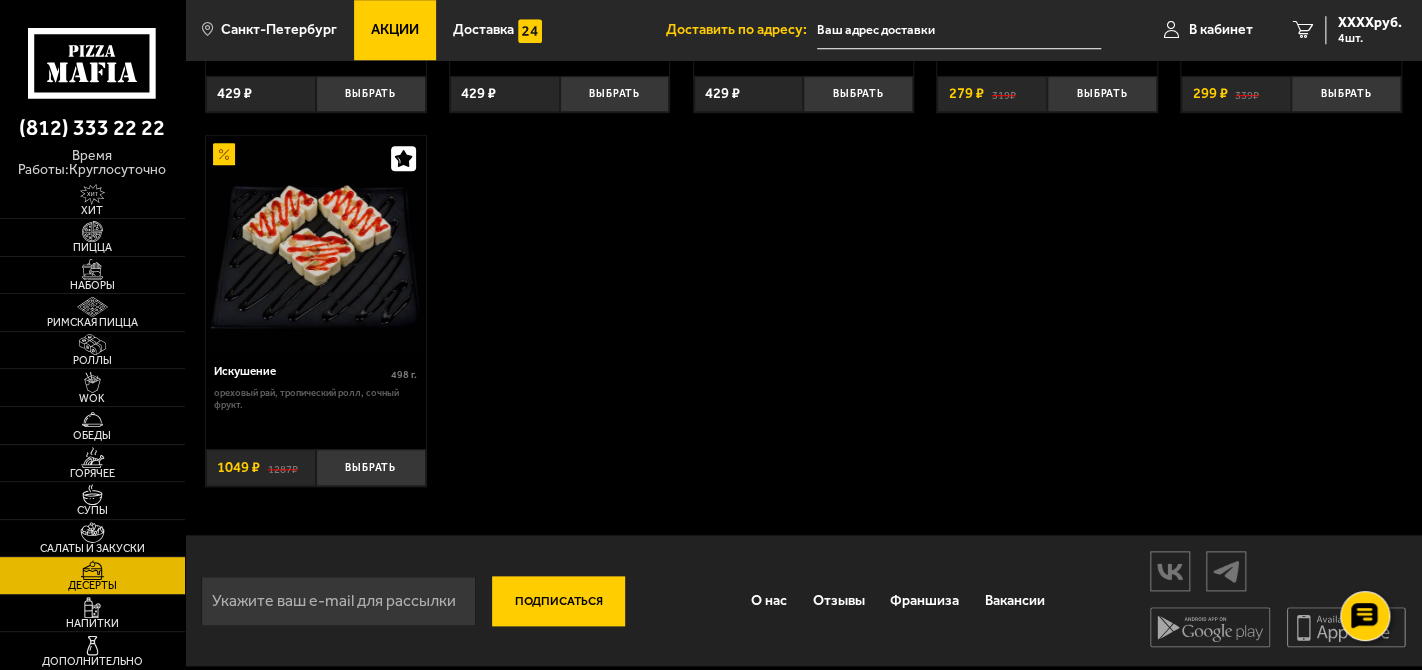 scroll, scrollTop: 784, scrollLeft: 0, axis: vertical 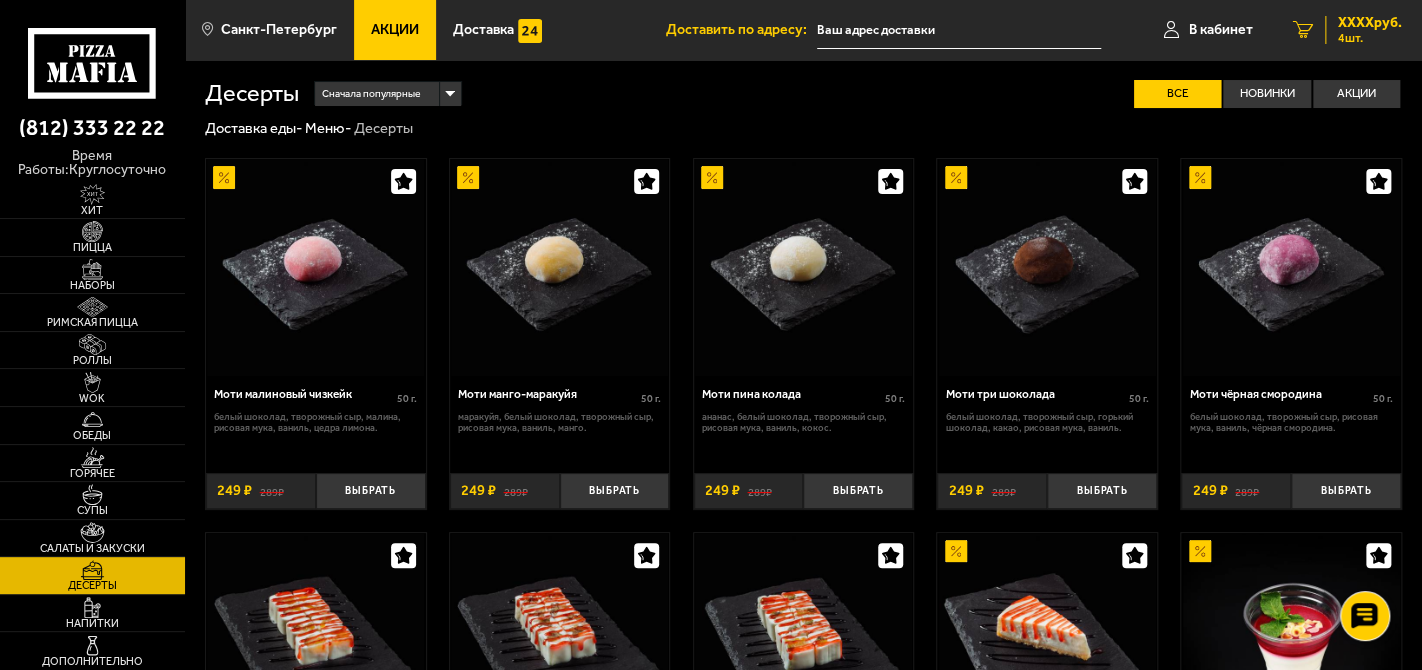 click on "4  шт." at bounding box center [1370, 38] 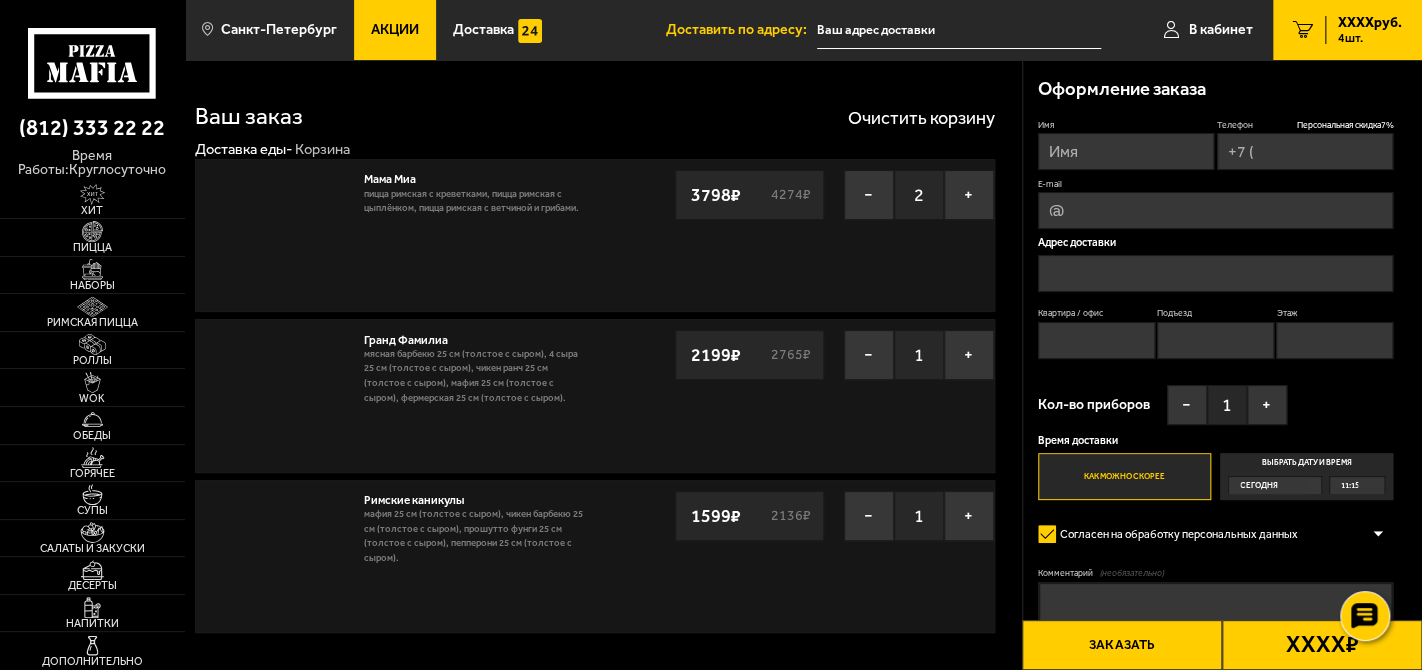 type on "+7 (953) 177-72-45" 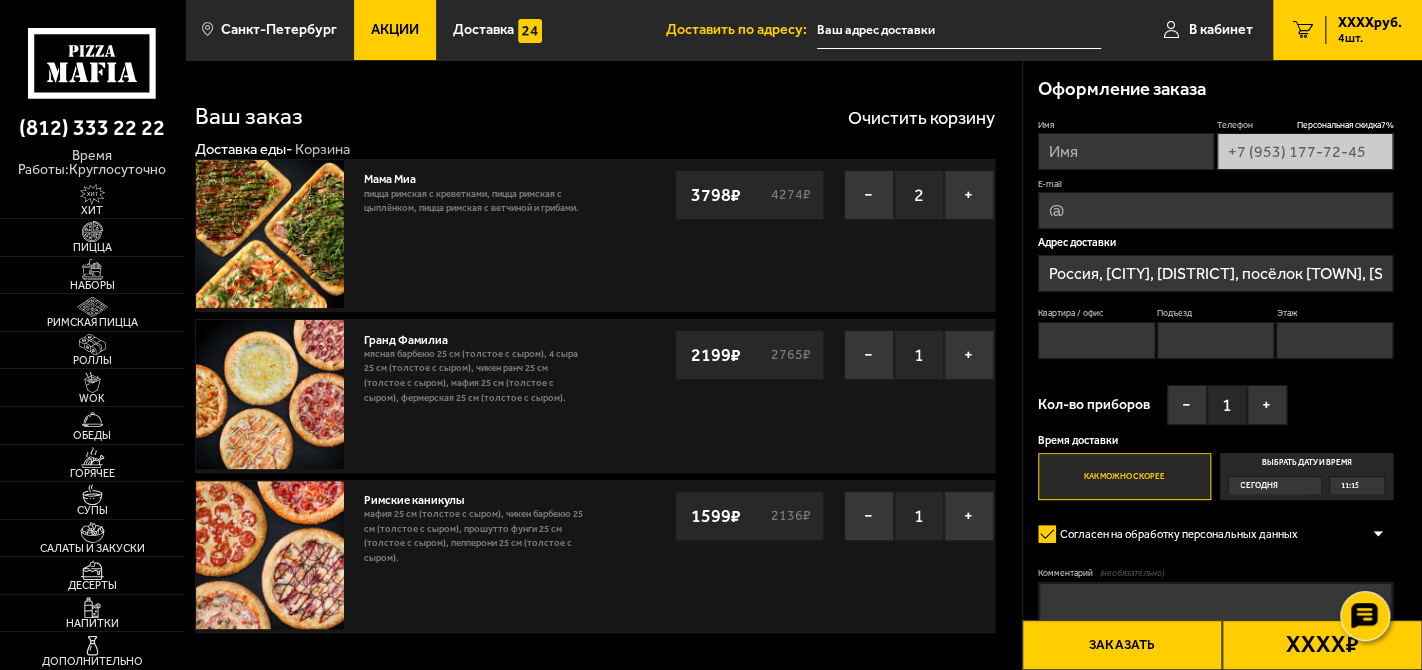 type on "[DISTRICT], посёлок [TOWN], [STREET], [NUMBER]" 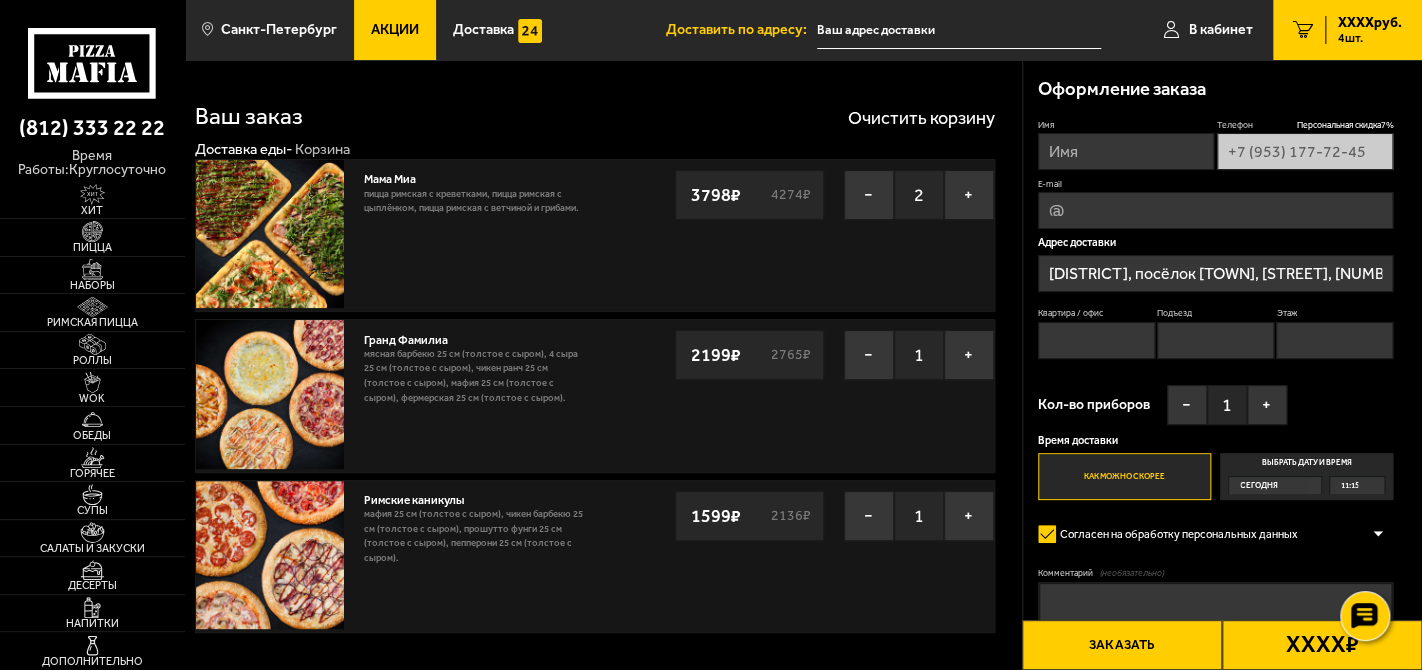 click on "E-mail" at bounding box center (1216, 210) 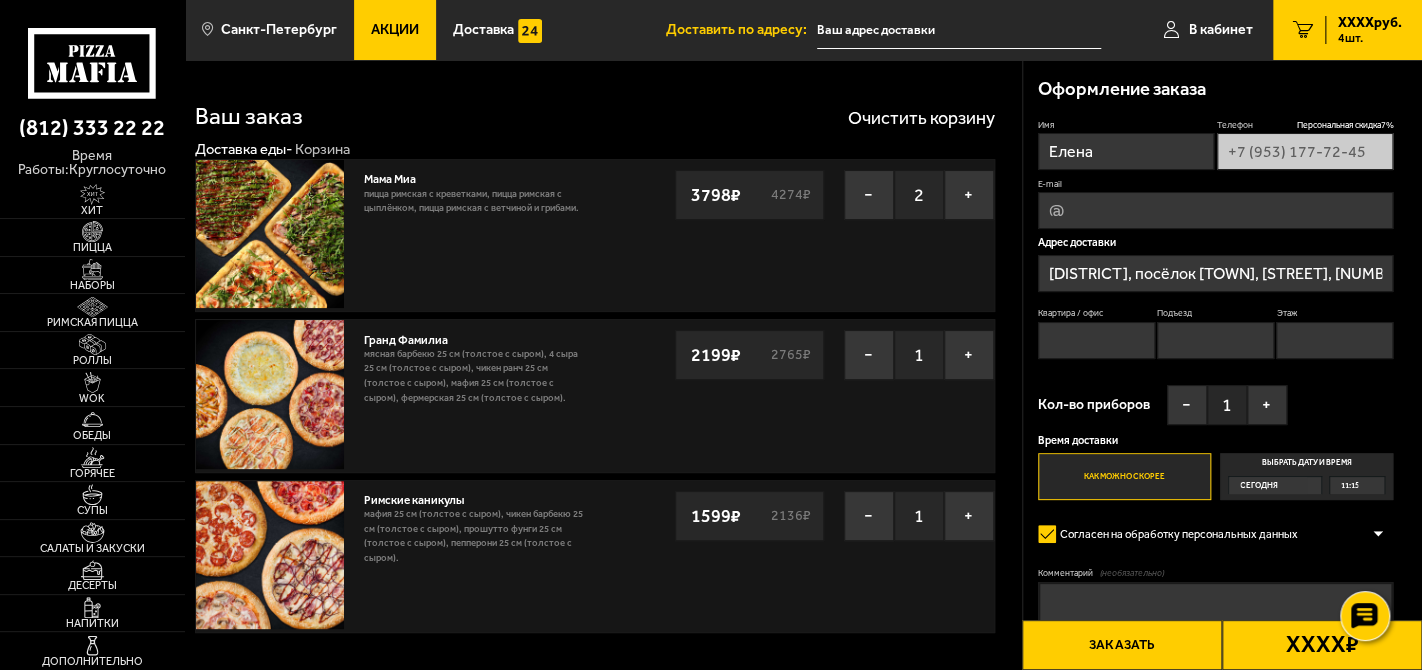 type on "Елена" 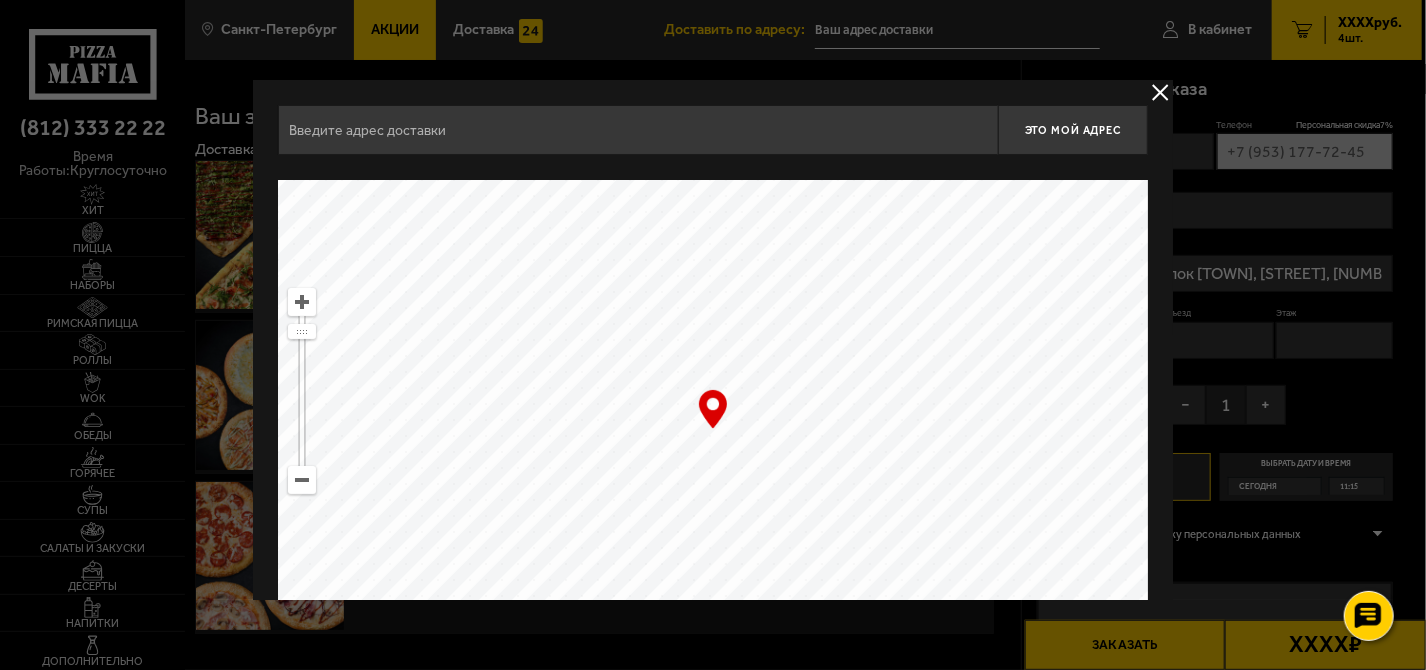 type on "[DISTRICT], посёлок [TOWN], [STREET], [NUMBER]" 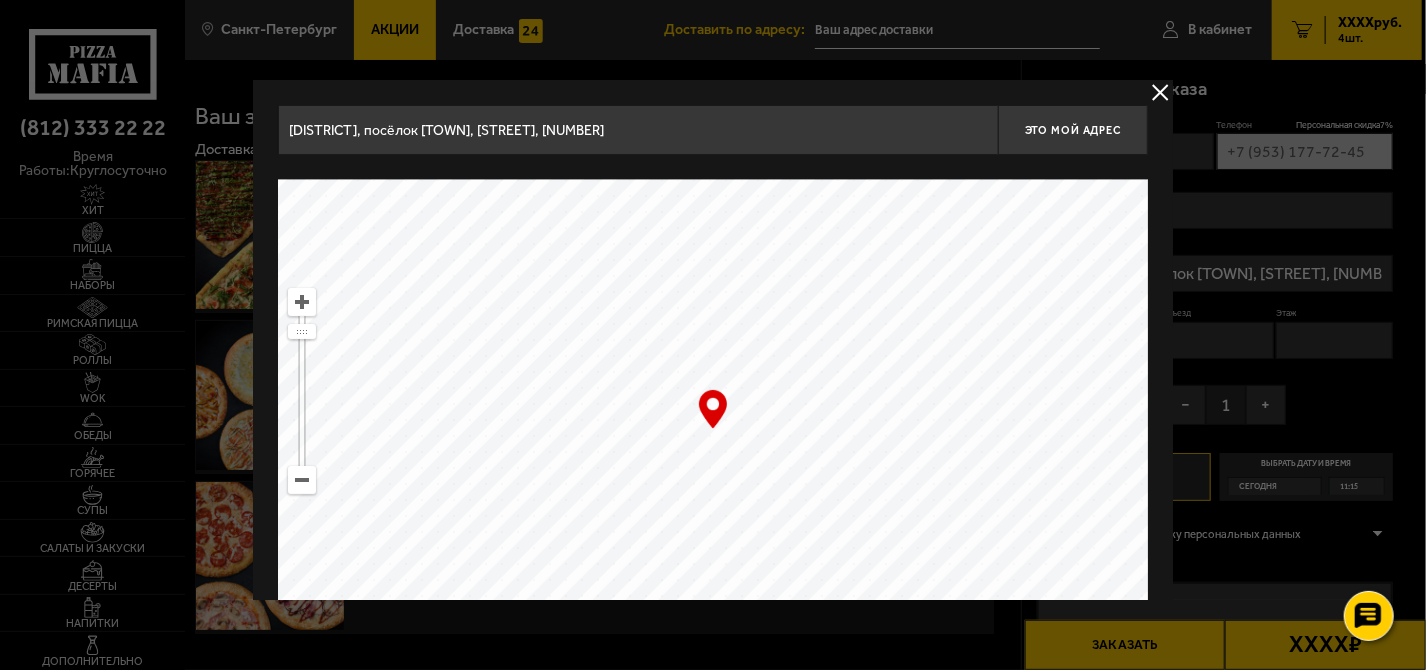 drag, startPoint x: 766, startPoint y: 447, endPoint x: 877, endPoint y: 500, distance: 123.00407 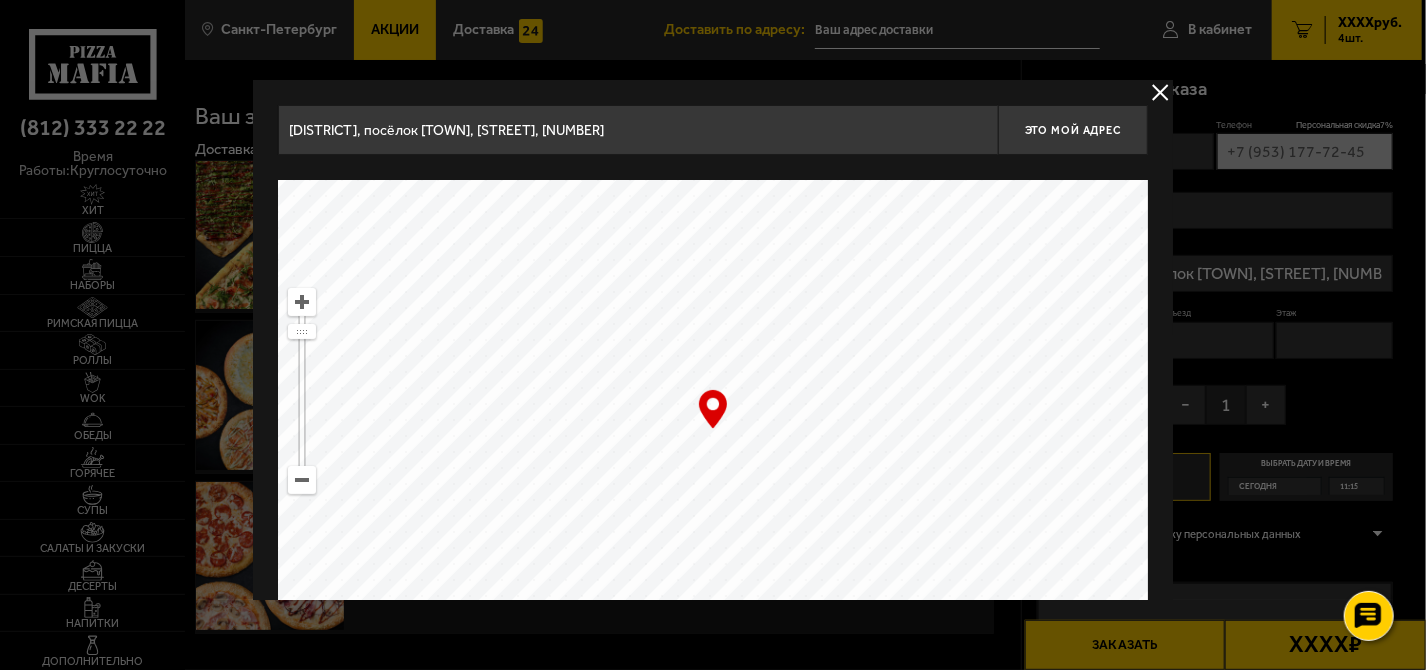 type on "[DISTRICT], посёлок [TOWN], [STREET], [NUMBER]В" 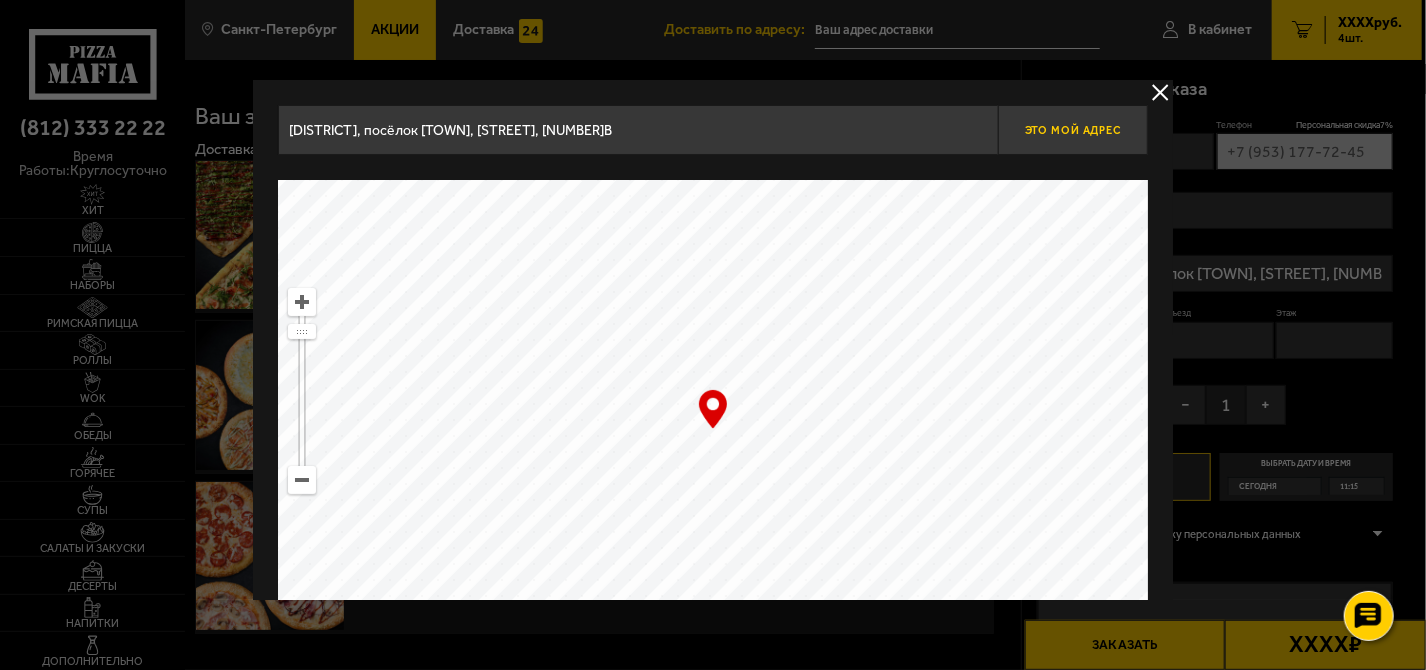 click on "Это мой адрес" at bounding box center (1073, 130) 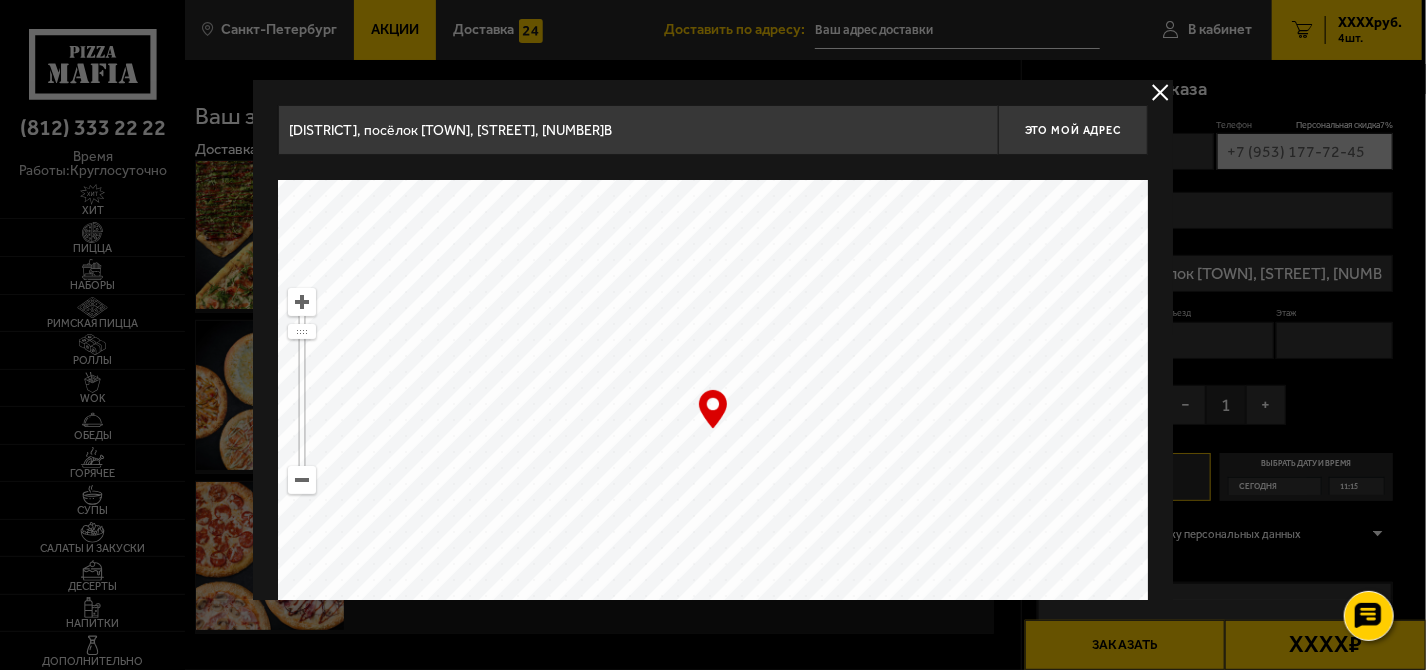 type on "[DISTRICT], посёлок [TOWN], [STREET], [NUMBER]В" 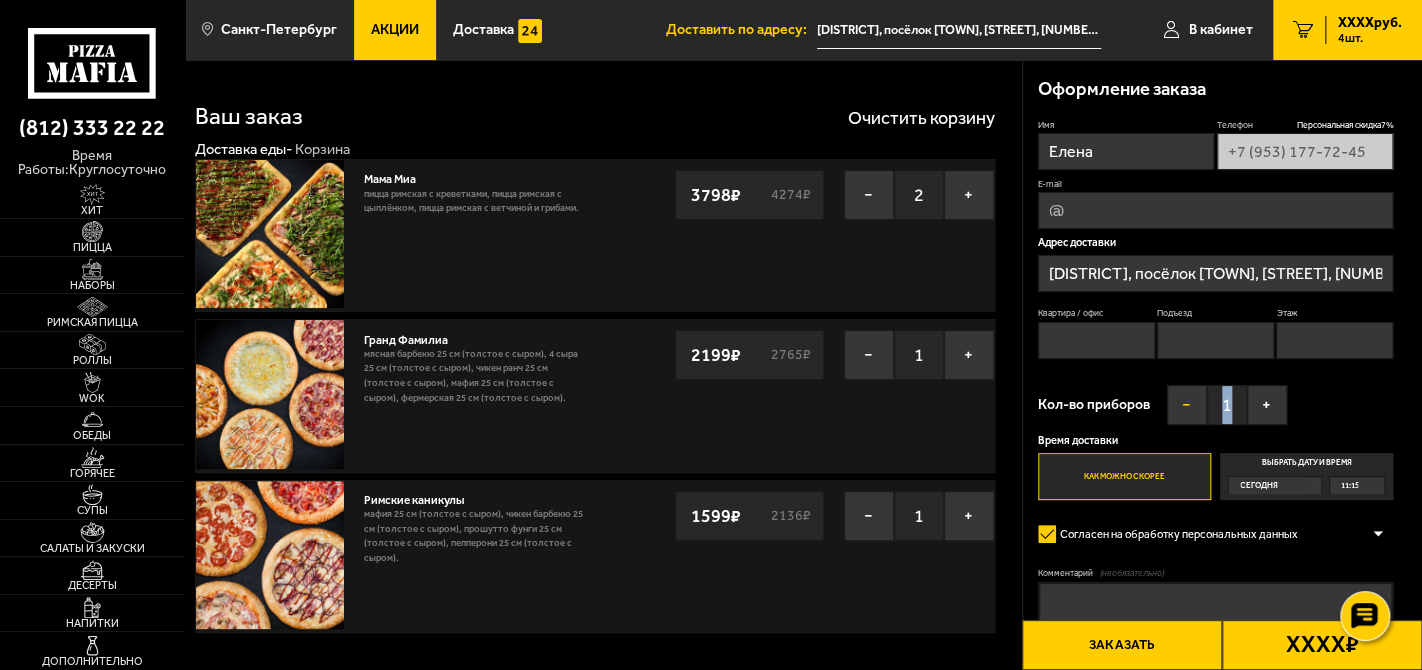 drag, startPoint x: 1228, startPoint y: 403, endPoint x: 1202, endPoint y: 407, distance: 26.305893 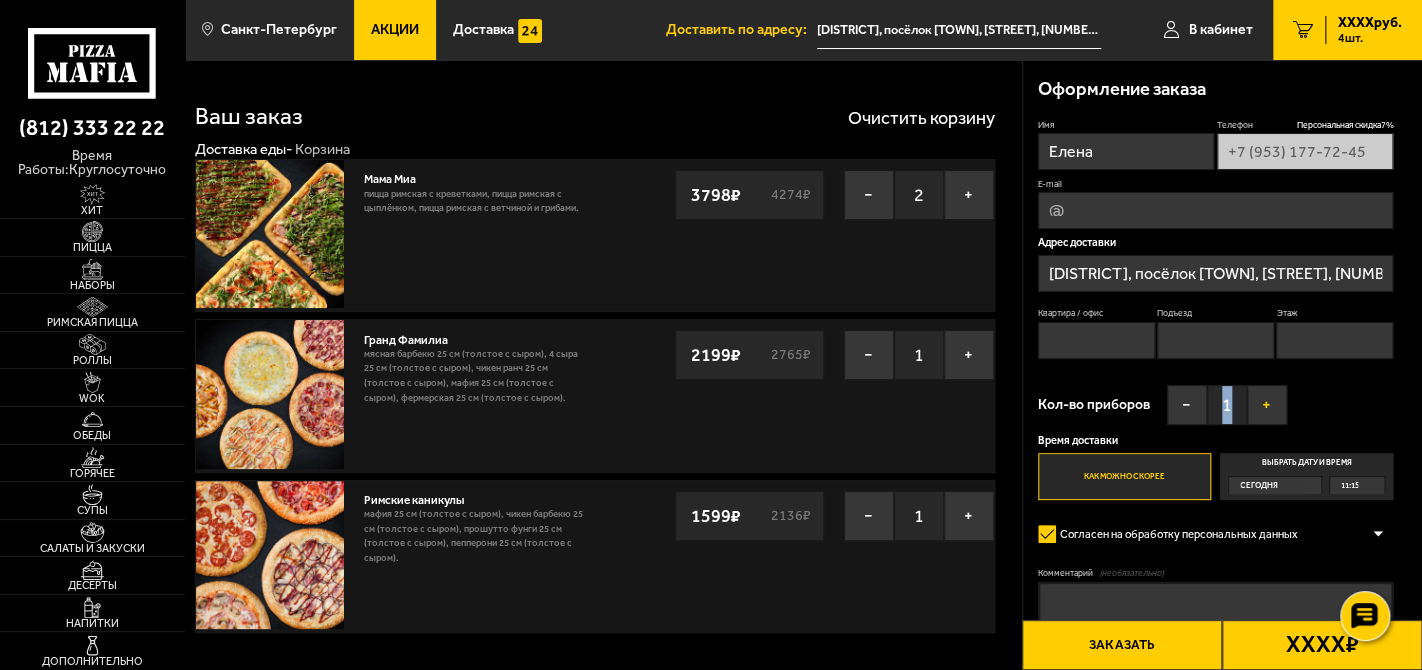 drag, startPoint x: 1202, startPoint y: 407, endPoint x: 1282, endPoint y: 397, distance: 80.622574 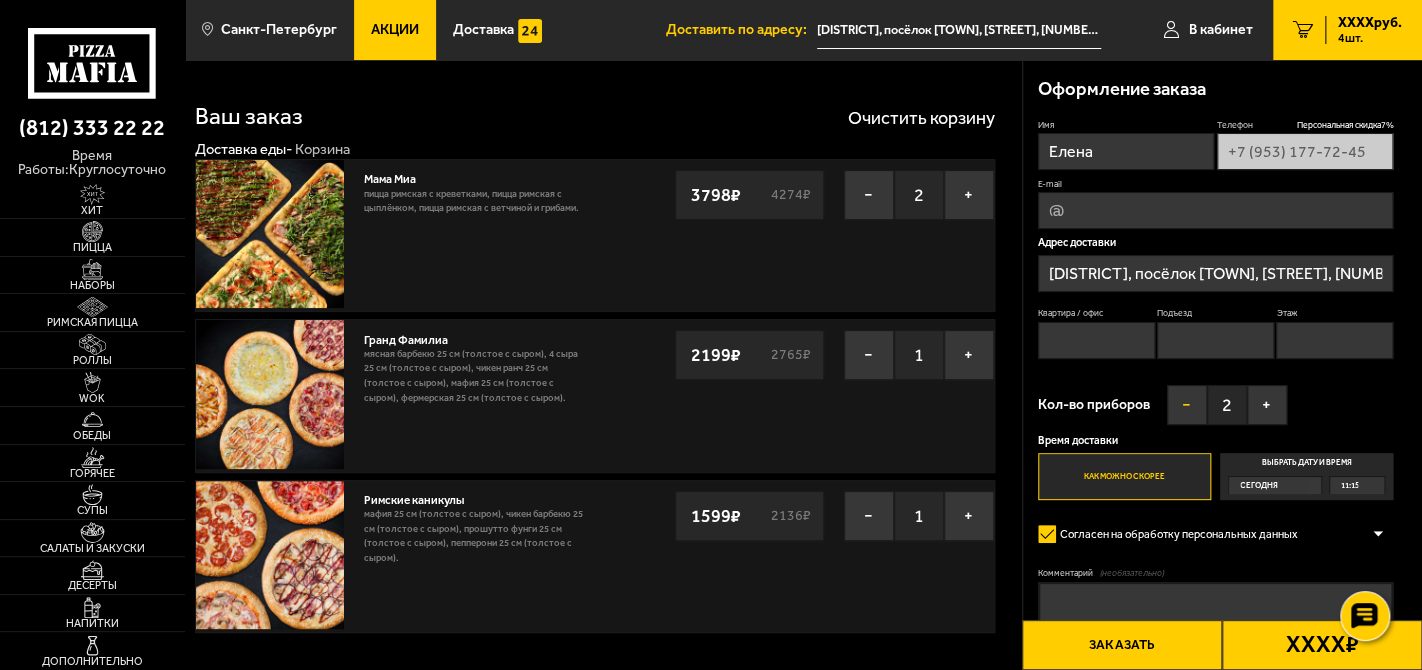 click on "−" at bounding box center [1187, 405] 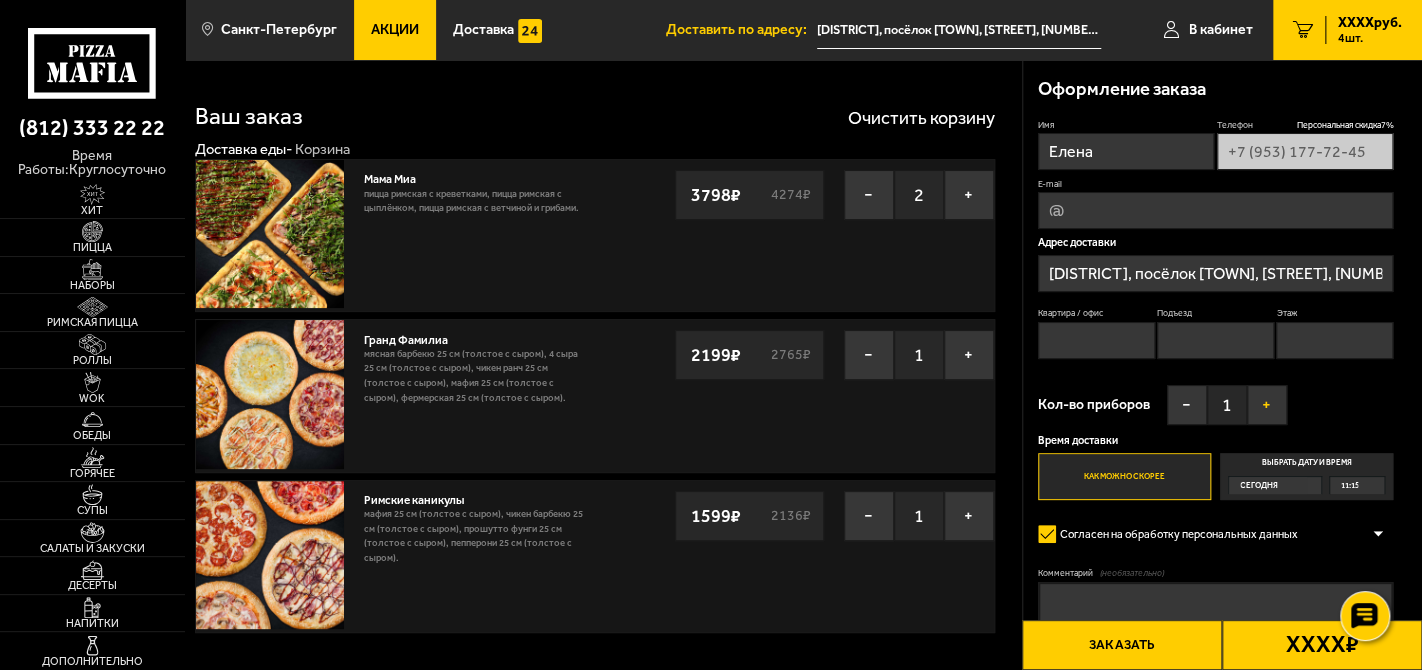 click on "+" at bounding box center (1267, 405) 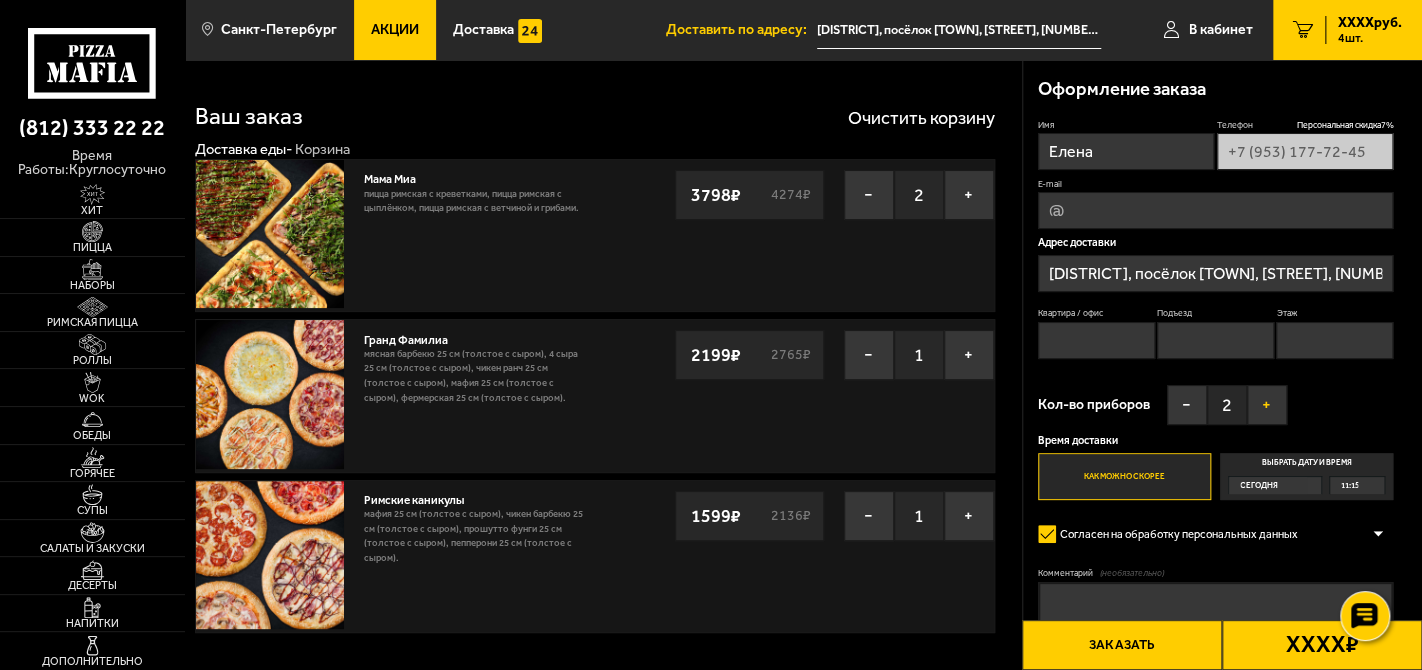 click on "+" at bounding box center [1267, 405] 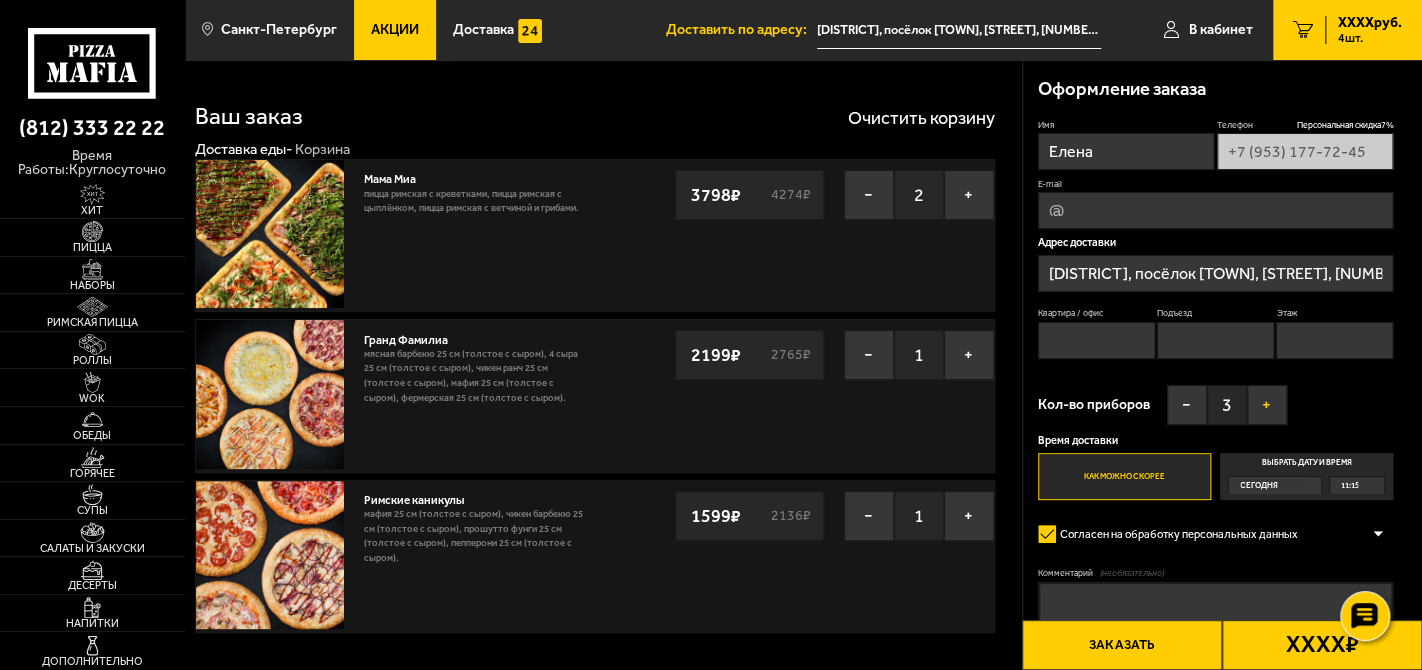 click on "+" at bounding box center (1267, 405) 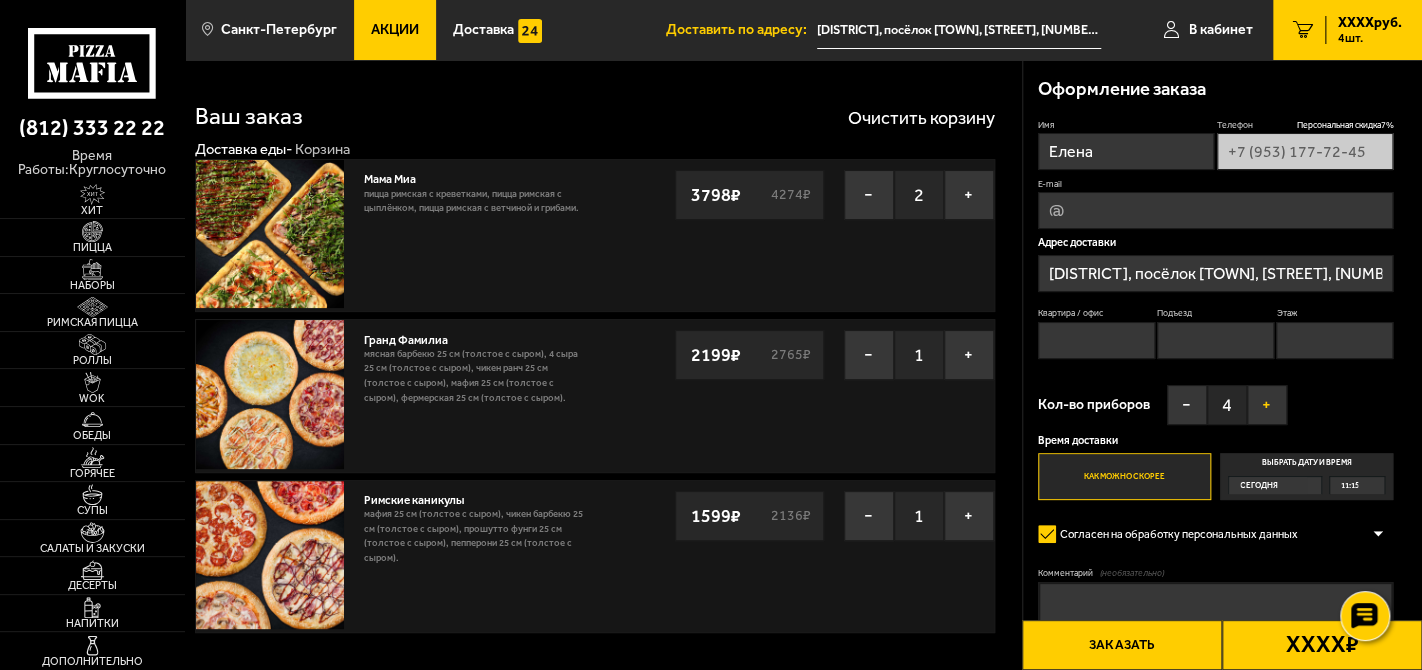click on "+" at bounding box center (1267, 405) 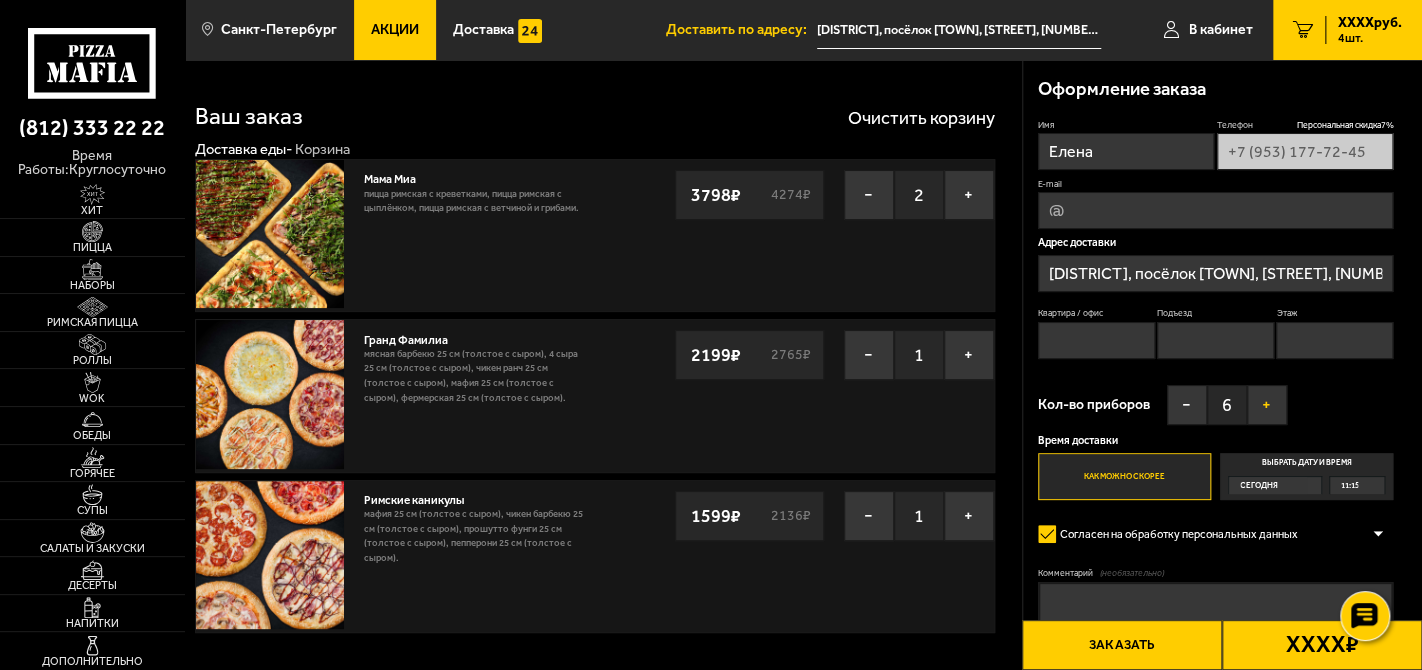 click on "+" at bounding box center (1267, 405) 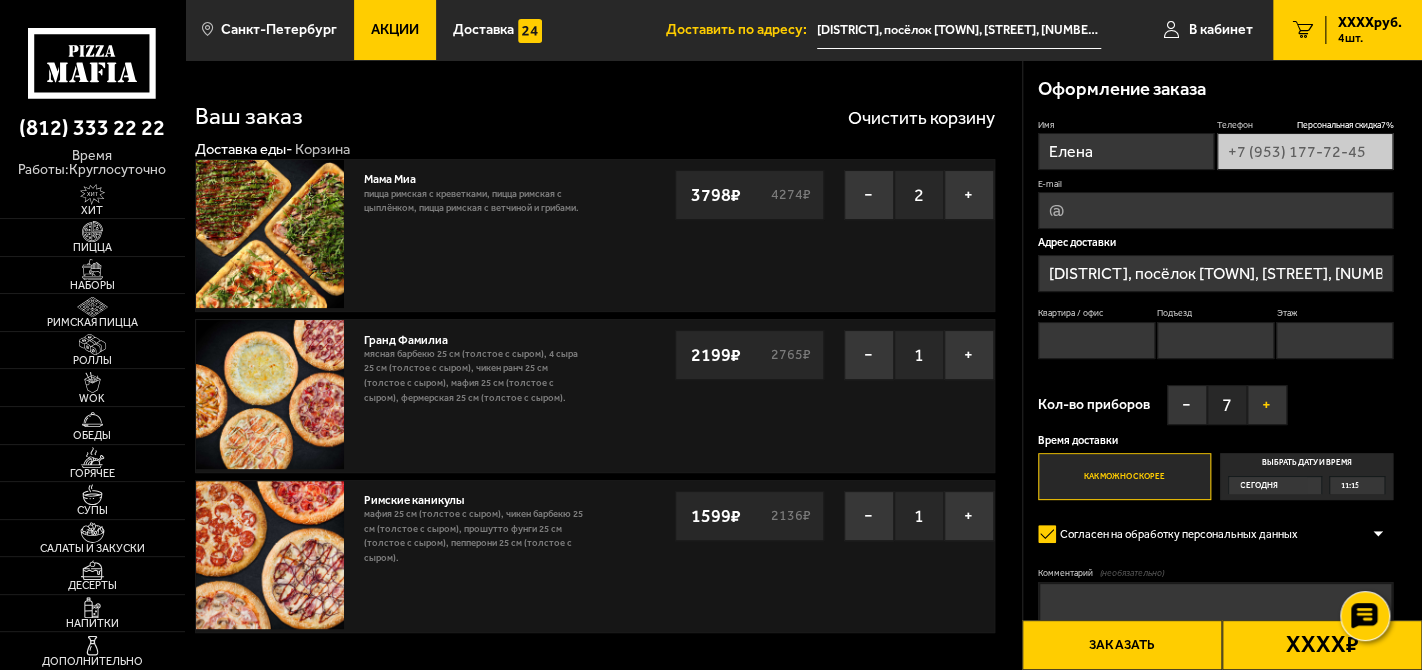 click on "+" at bounding box center [1267, 405] 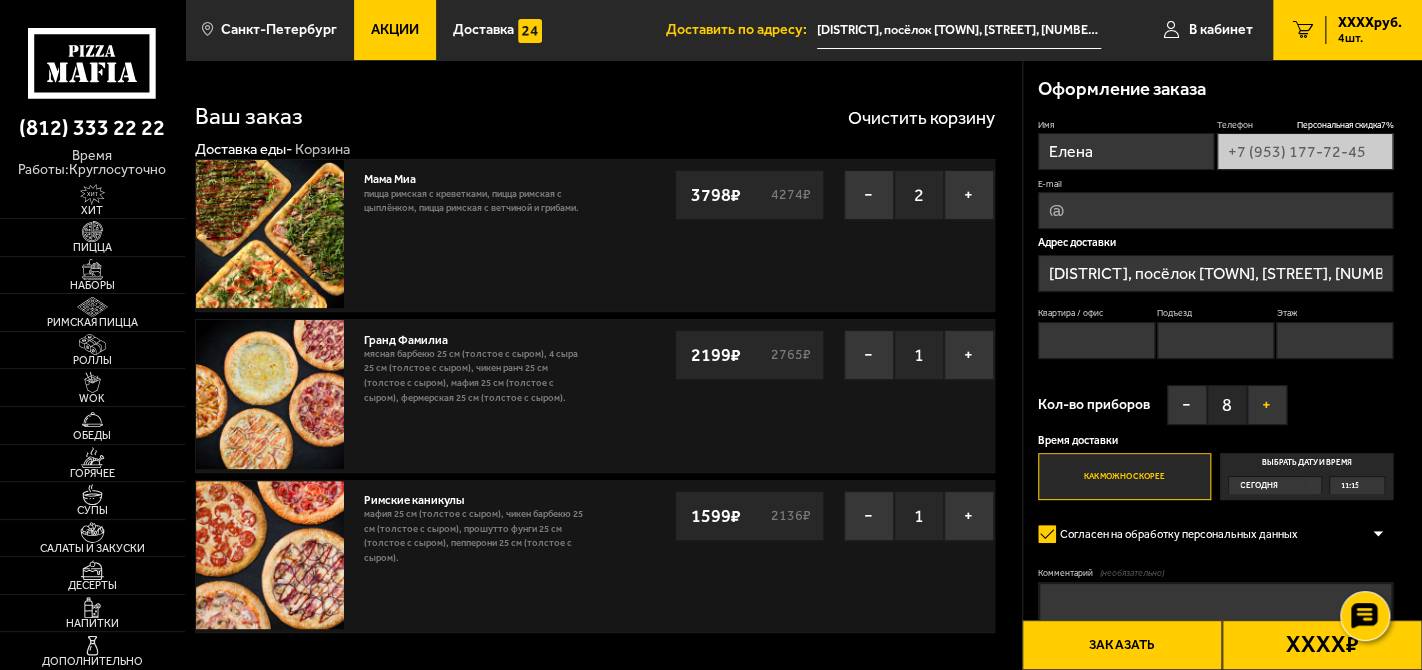 click on "+" at bounding box center (1267, 405) 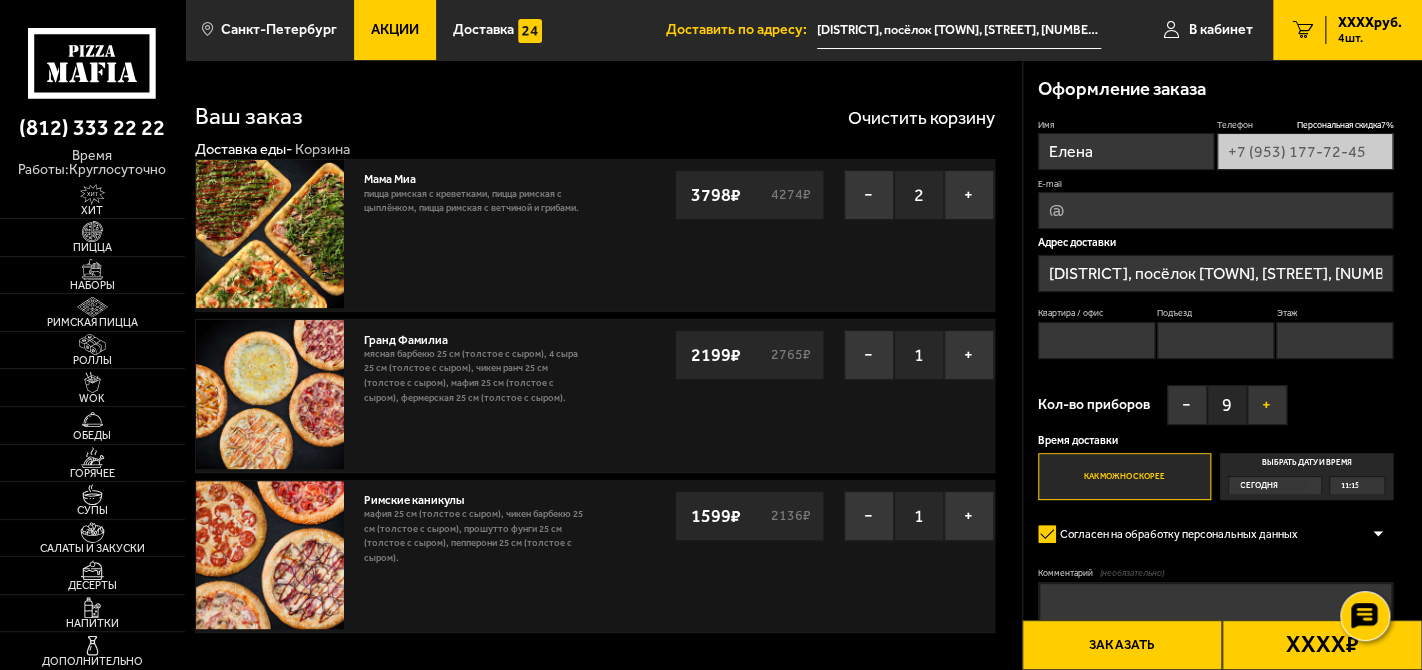 click on "+" at bounding box center [1267, 405] 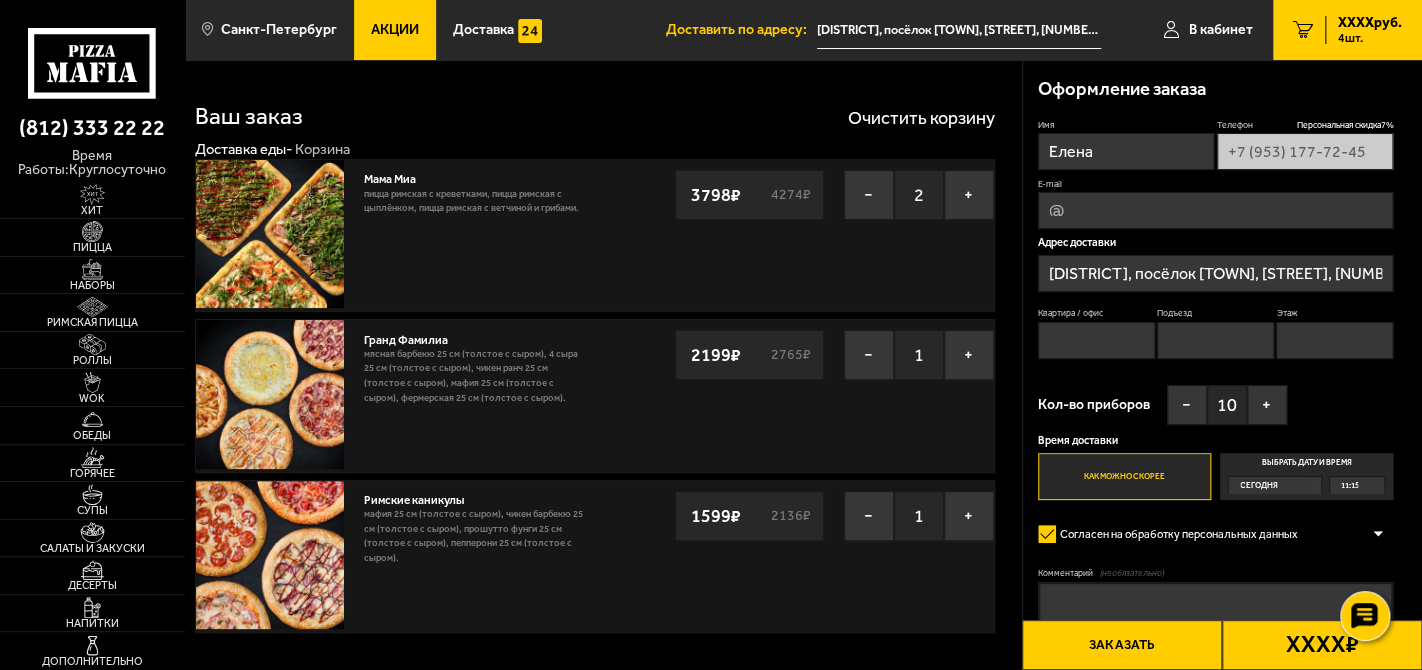 click on "Выбрать дату и время Сегодня 11:15" at bounding box center (1306, 476) 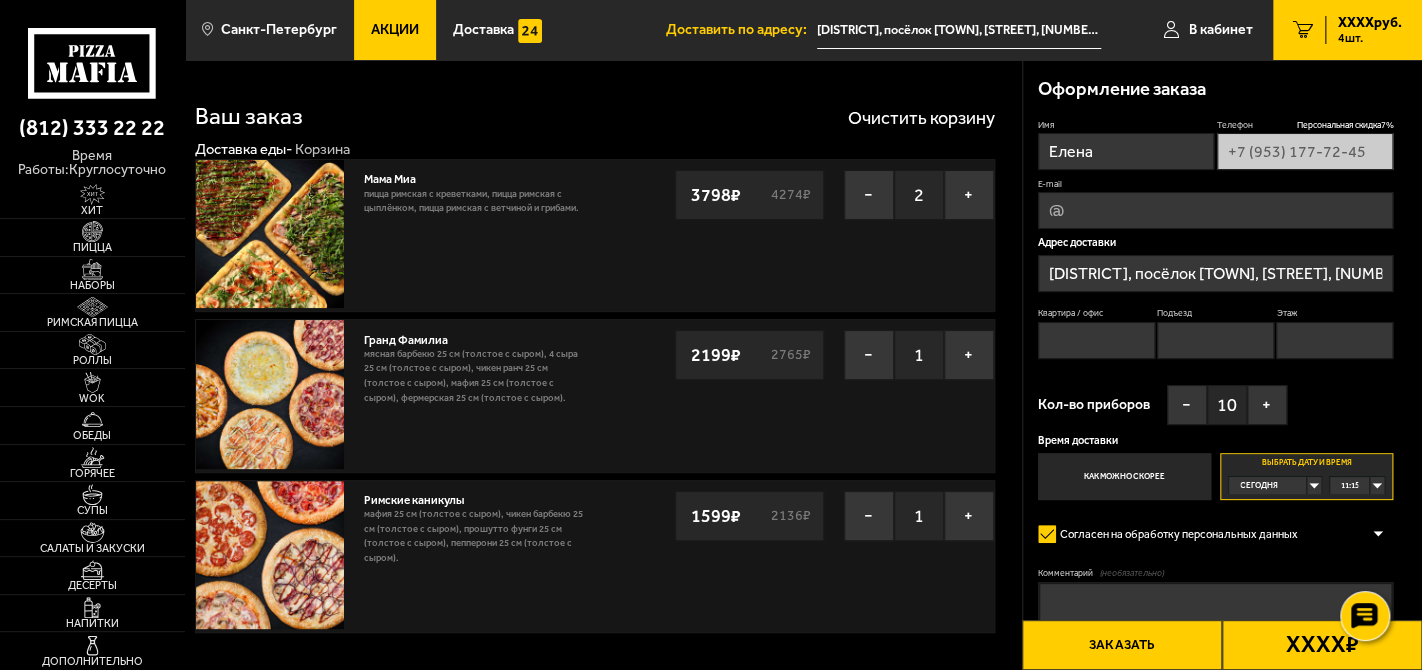 click on "Сегодня" at bounding box center [1268, 485] 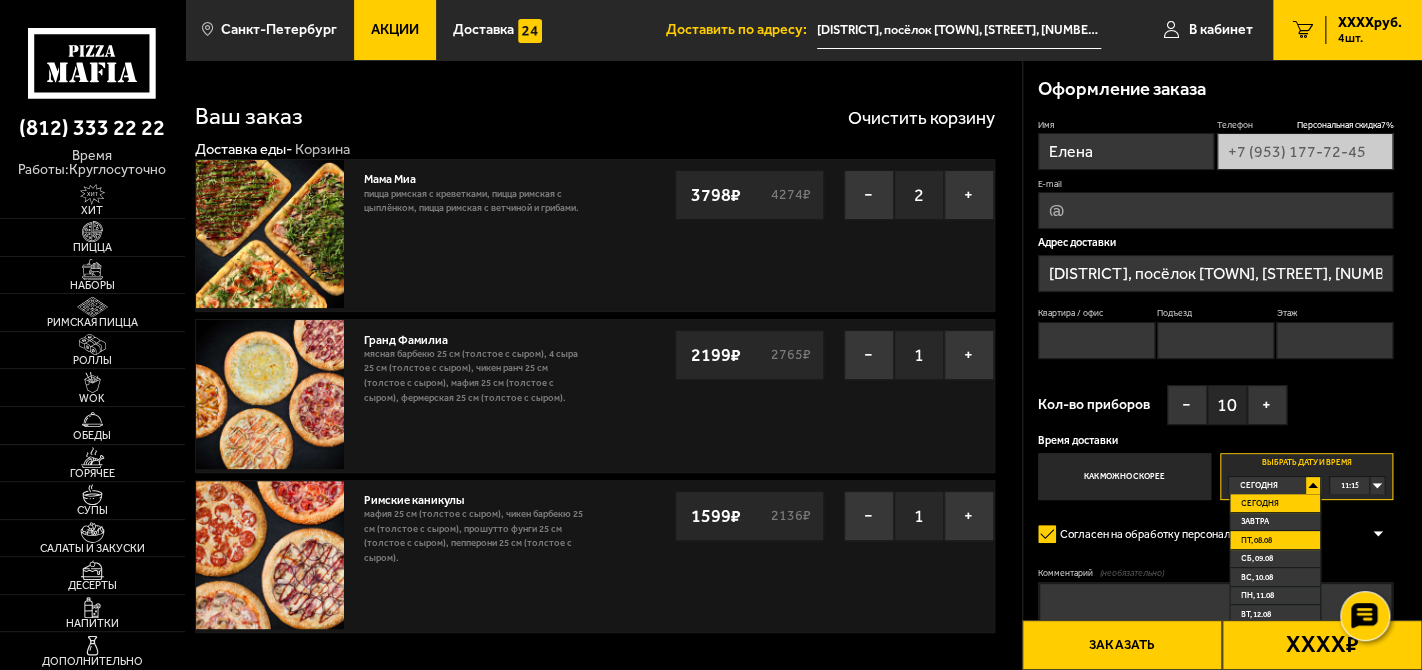 click on "пт, 08.08" at bounding box center (1256, 540) 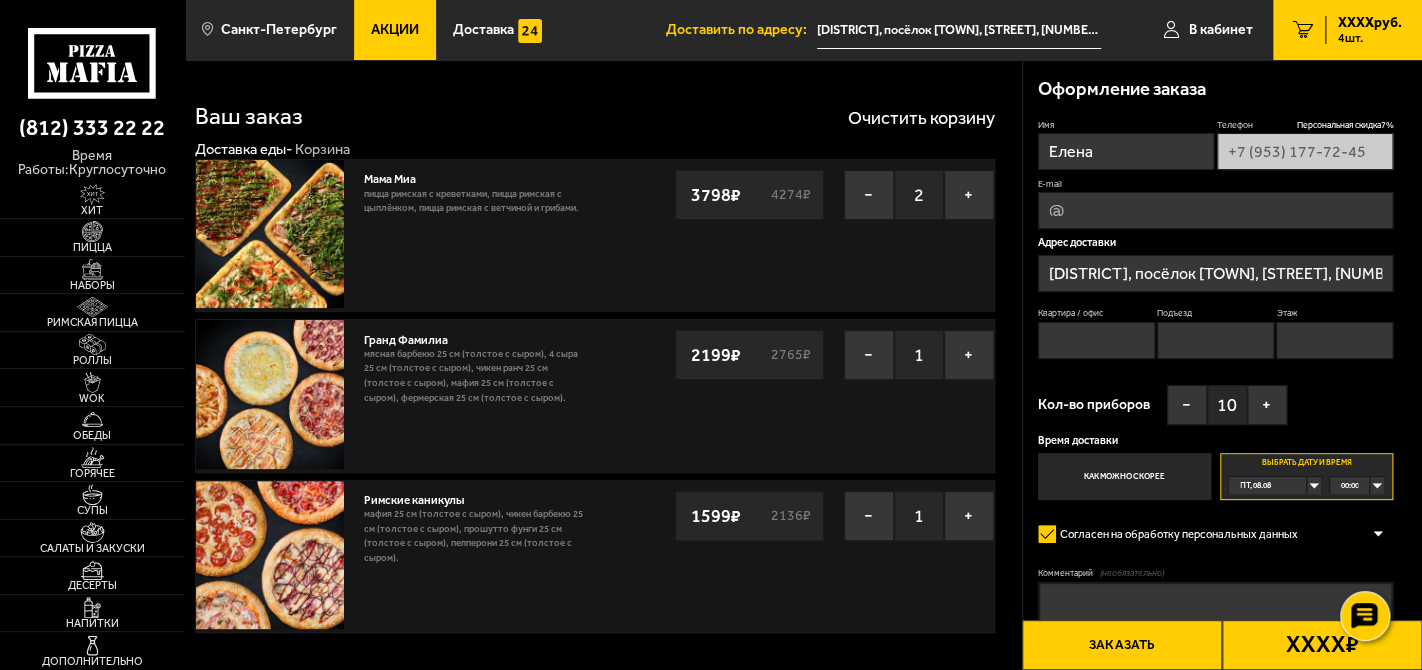 click on "00:00" at bounding box center [1357, 485] 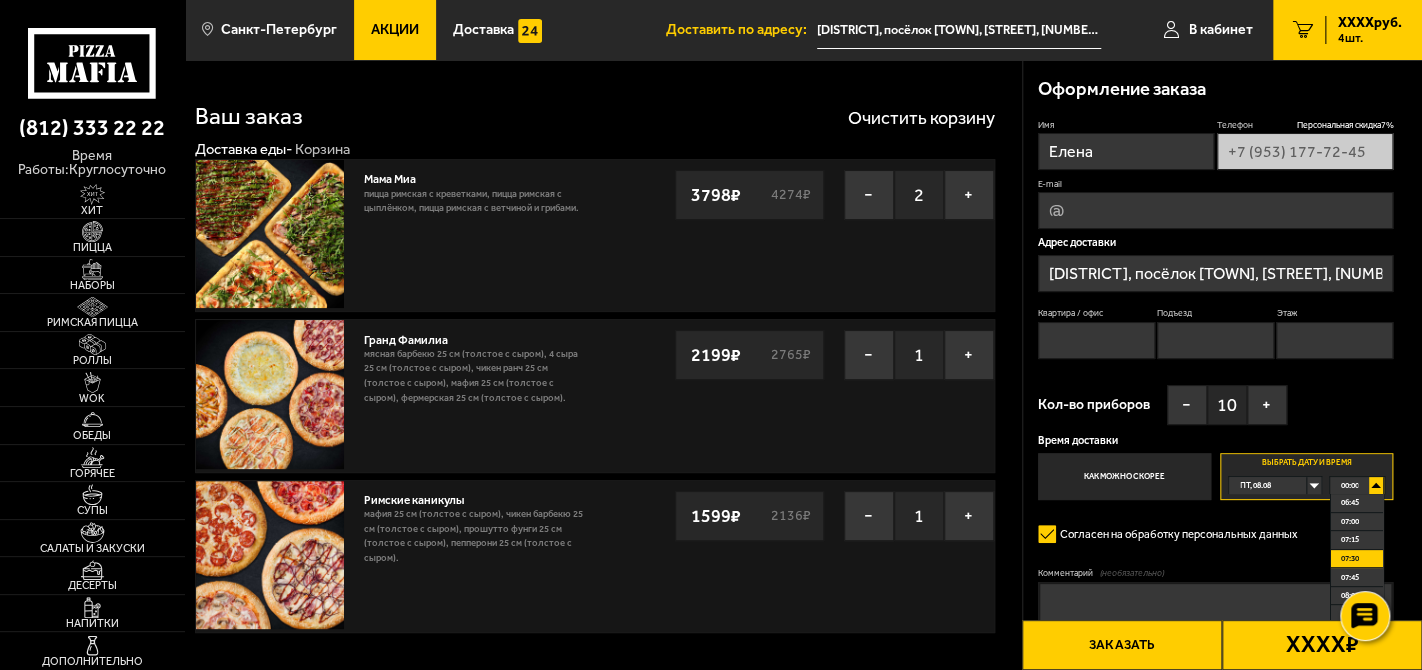 scroll, scrollTop: 600, scrollLeft: 0, axis: vertical 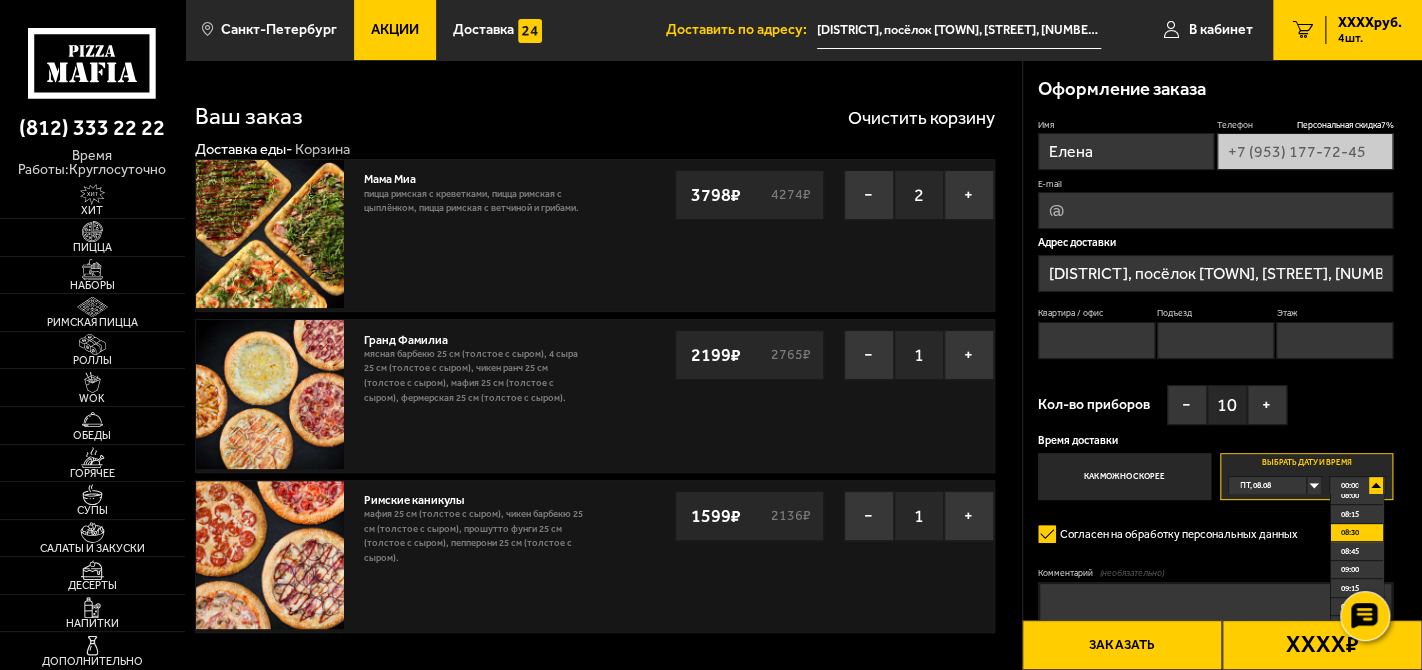 click on "08:30" at bounding box center (1357, 533) 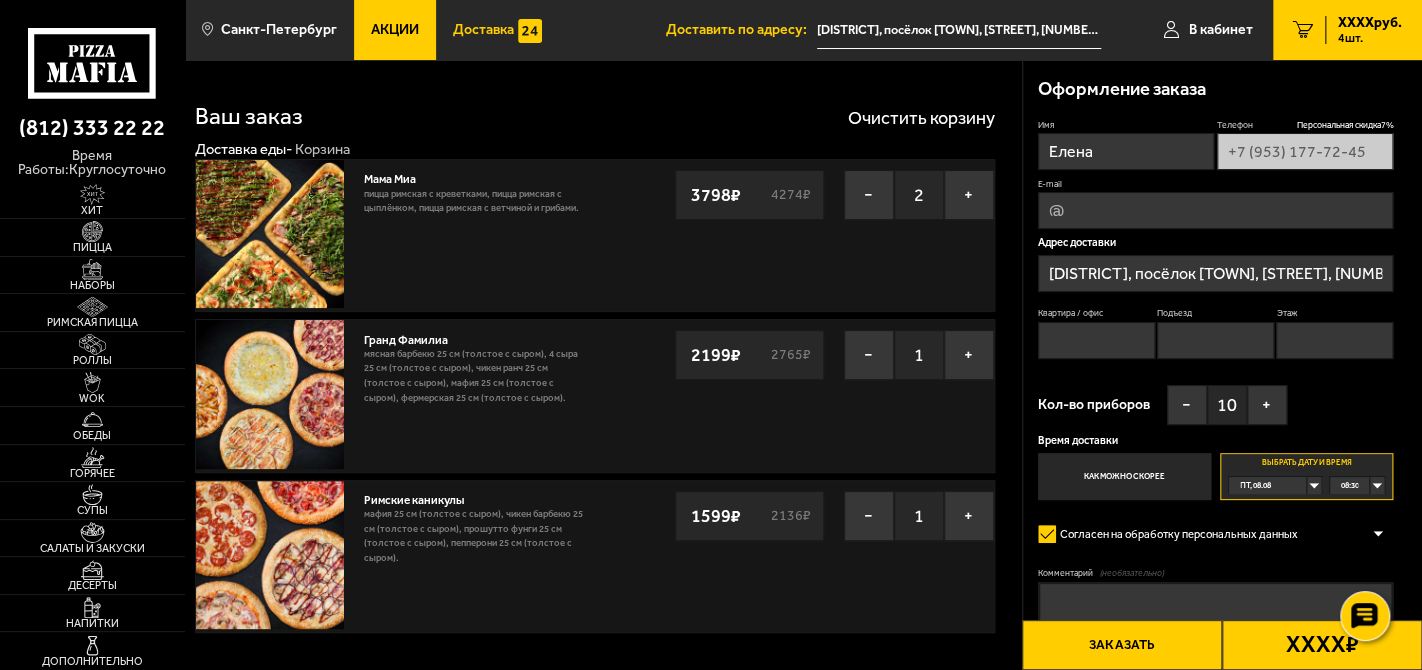 click on "Доставка" at bounding box center (483, 30) 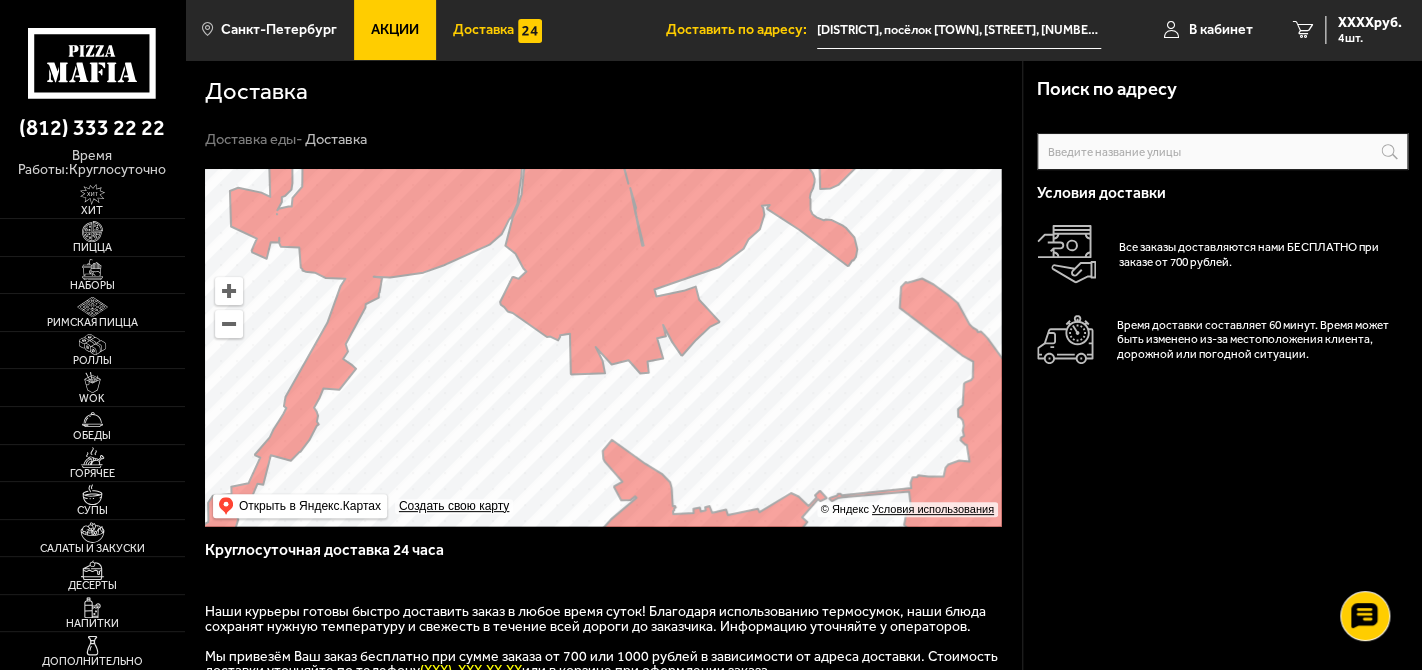 drag, startPoint x: 472, startPoint y: 384, endPoint x: 789, endPoint y: 344, distance: 319.5137 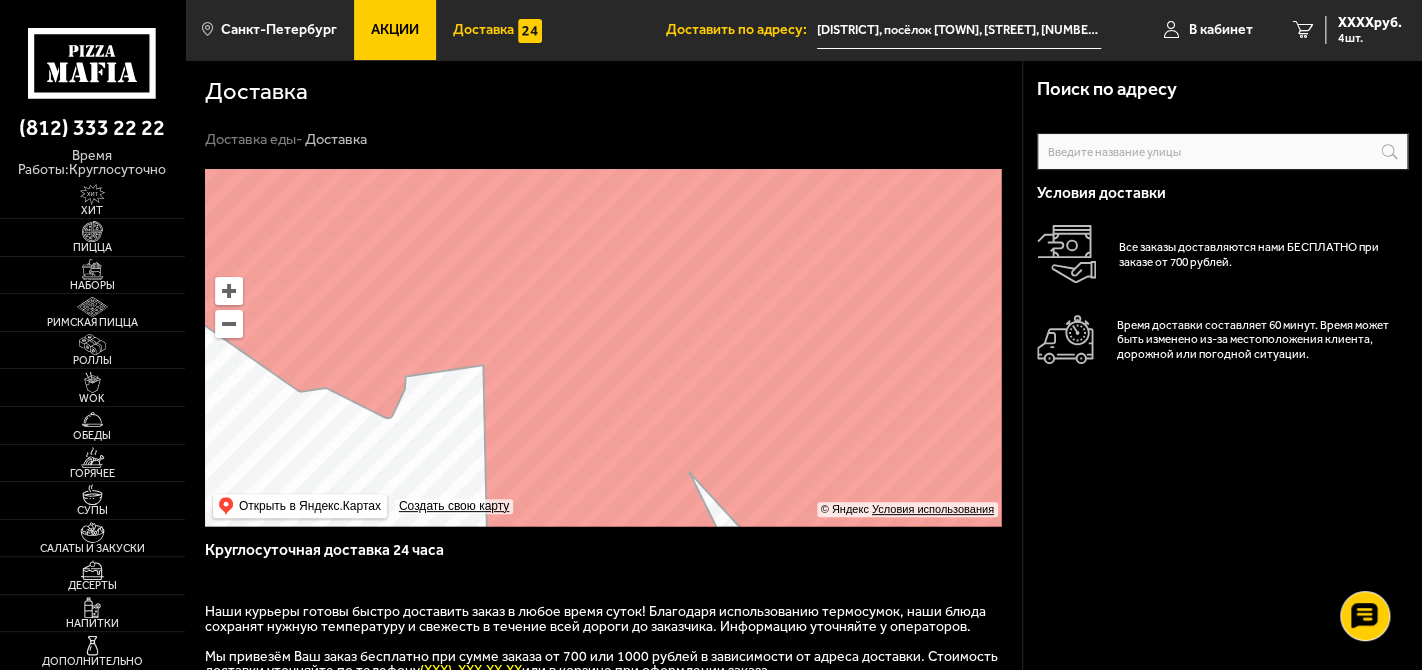 drag, startPoint x: 601, startPoint y: 356, endPoint x: 768, endPoint y: 529, distance: 240.45374 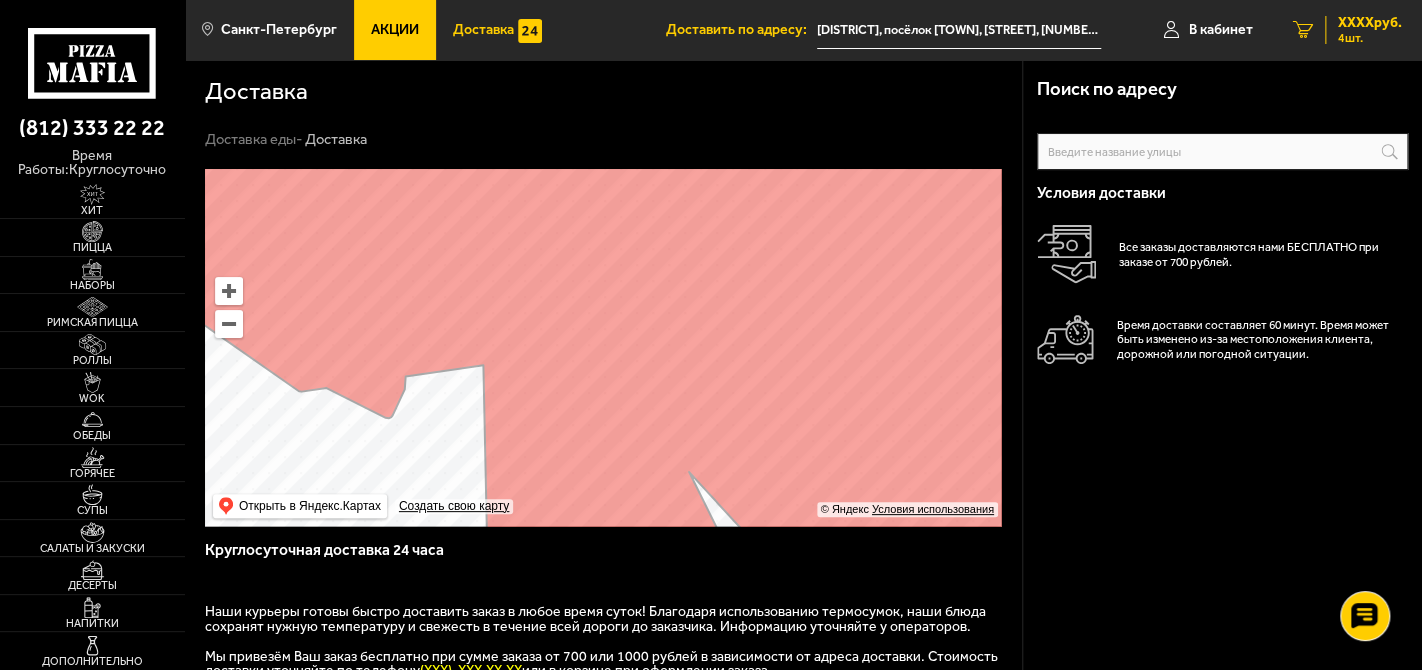 click on "XXXX  руб." at bounding box center (1370, 23) 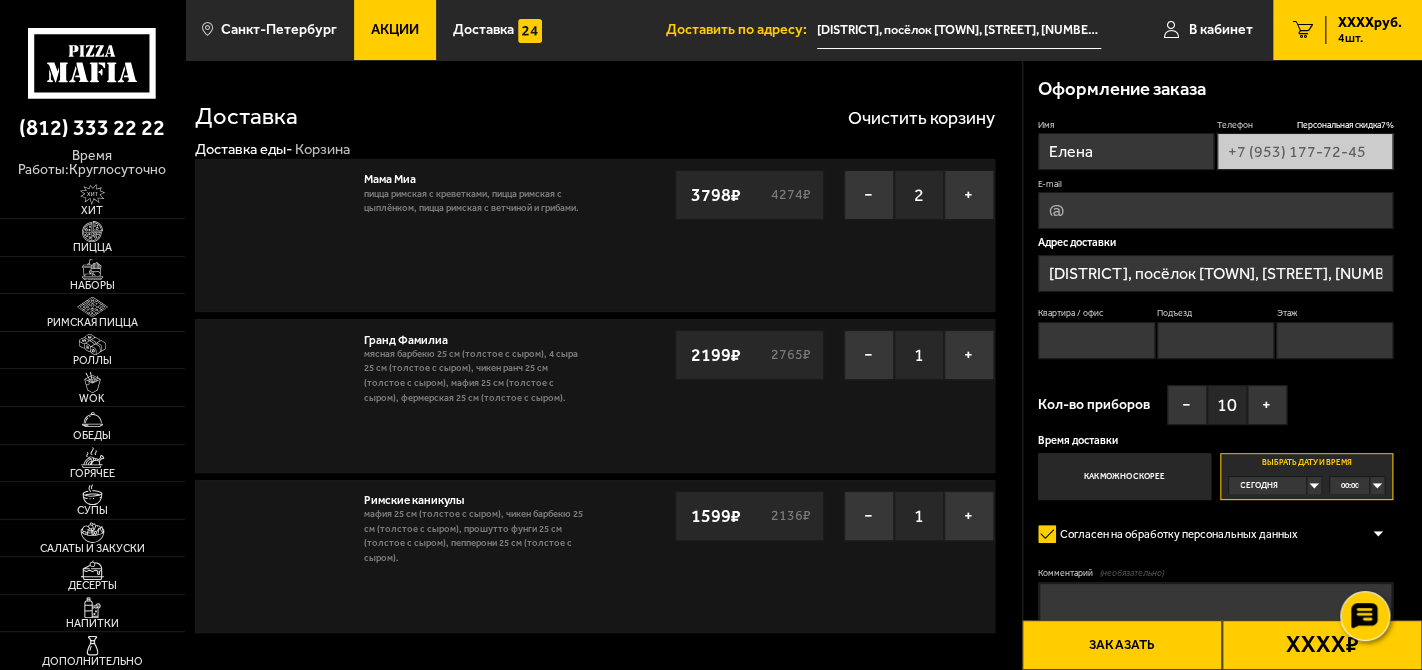 type on "[DISTRICT], посёлок [TOWN], [STREET], [NUMBER]В" 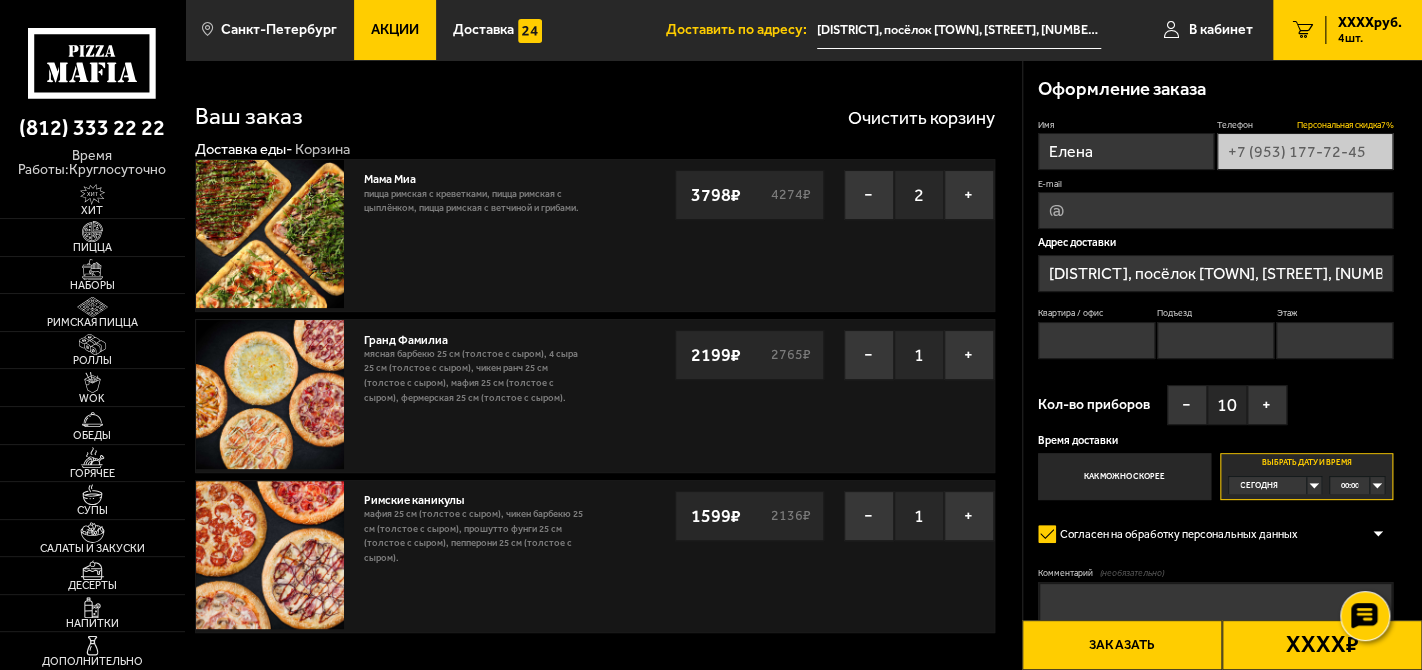 click on "Персональная скидка  7 %" at bounding box center [1344, 125] 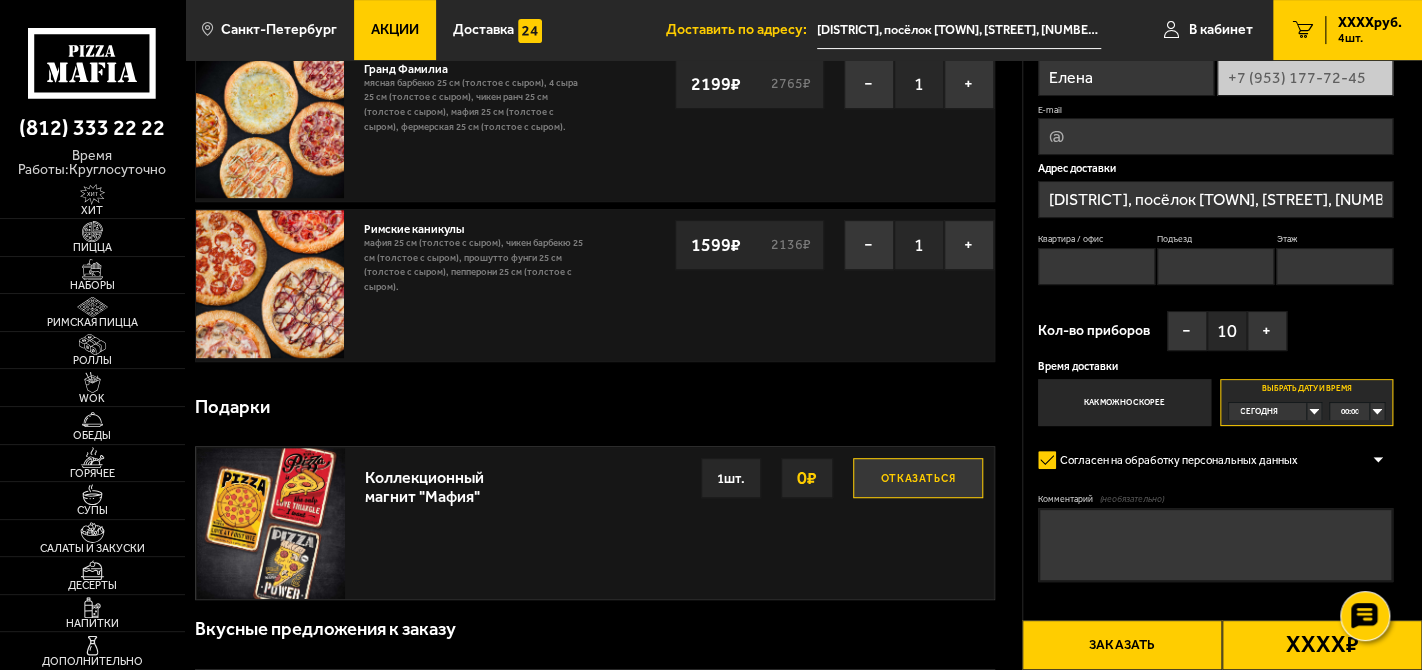 scroll, scrollTop: 300, scrollLeft: 0, axis: vertical 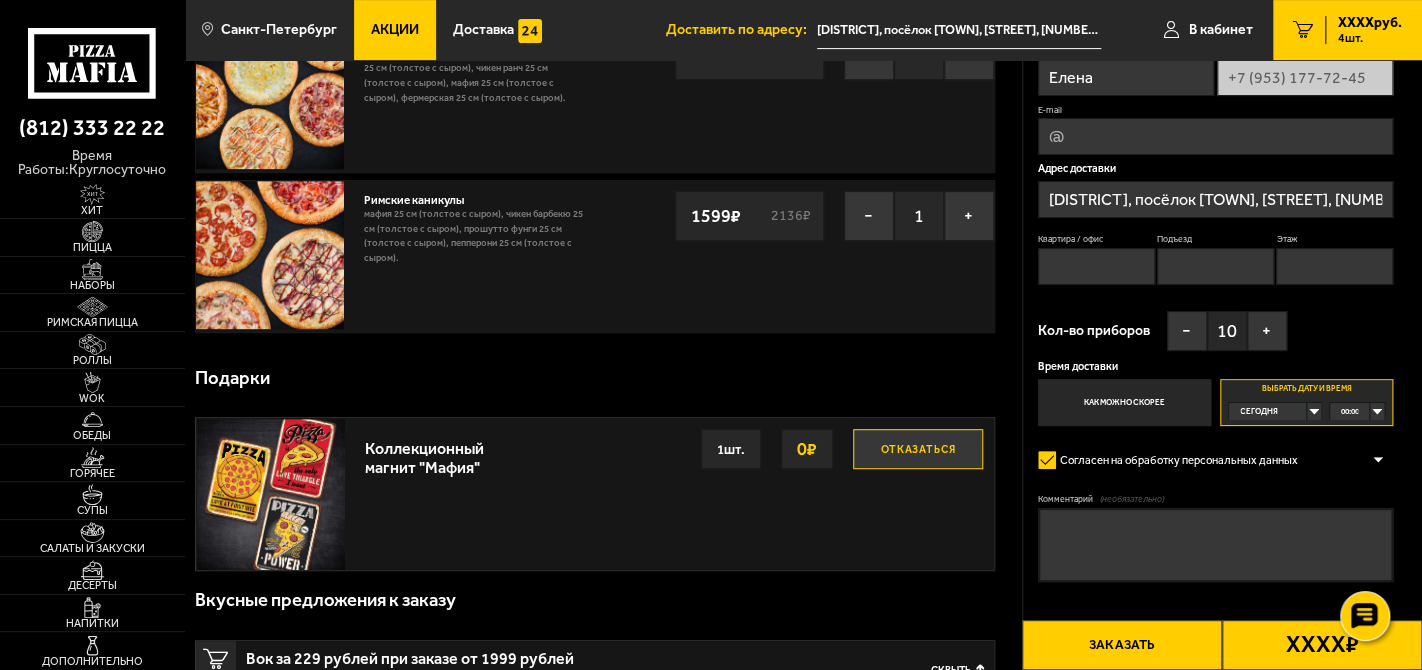 click on "Сегодня" at bounding box center [1268, 411] 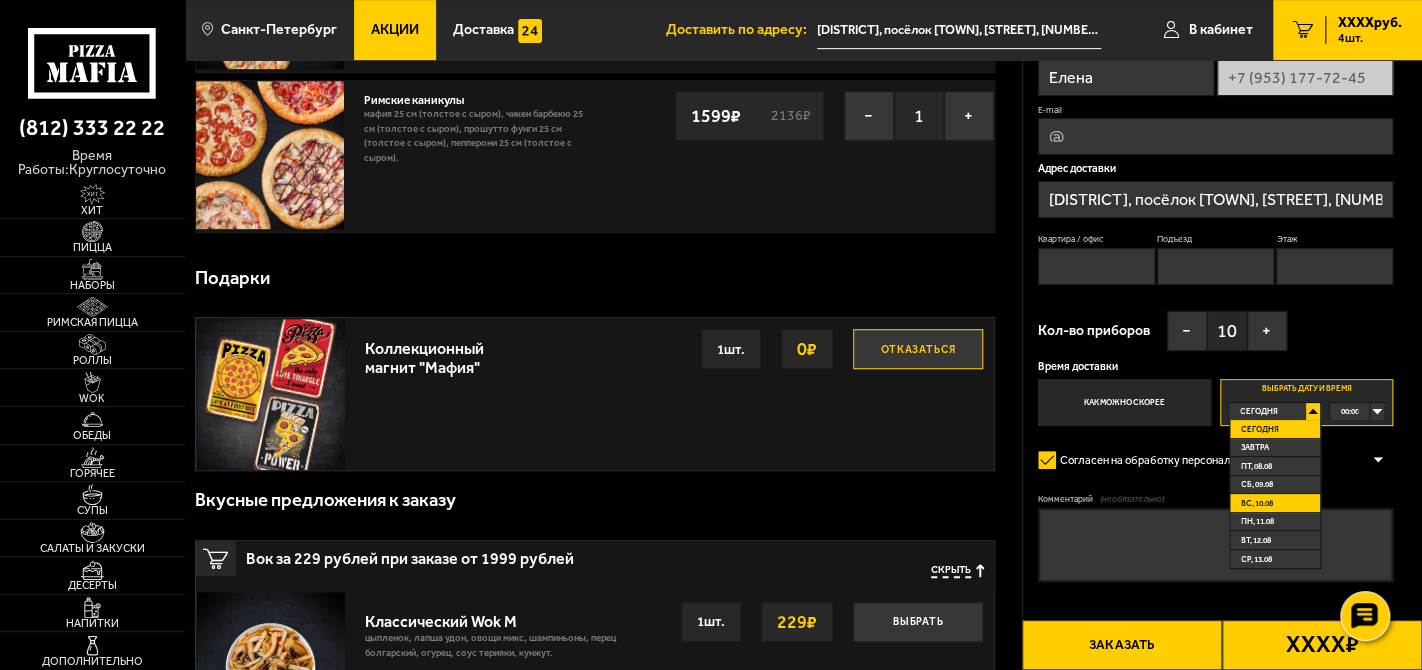 scroll, scrollTop: 500, scrollLeft: 0, axis: vertical 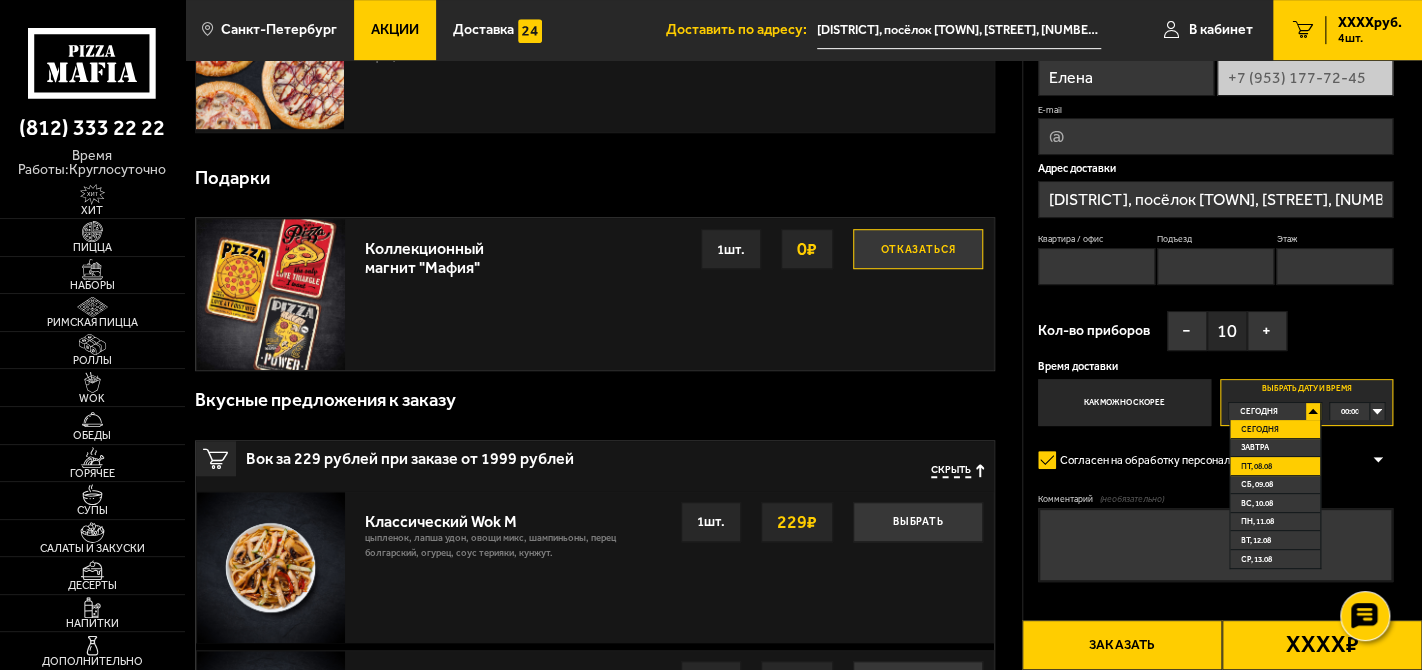 click on "пт, 08.08" at bounding box center [1256, 466] 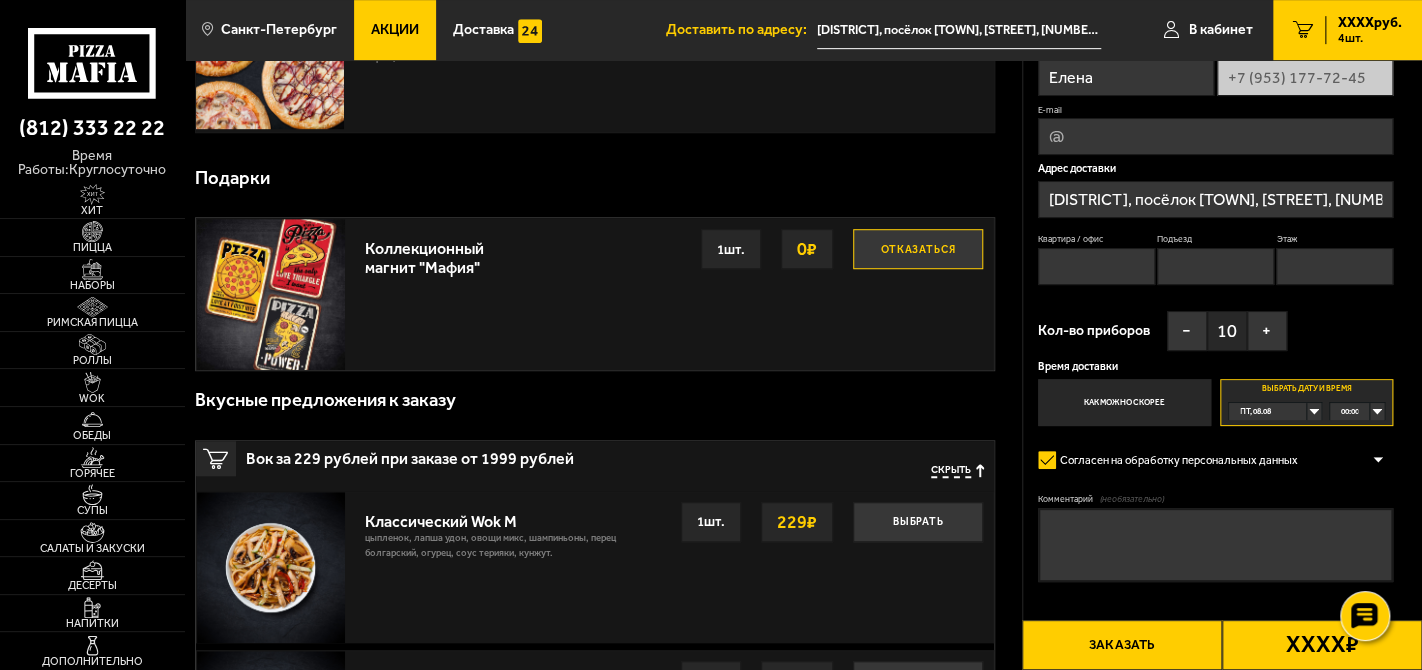 click on "00:00" at bounding box center (1357, 411) 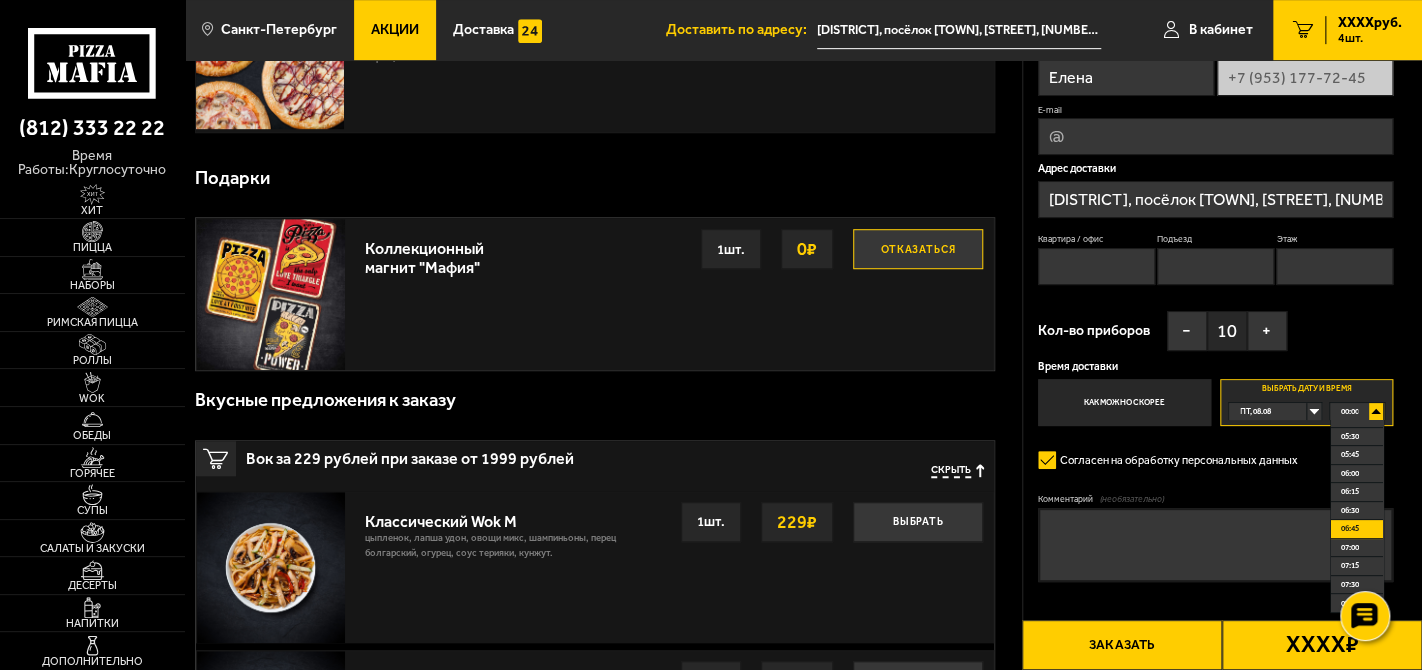 scroll, scrollTop: 500, scrollLeft: 0, axis: vertical 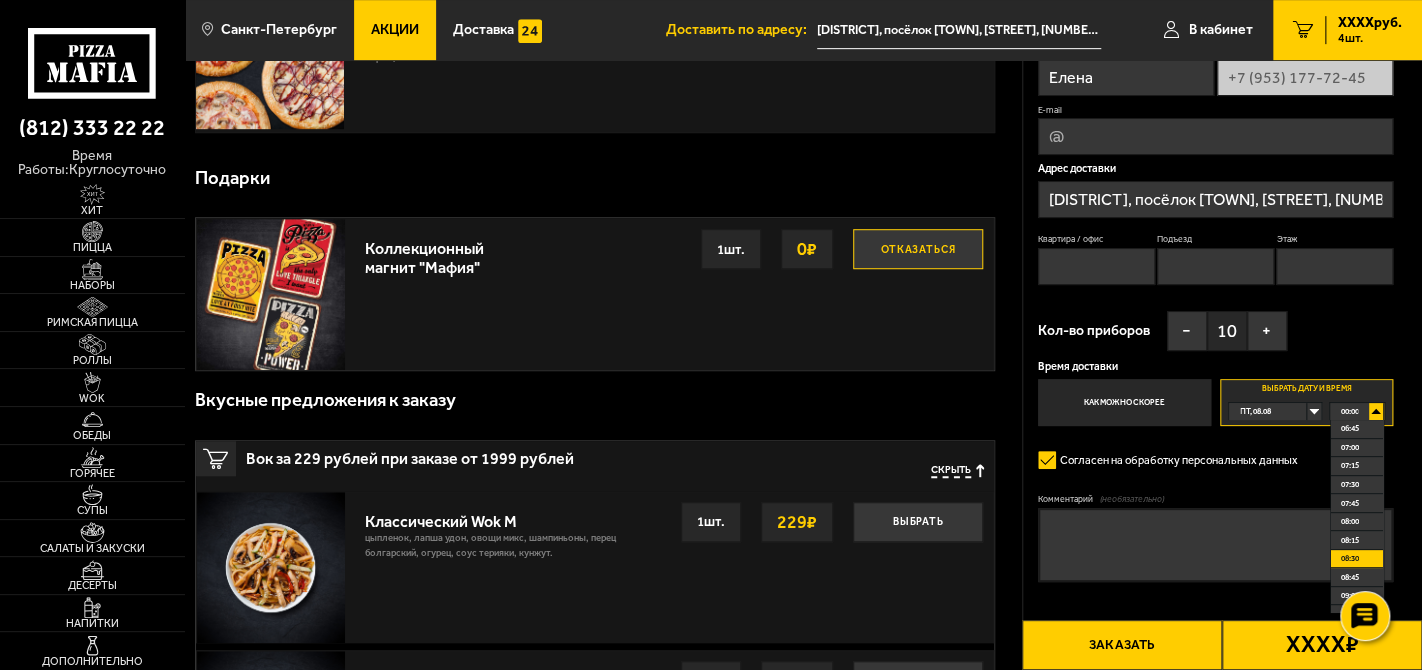 click on "08:30" at bounding box center [1357, 559] 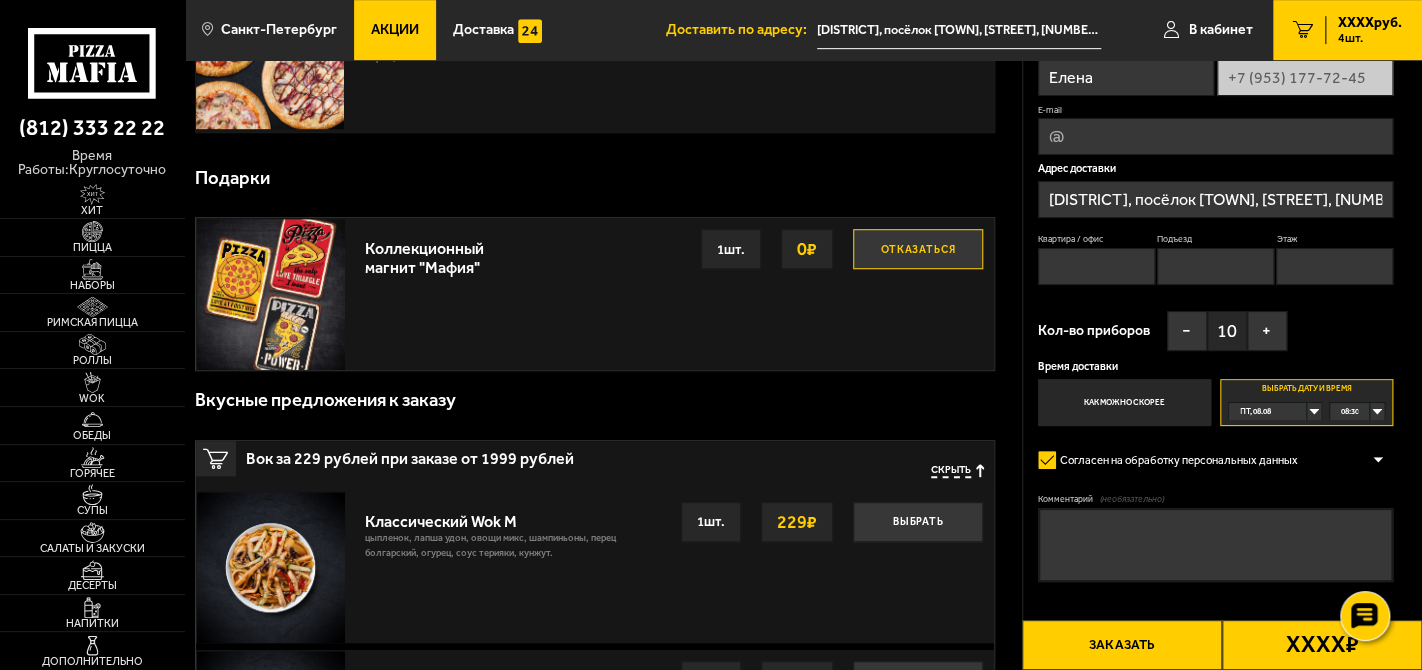 click on "1  шт." at bounding box center (731, 249) 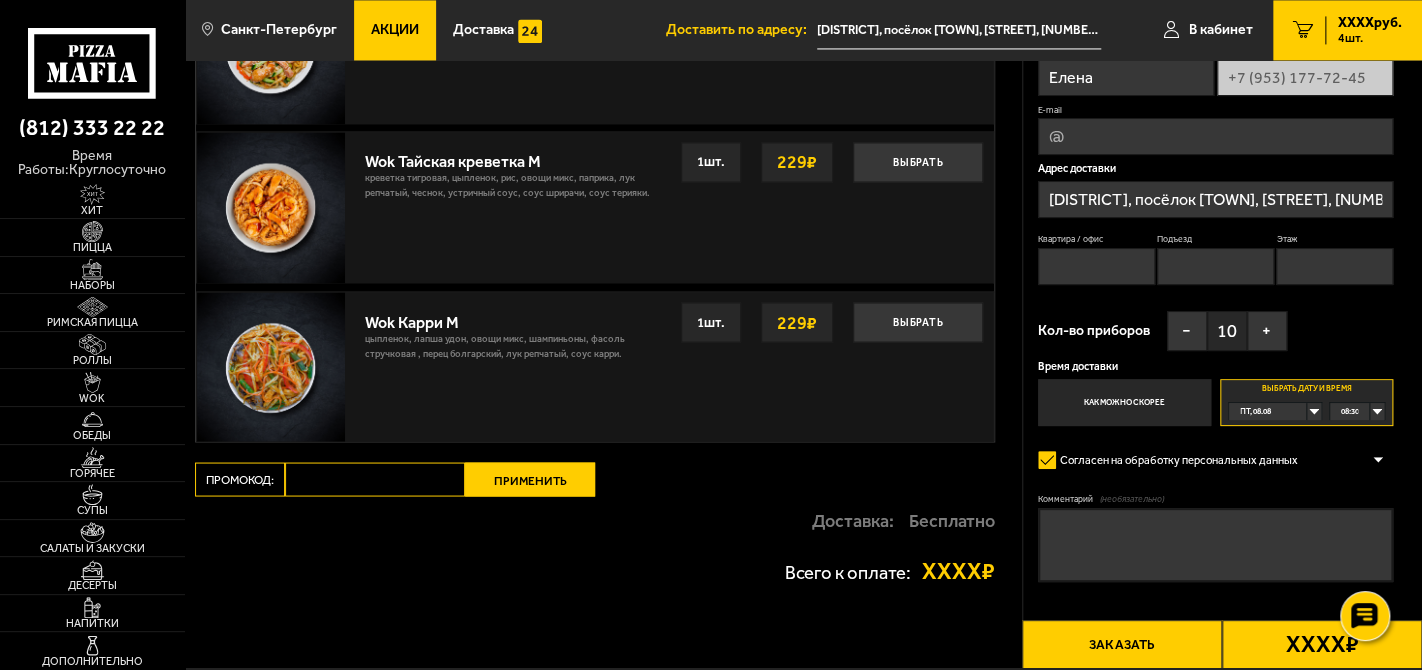scroll, scrollTop: 1500, scrollLeft: 0, axis: vertical 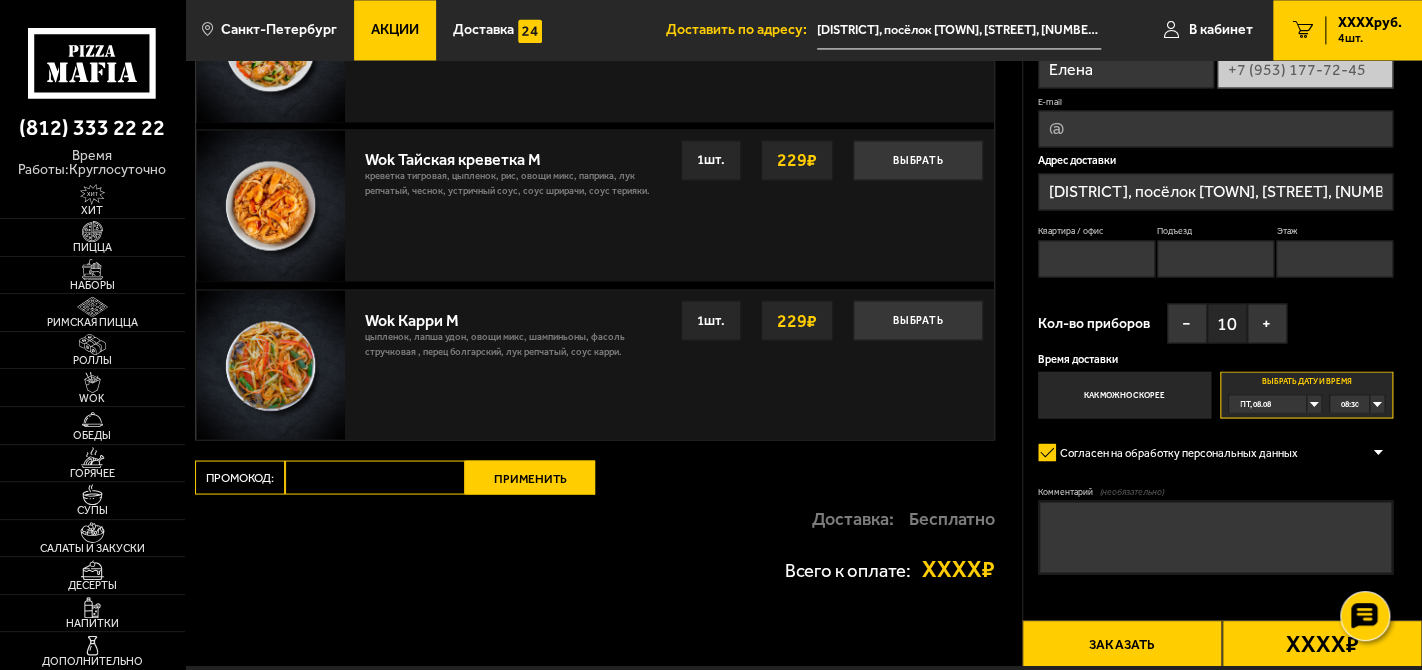 click on "Комментарий   (необязательно)" at bounding box center [1216, 537] 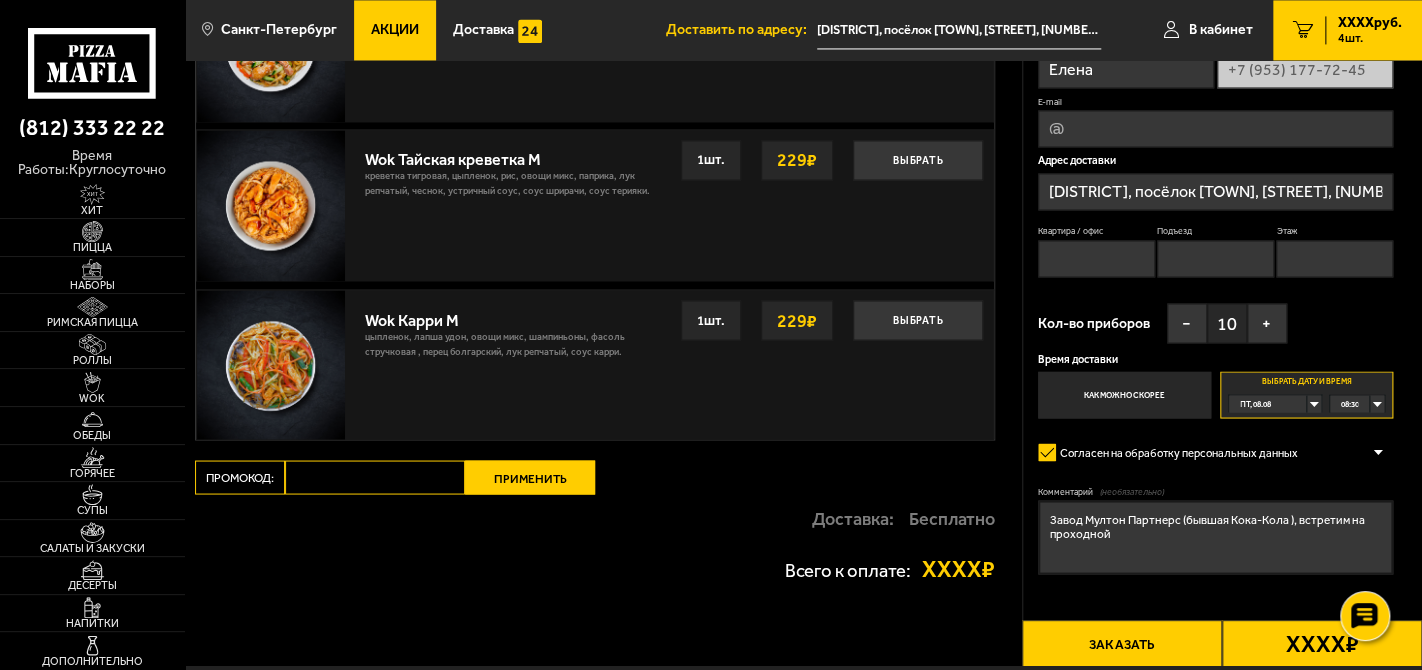 type on "Завод Мултон Партнерс (бывшая Кока-Кола ), встретим на проходной" 